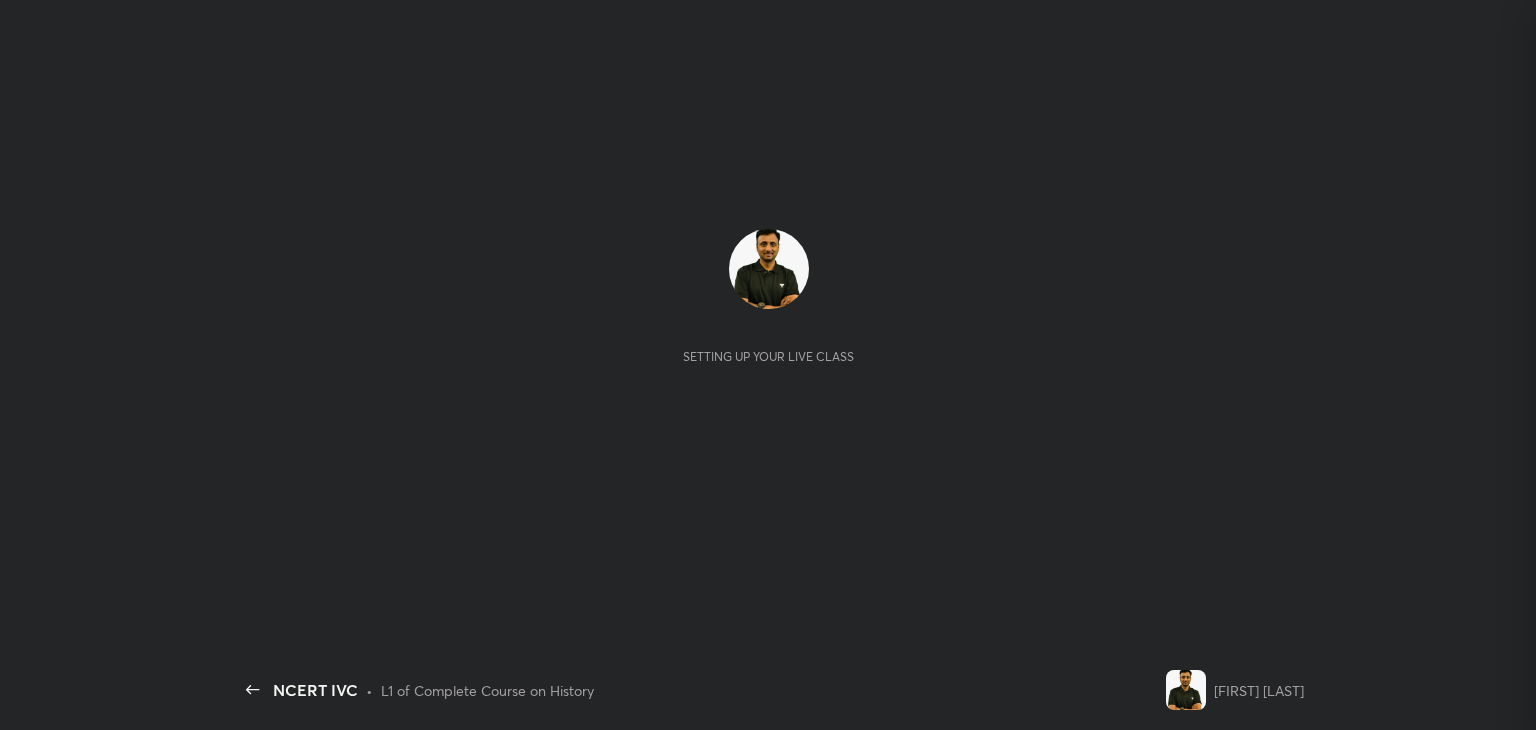 scroll, scrollTop: 0, scrollLeft: 0, axis: both 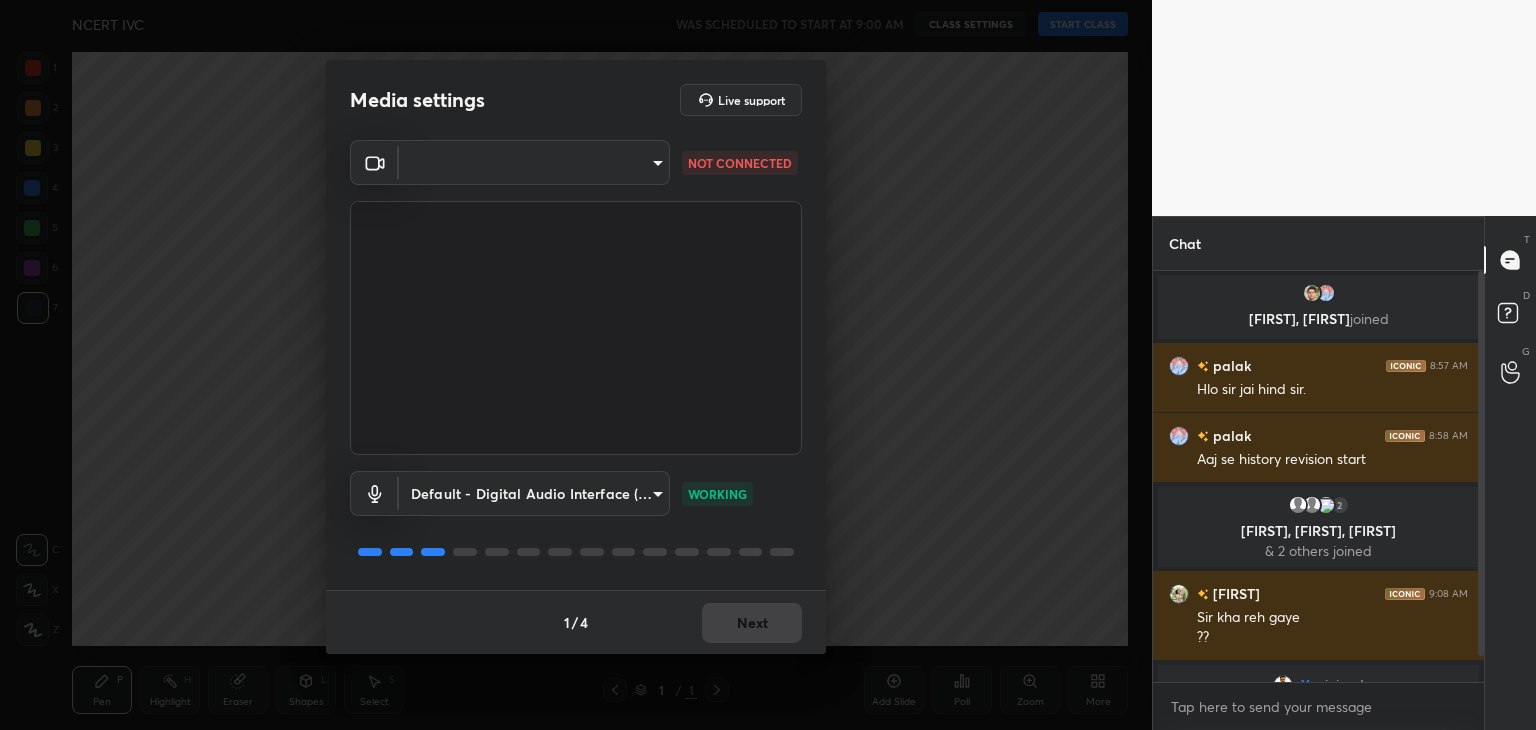 click on "1 / 4 Next" at bounding box center [576, 622] 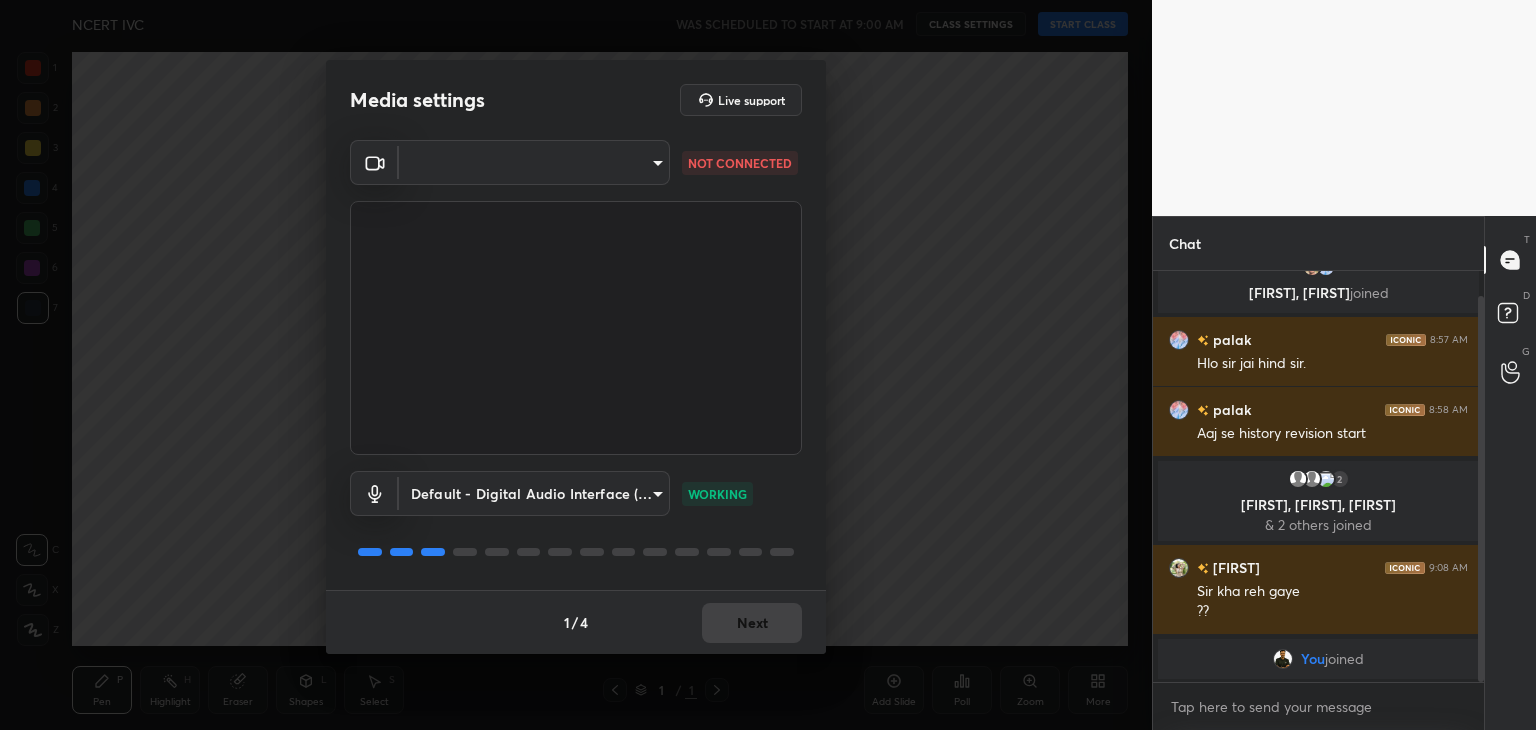 drag, startPoint x: 1483, startPoint y: 587, endPoint x: 1478, endPoint y: 659, distance: 72.1734 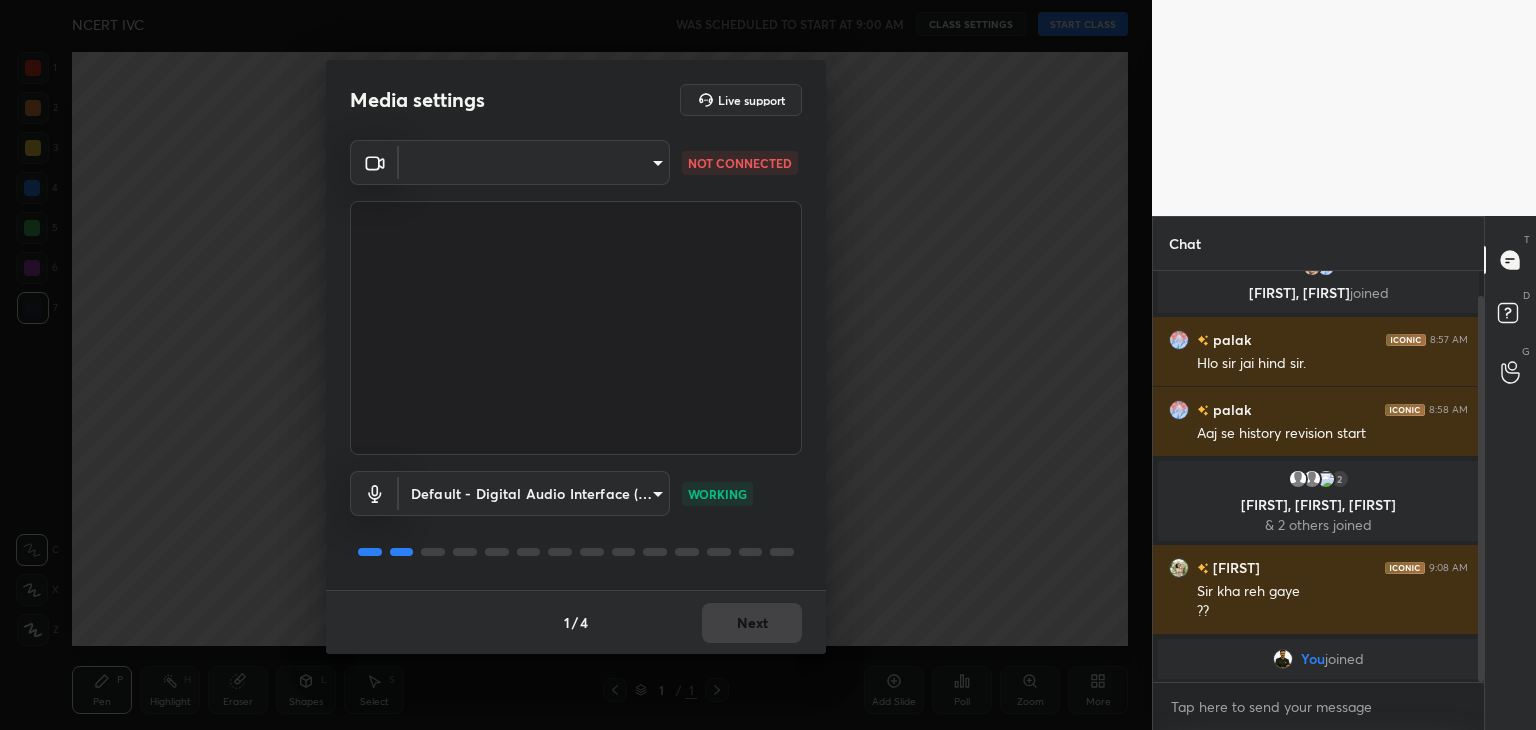click on "1 / 4 Next" at bounding box center (576, 622) 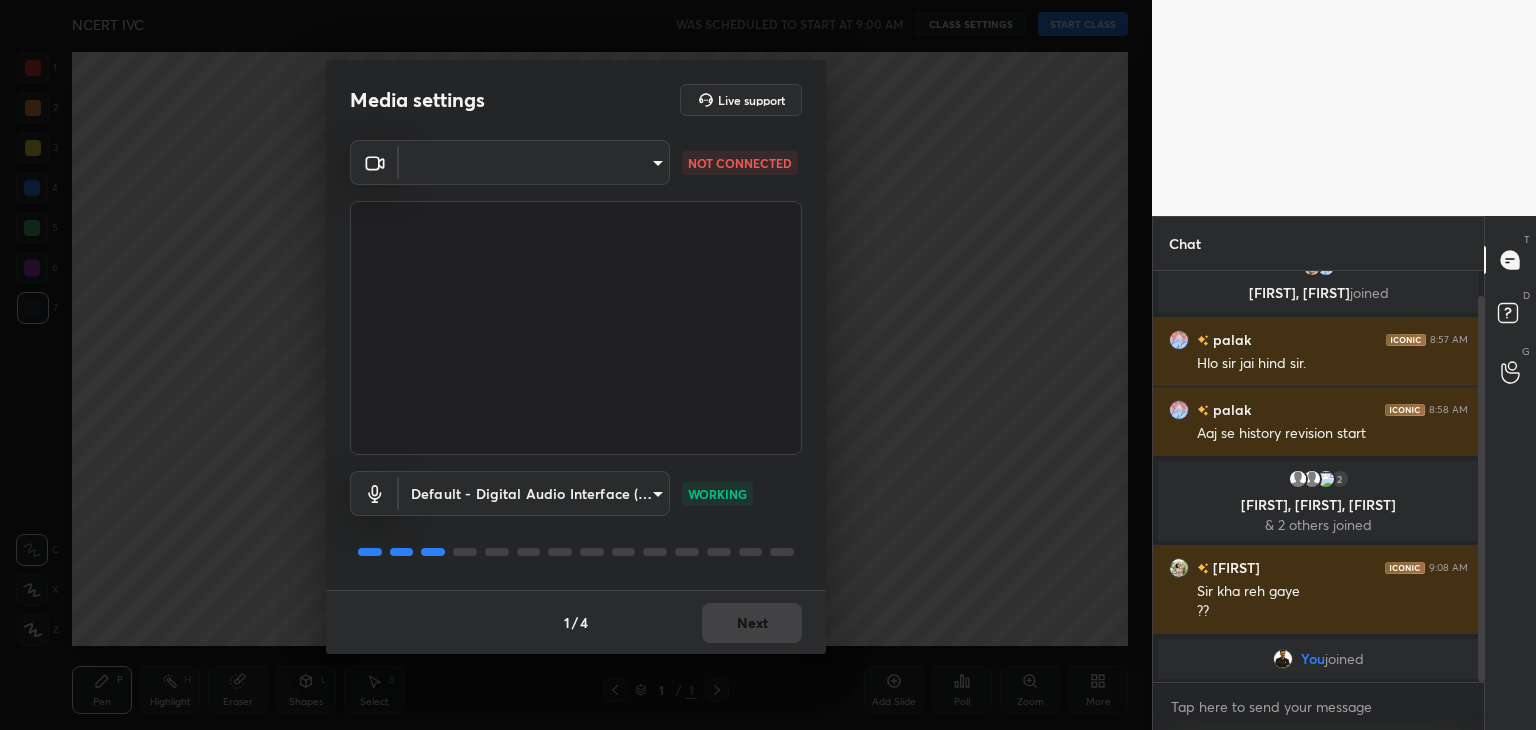 click on "1 / 4 Next" at bounding box center (576, 622) 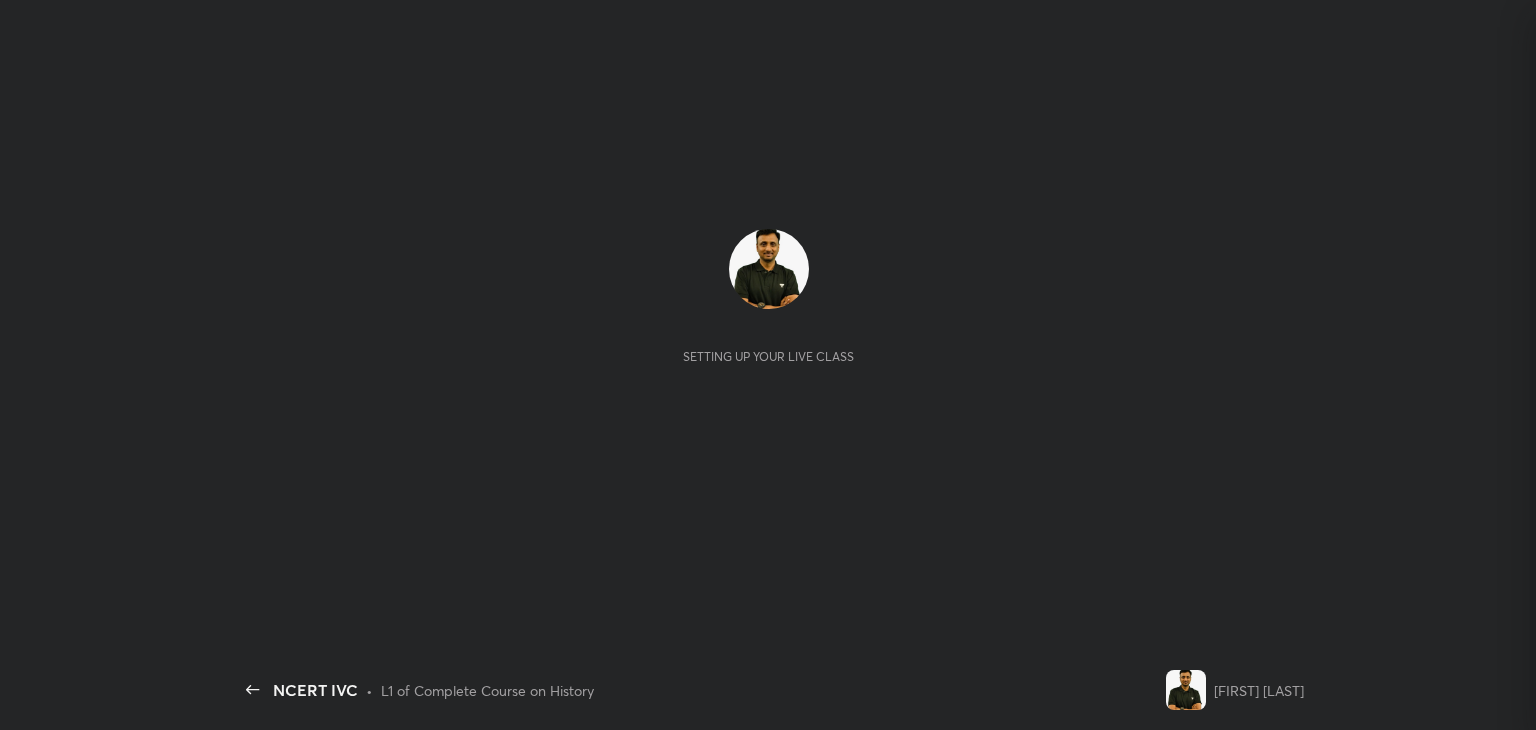 scroll, scrollTop: 0, scrollLeft: 0, axis: both 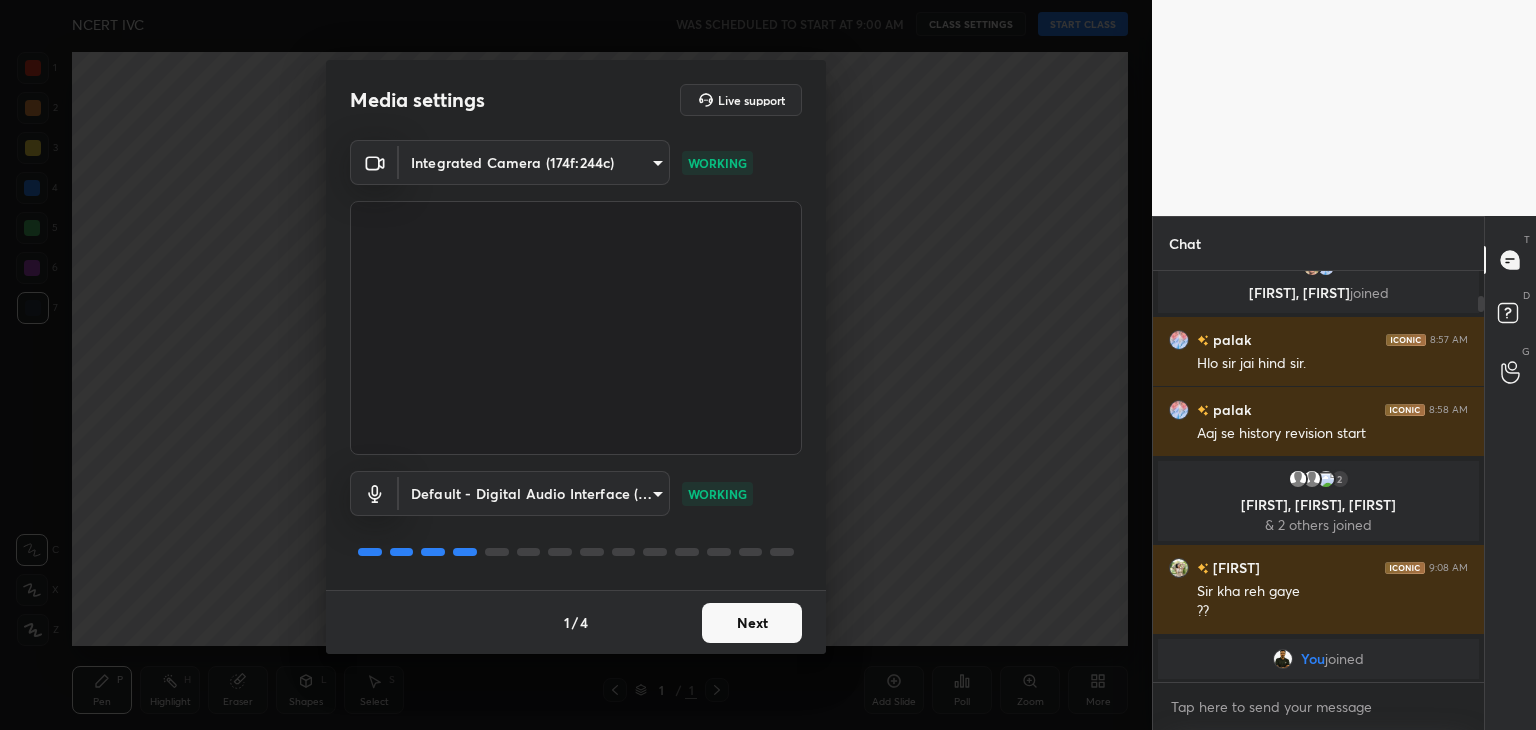 click on "Next" at bounding box center [752, 623] 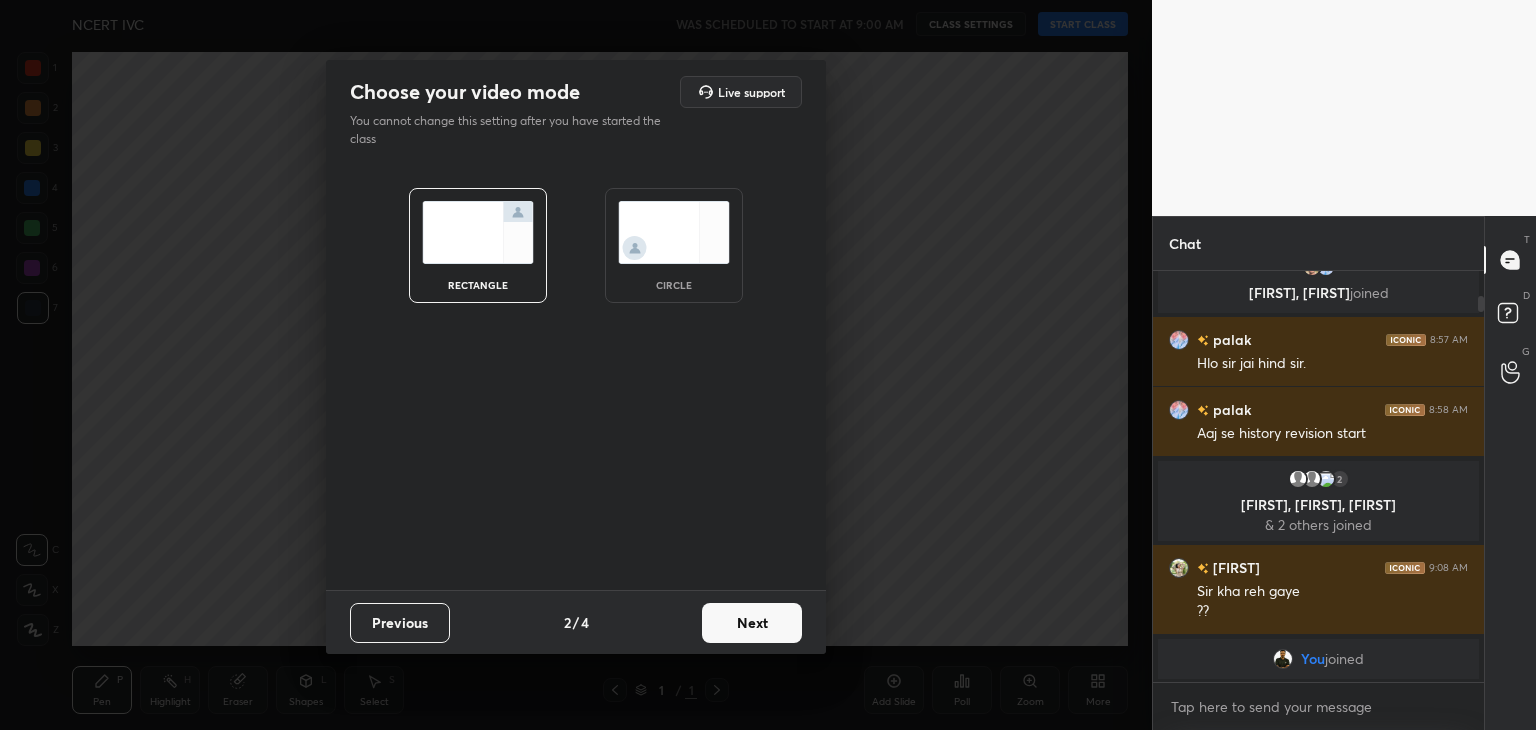click at bounding box center [674, 232] 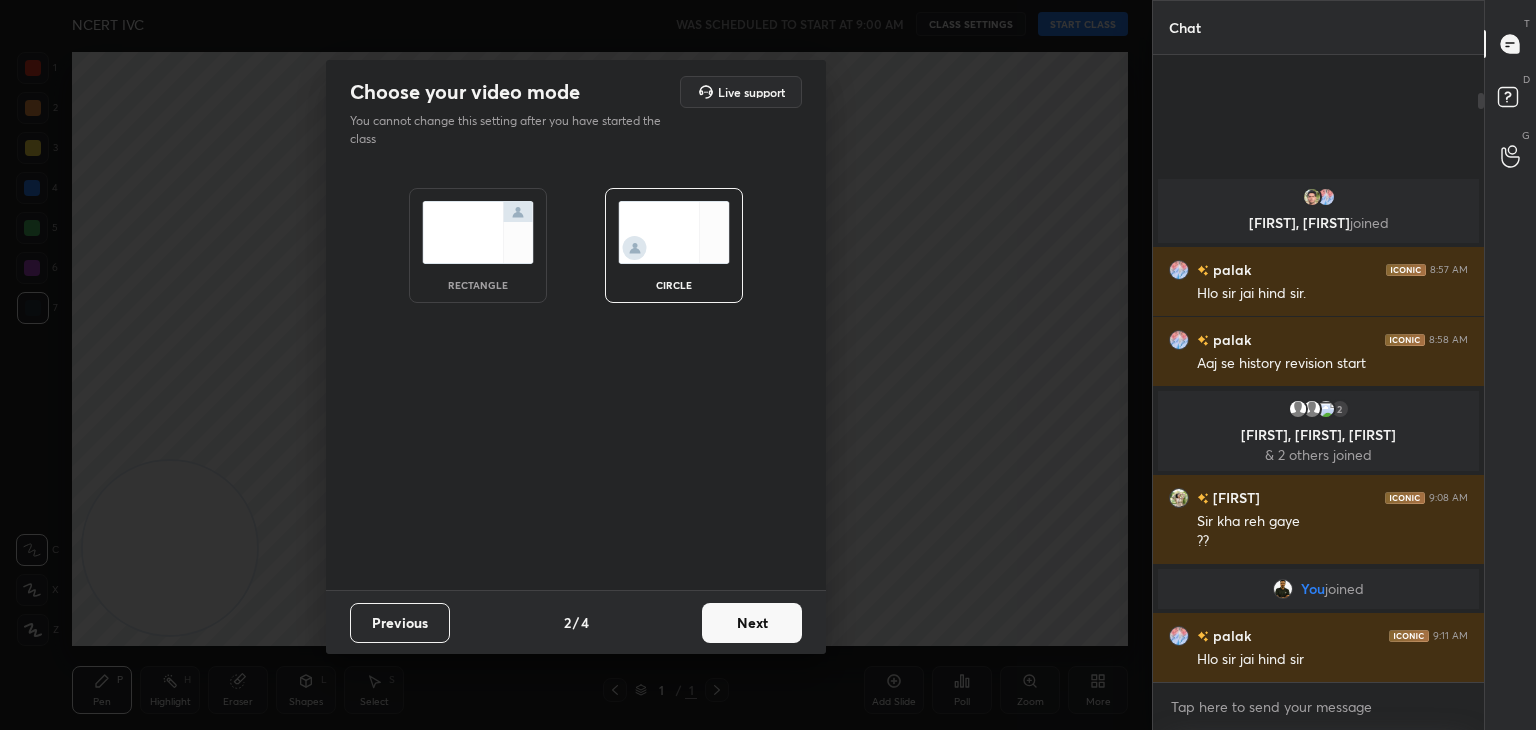 click on "Next" at bounding box center [752, 623] 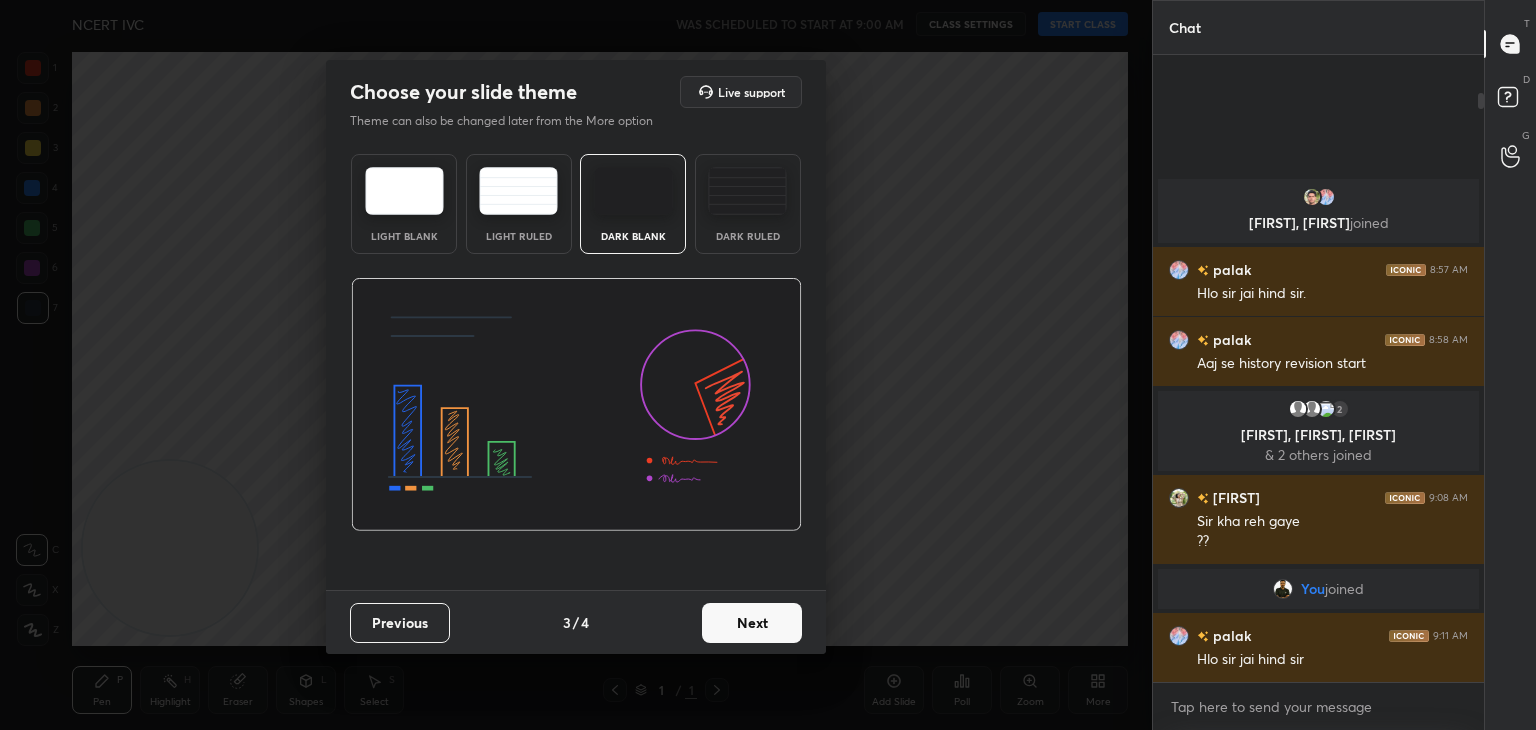 click on "Next" at bounding box center [752, 623] 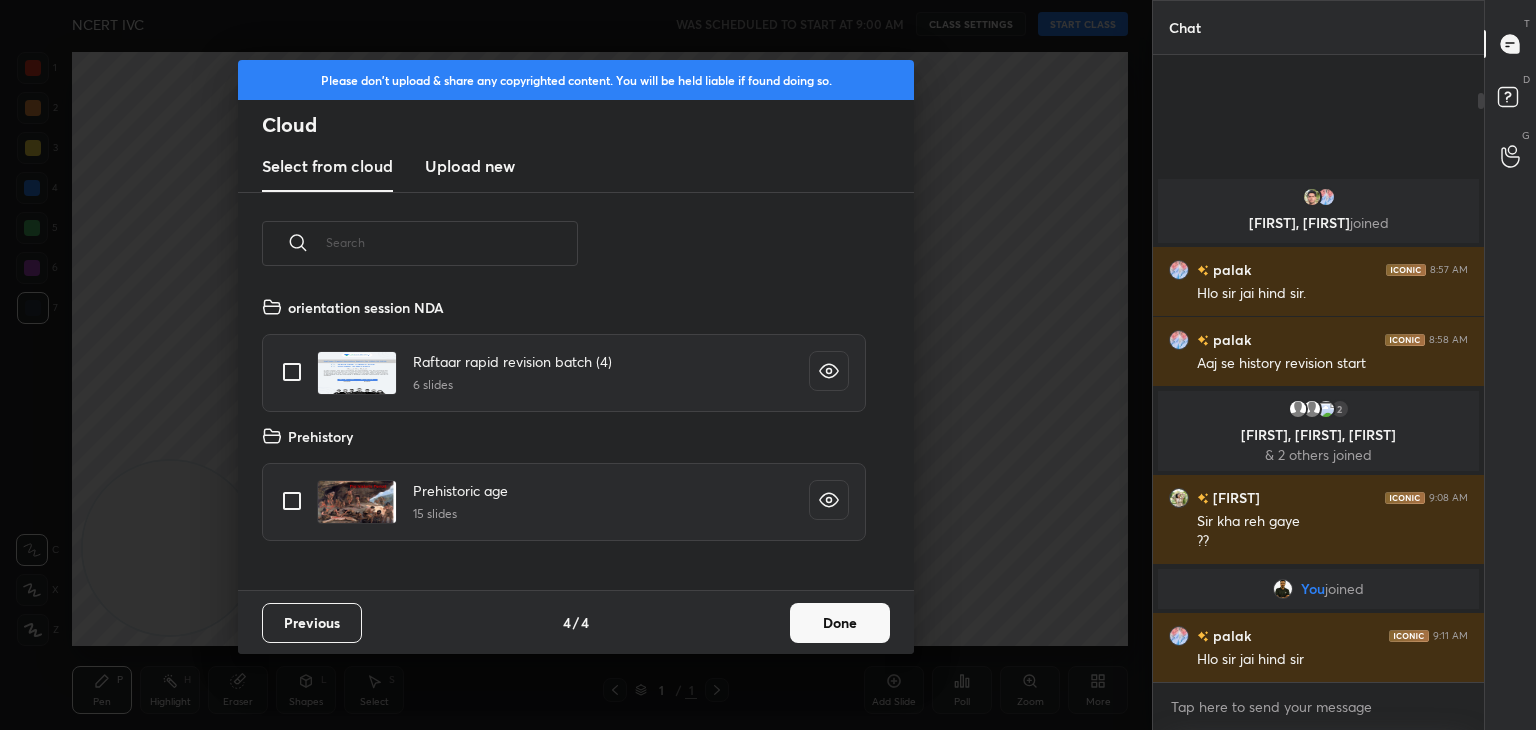 scroll, scrollTop: 6, scrollLeft: 10, axis: both 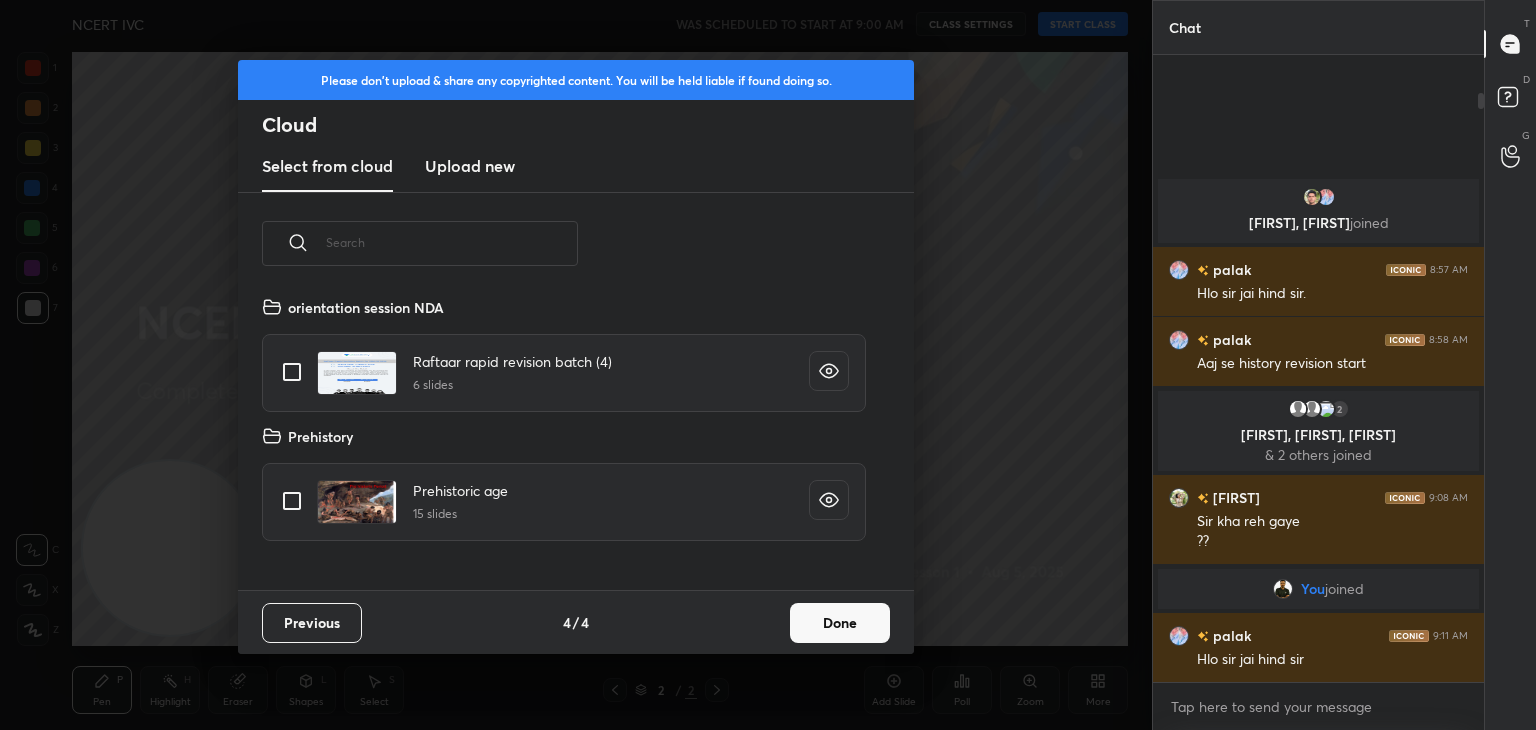 click on "Upload new" at bounding box center (470, 166) 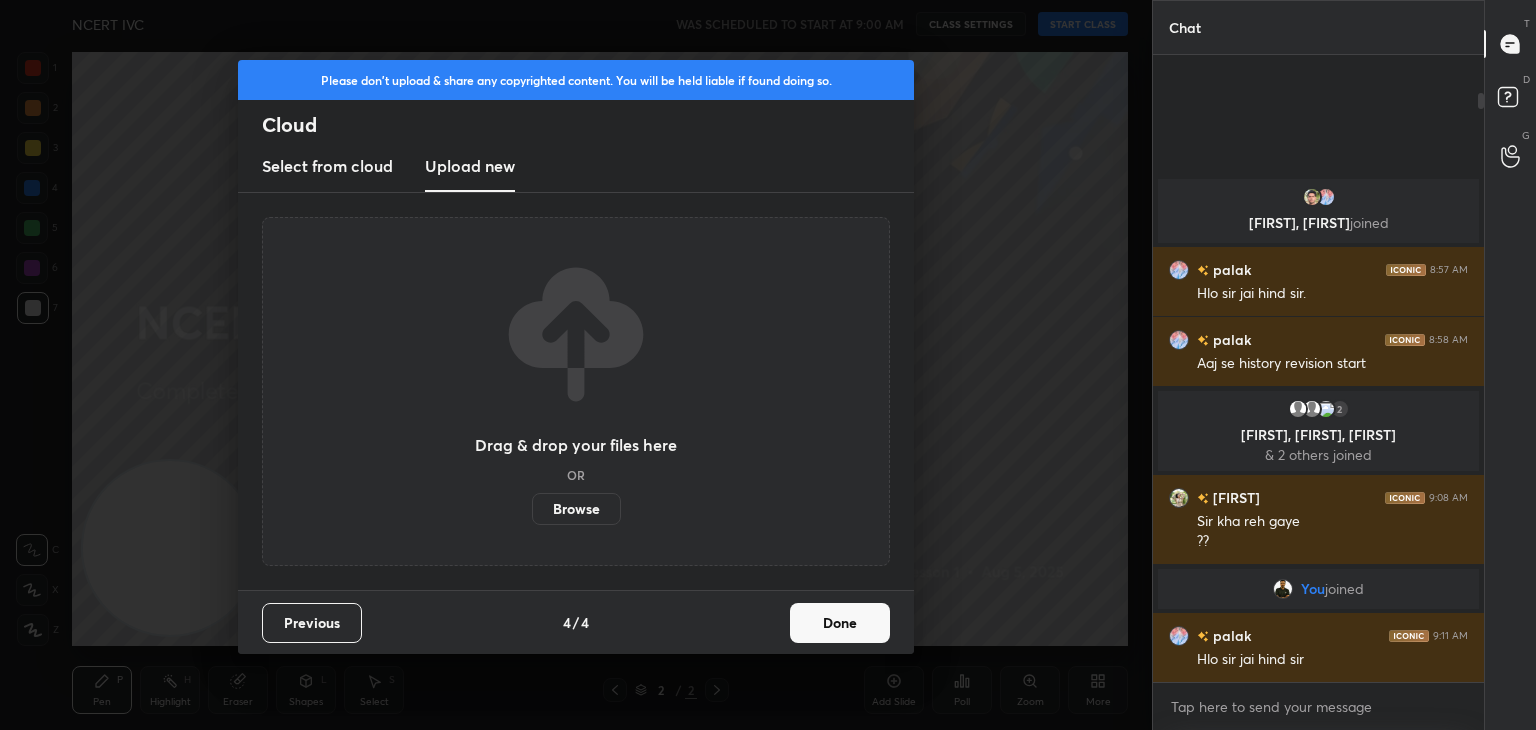 click on "Browse" at bounding box center [576, 509] 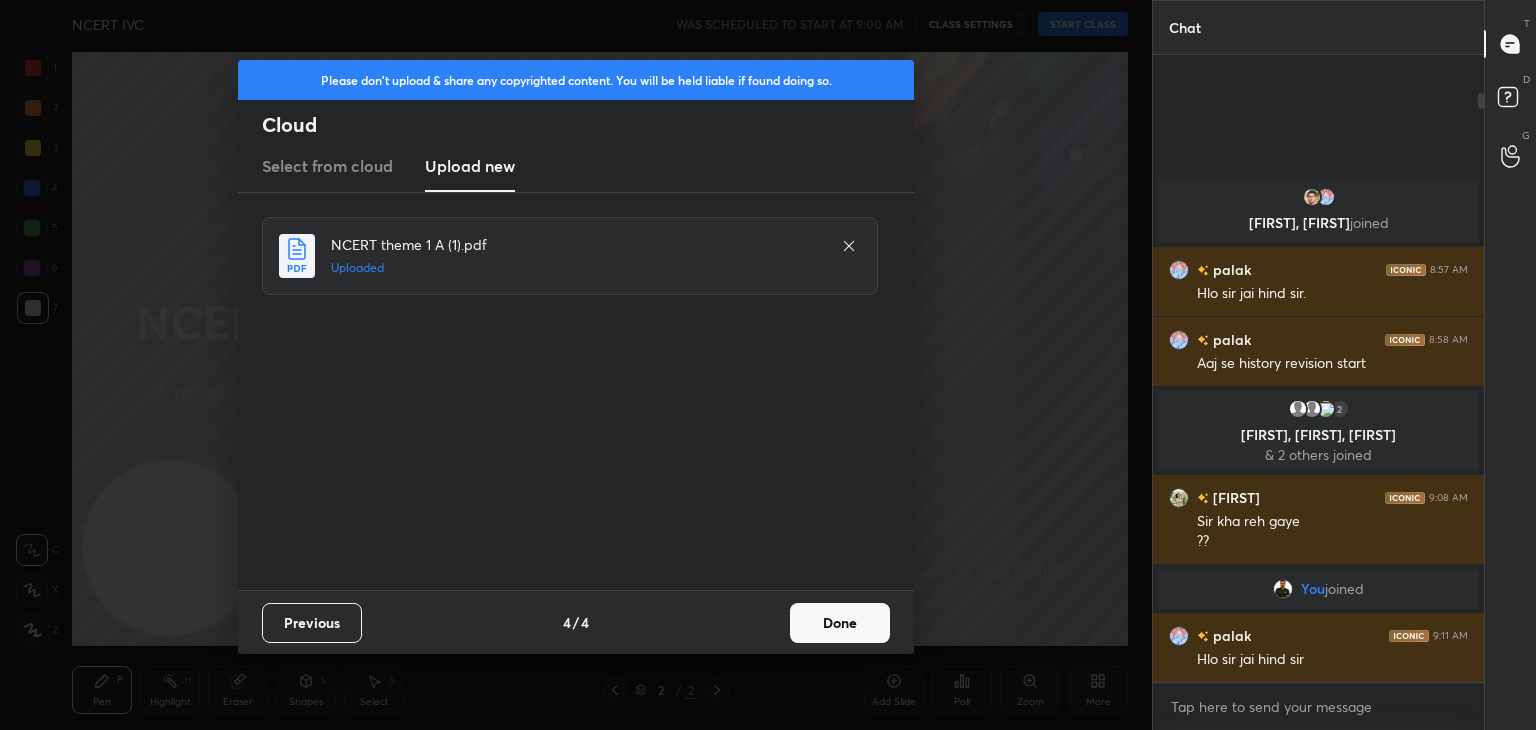 click on "Done" at bounding box center (840, 623) 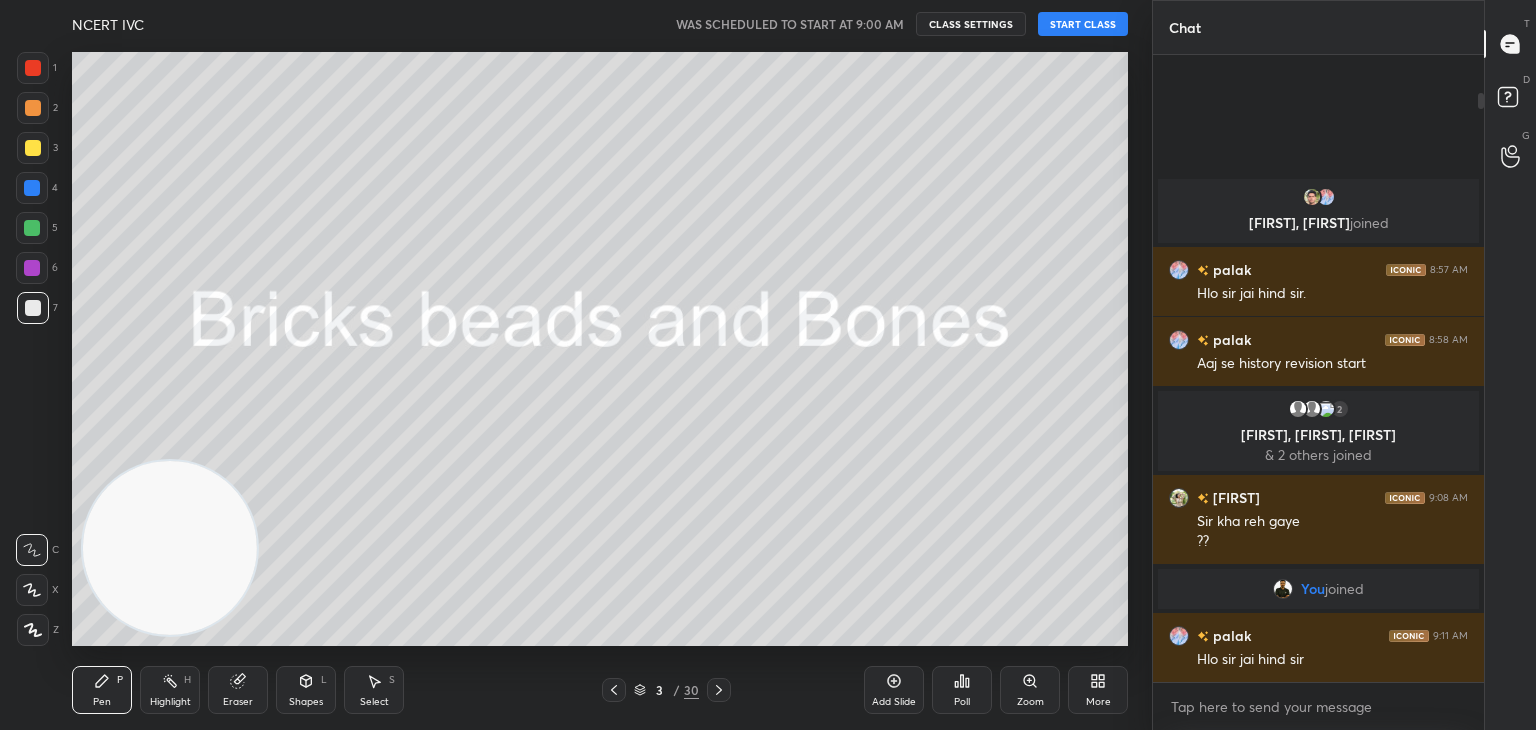 click on "START CLASS" at bounding box center [1083, 24] 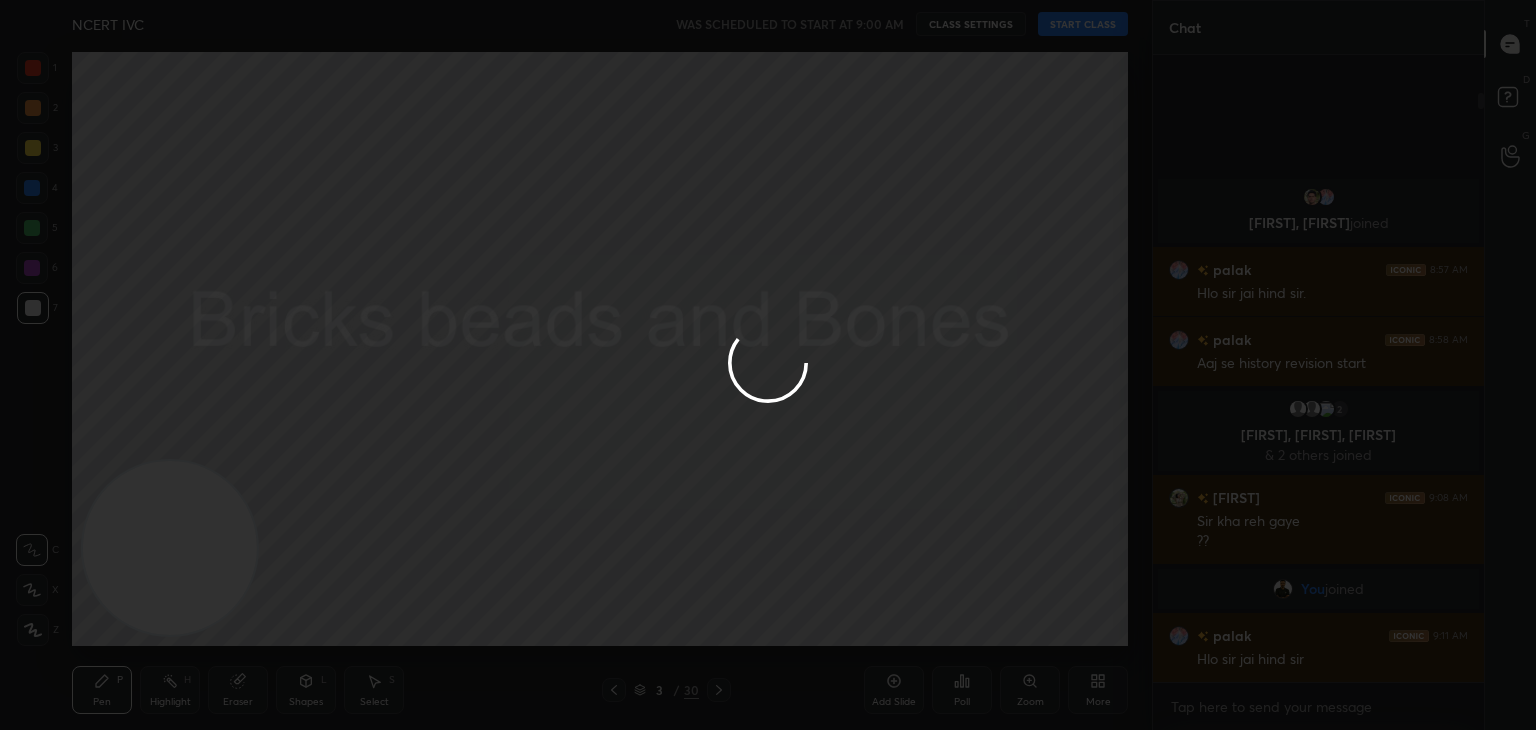 type on "x" 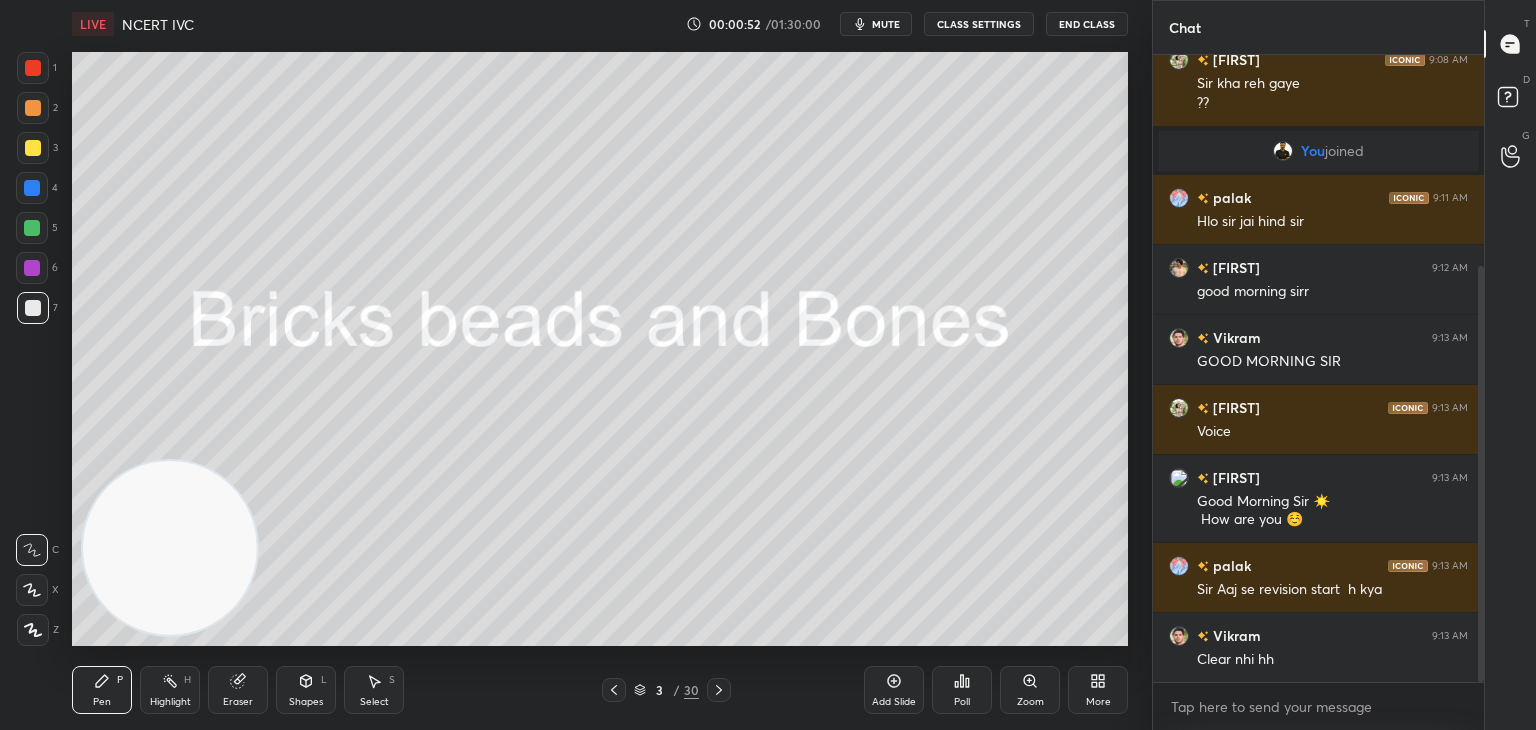 scroll, scrollTop: 366, scrollLeft: 0, axis: vertical 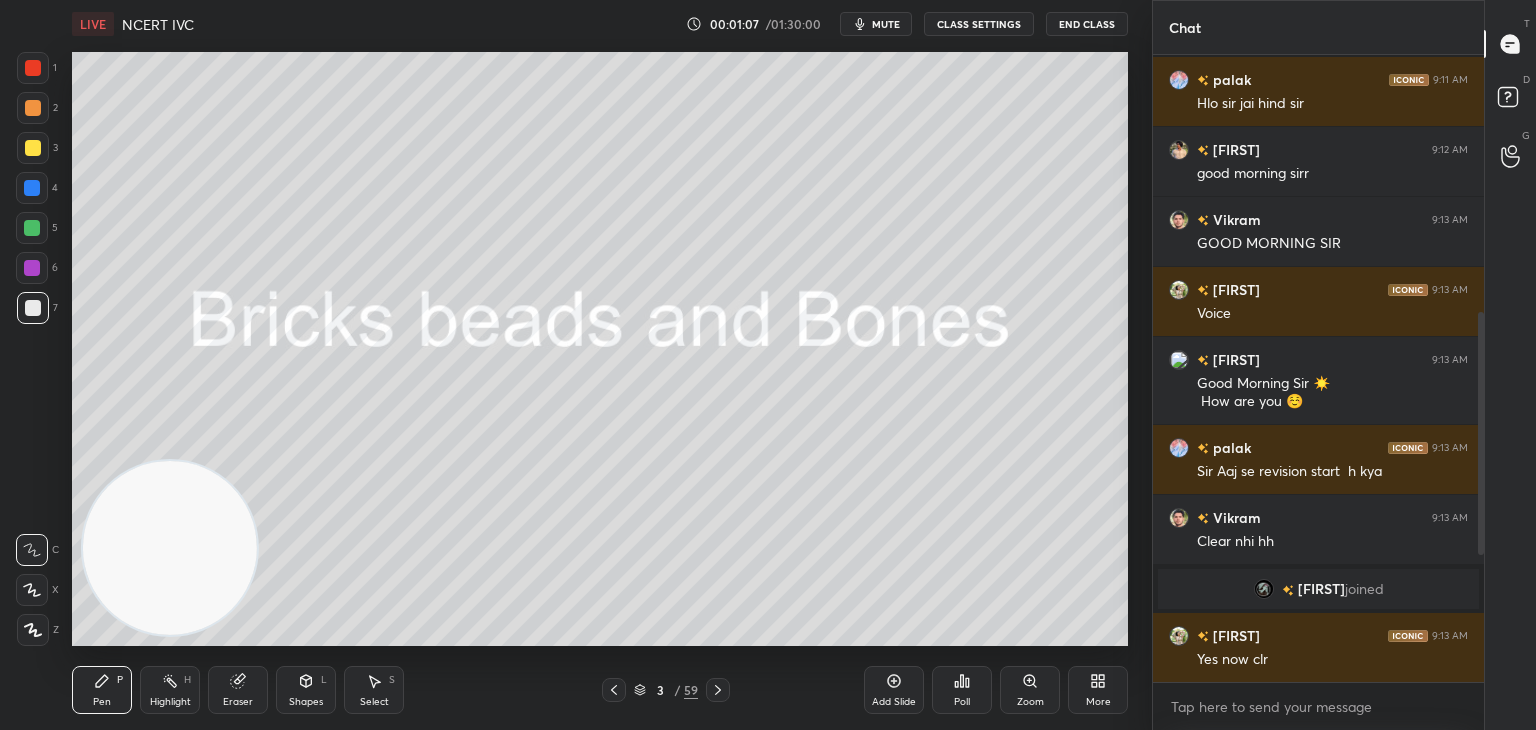drag, startPoint x: 1480, startPoint y: 529, endPoint x: 1472, endPoint y: 562, distance: 33.955853 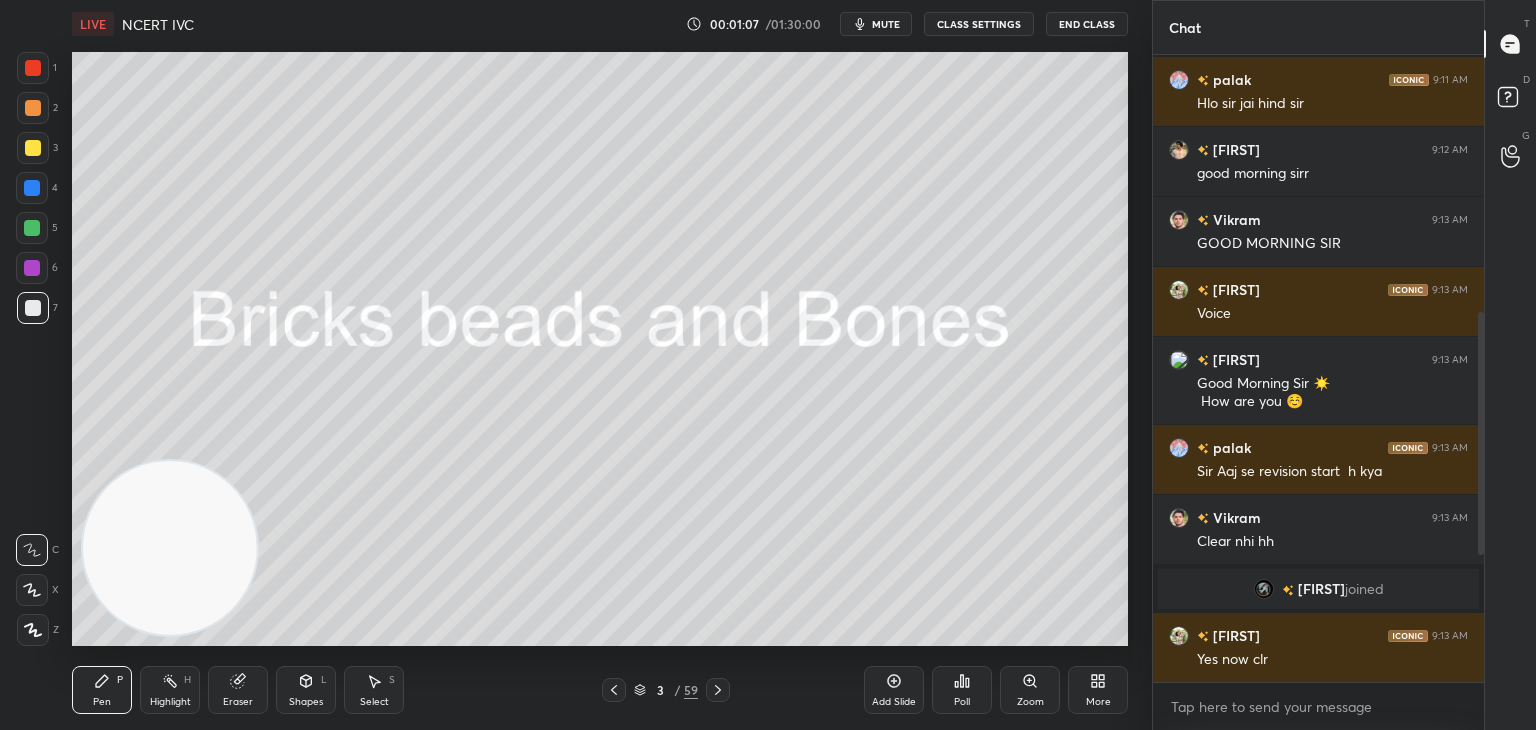 click at bounding box center [1478, 368] 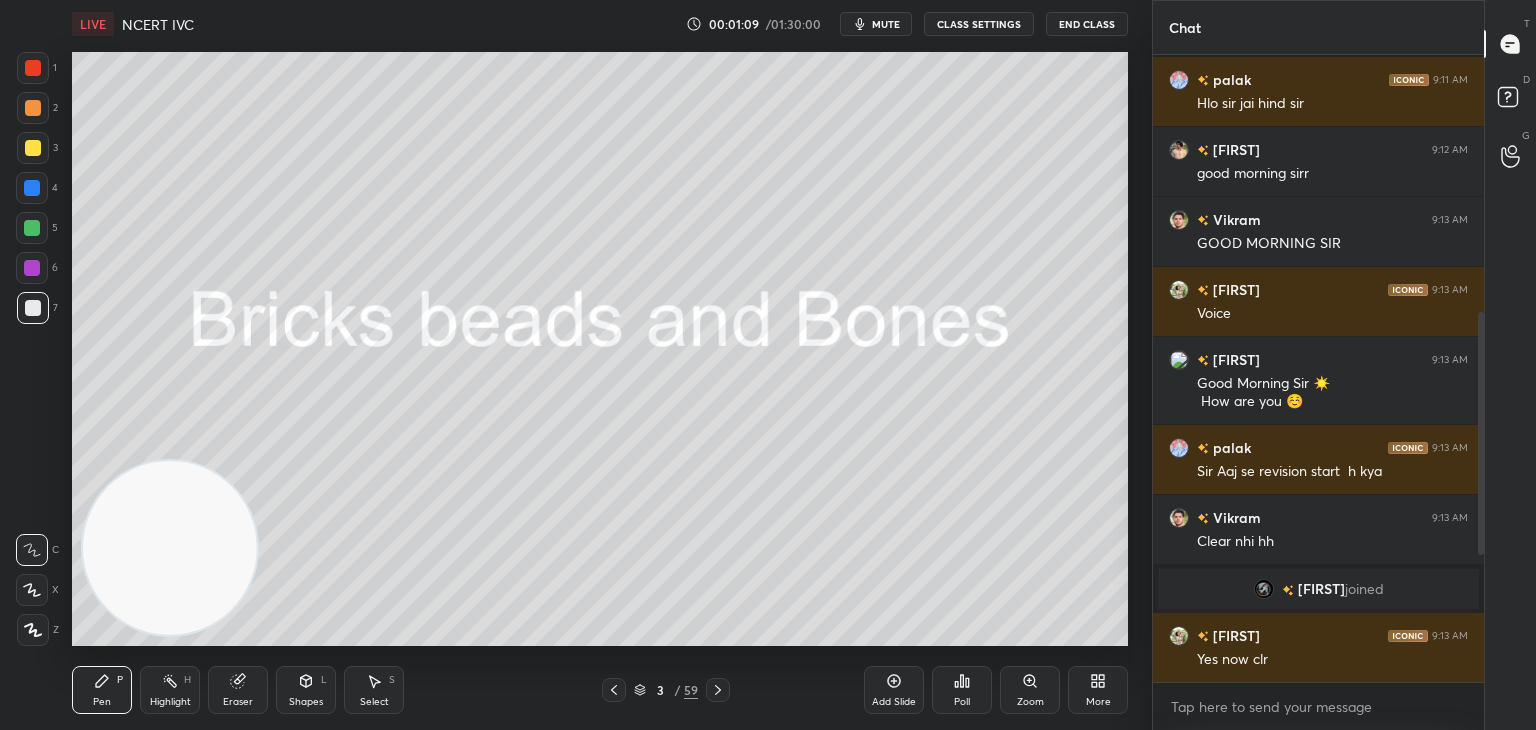 drag, startPoint x: 1483, startPoint y: 538, endPoint x: 1479, endPoint y: 579, distance: 41.19466 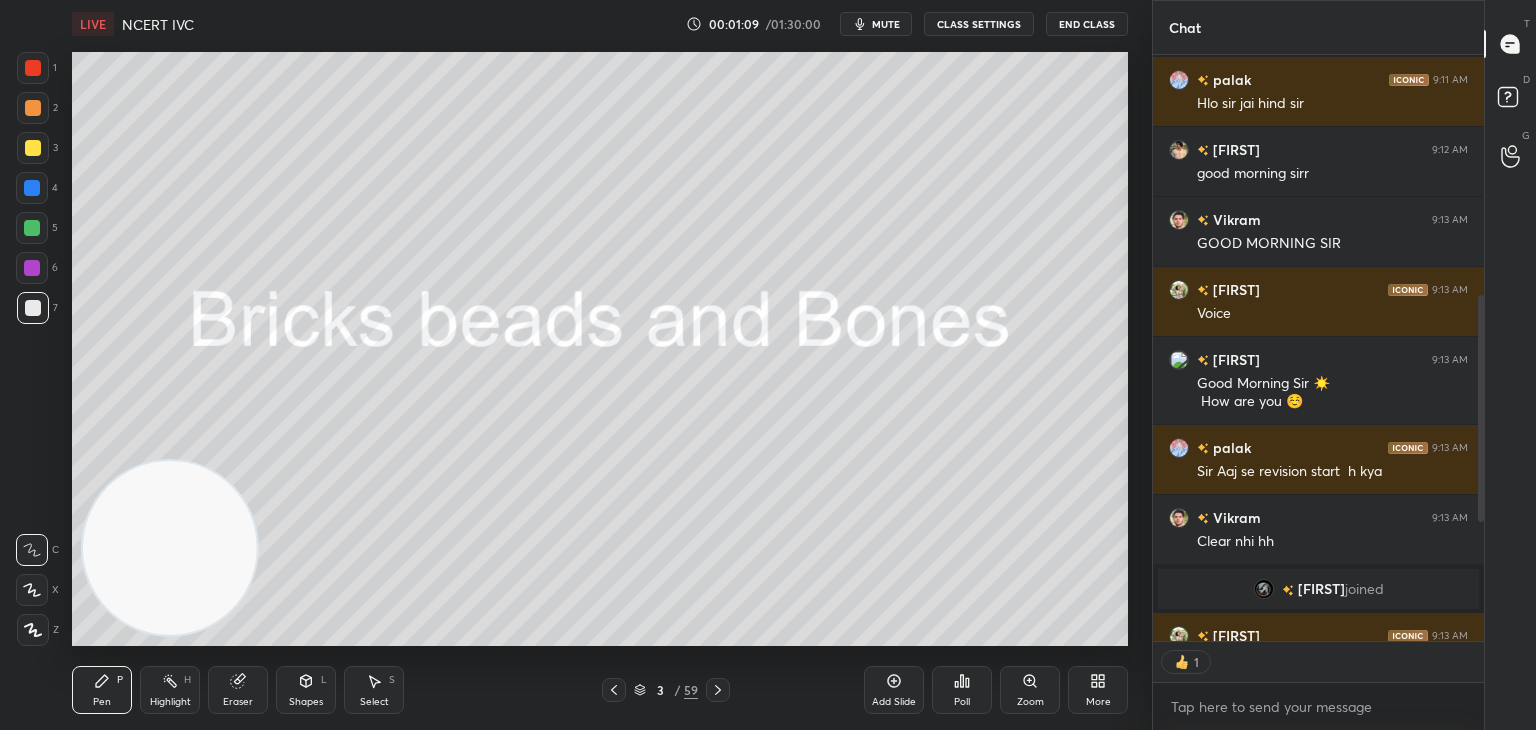 scroll, scrollTop: 581, scrollLeft: 325, axis: both 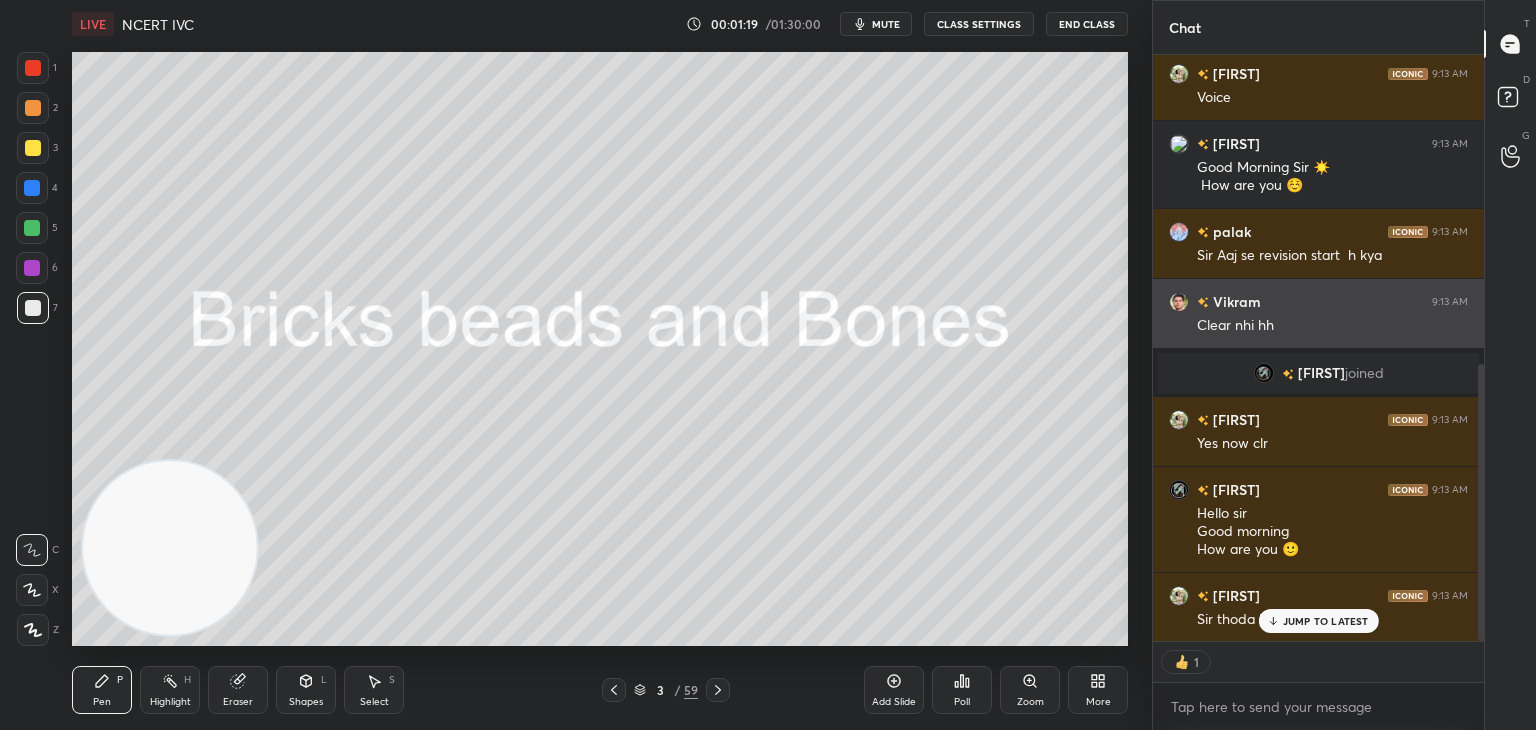 type on "x" 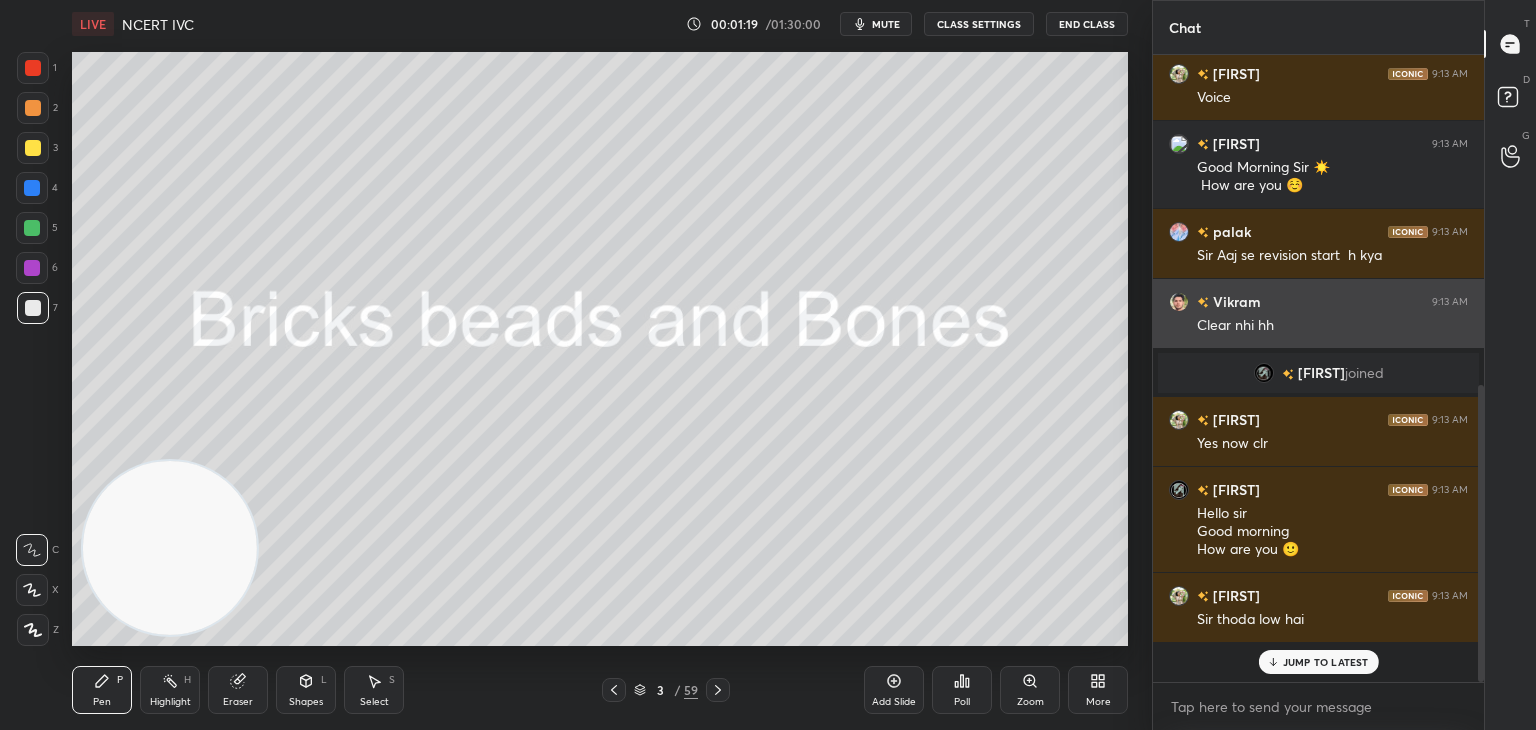 scroll, scrollTop: 6, scrollLeft: 6, axis: both 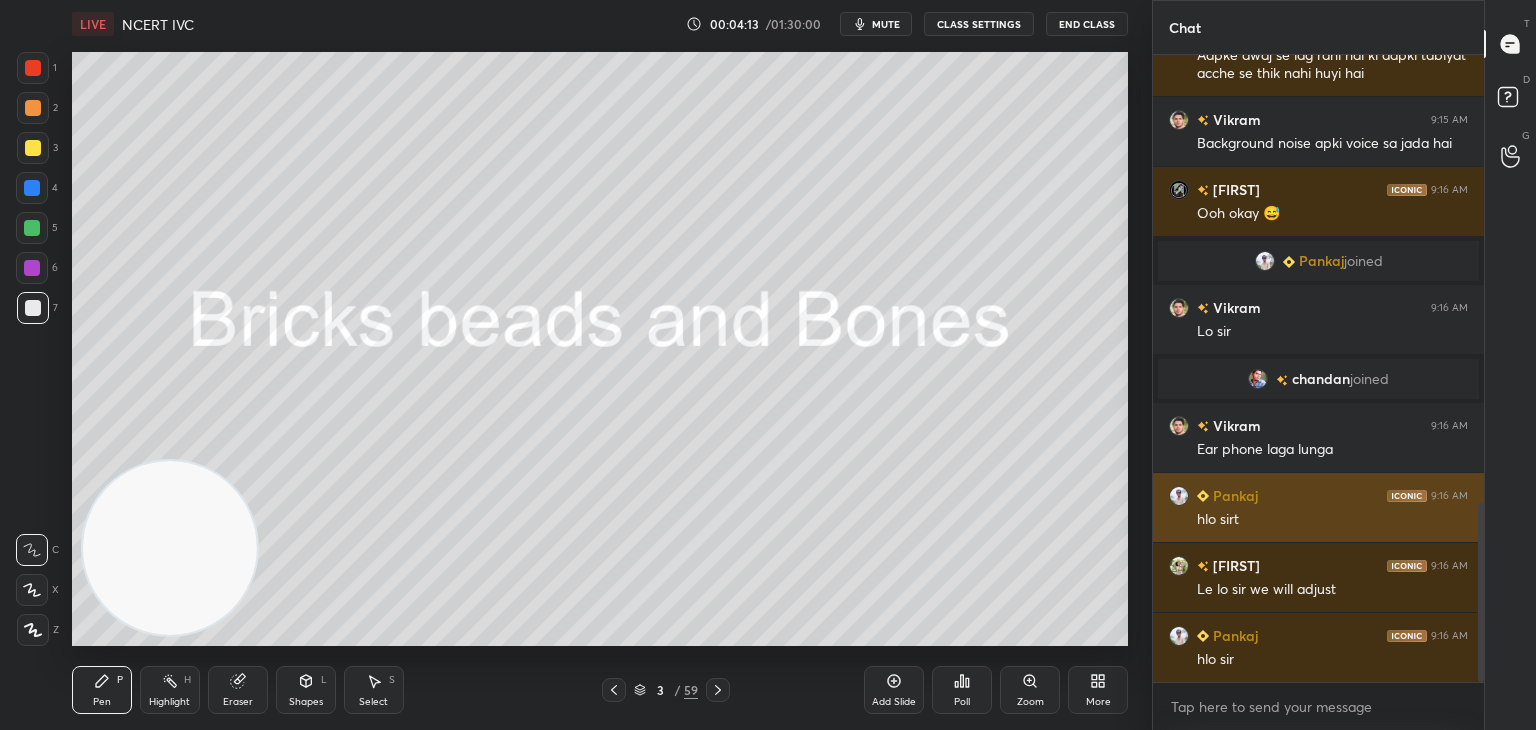 click at bounding box center [1179, 496] 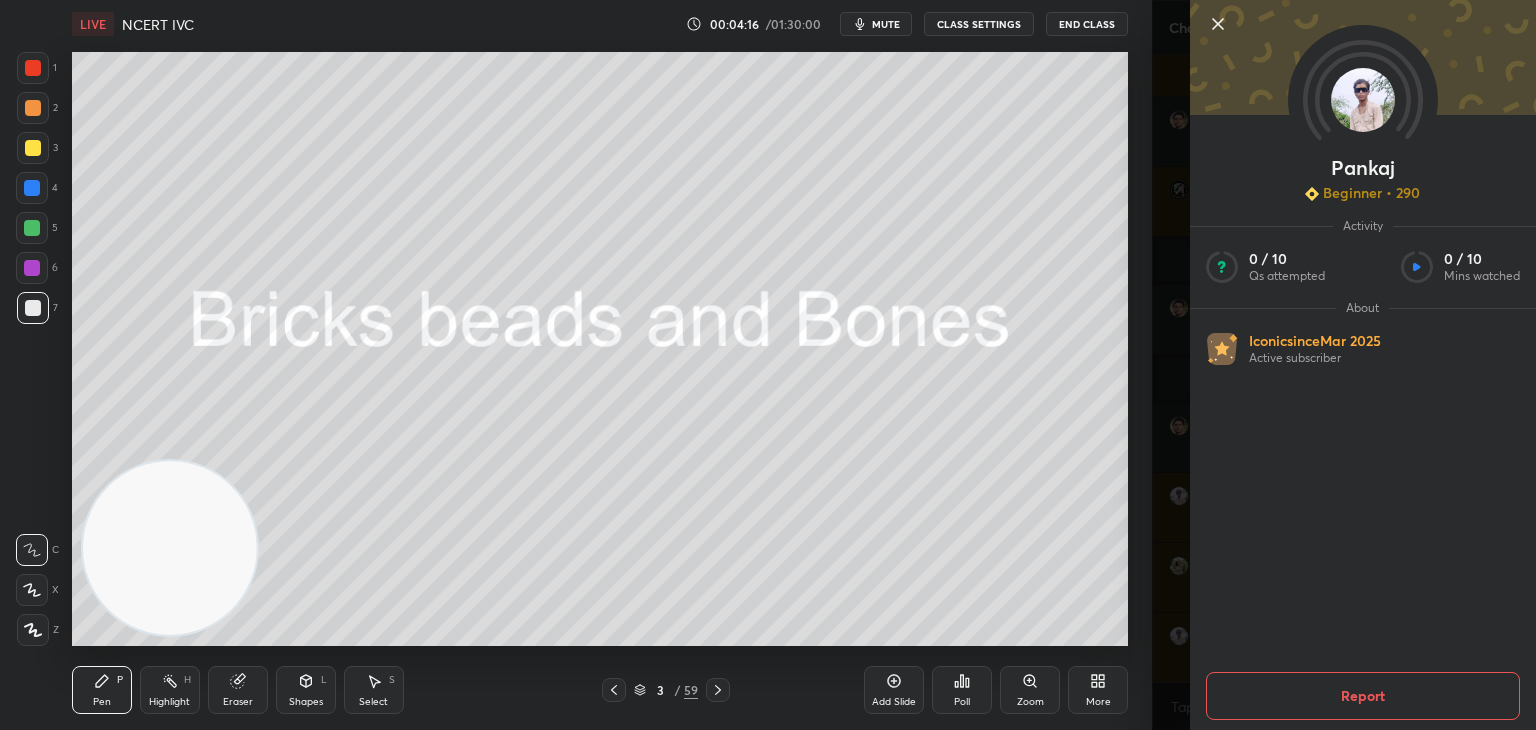 click 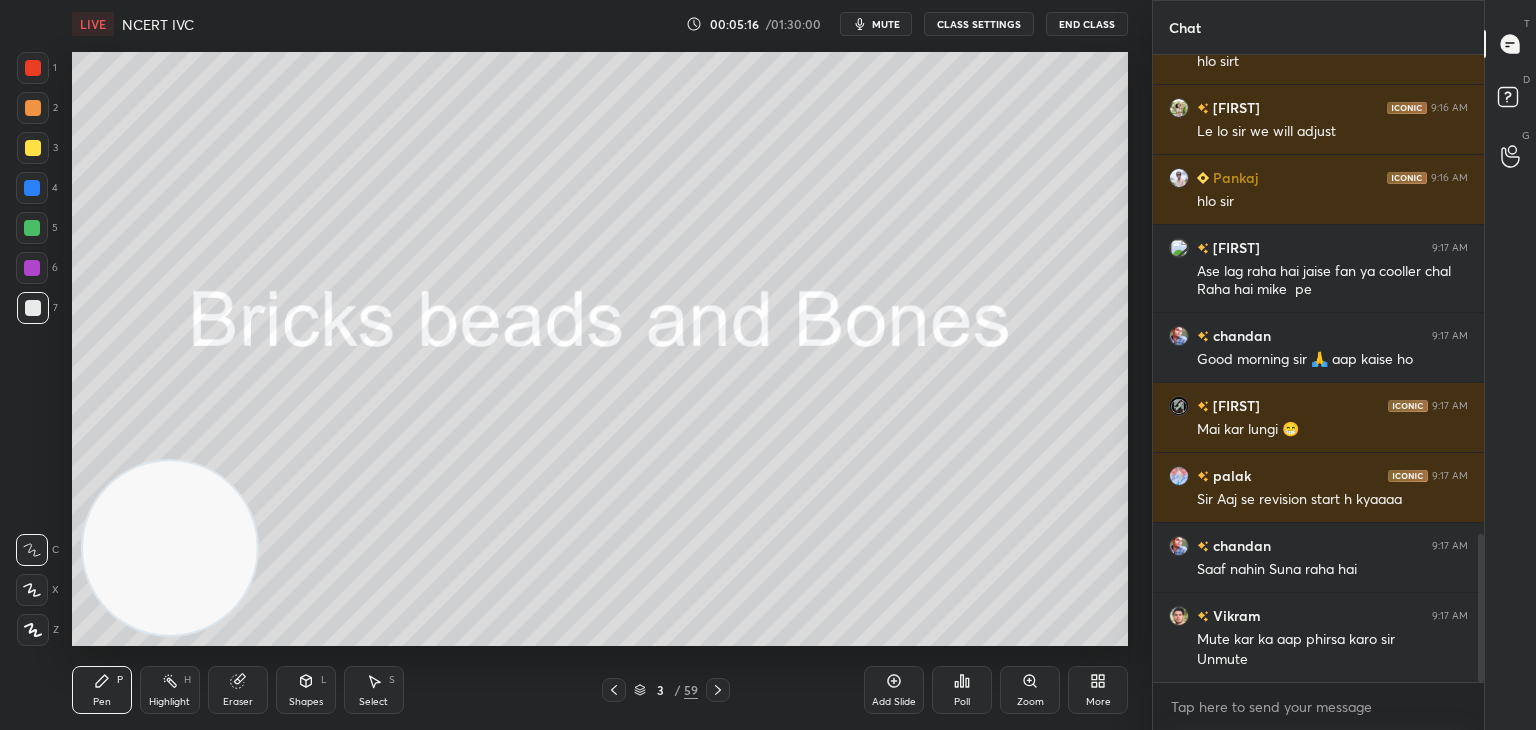 scroll, scrollTop: 2094, scrollLeft: 0, axis: vertical 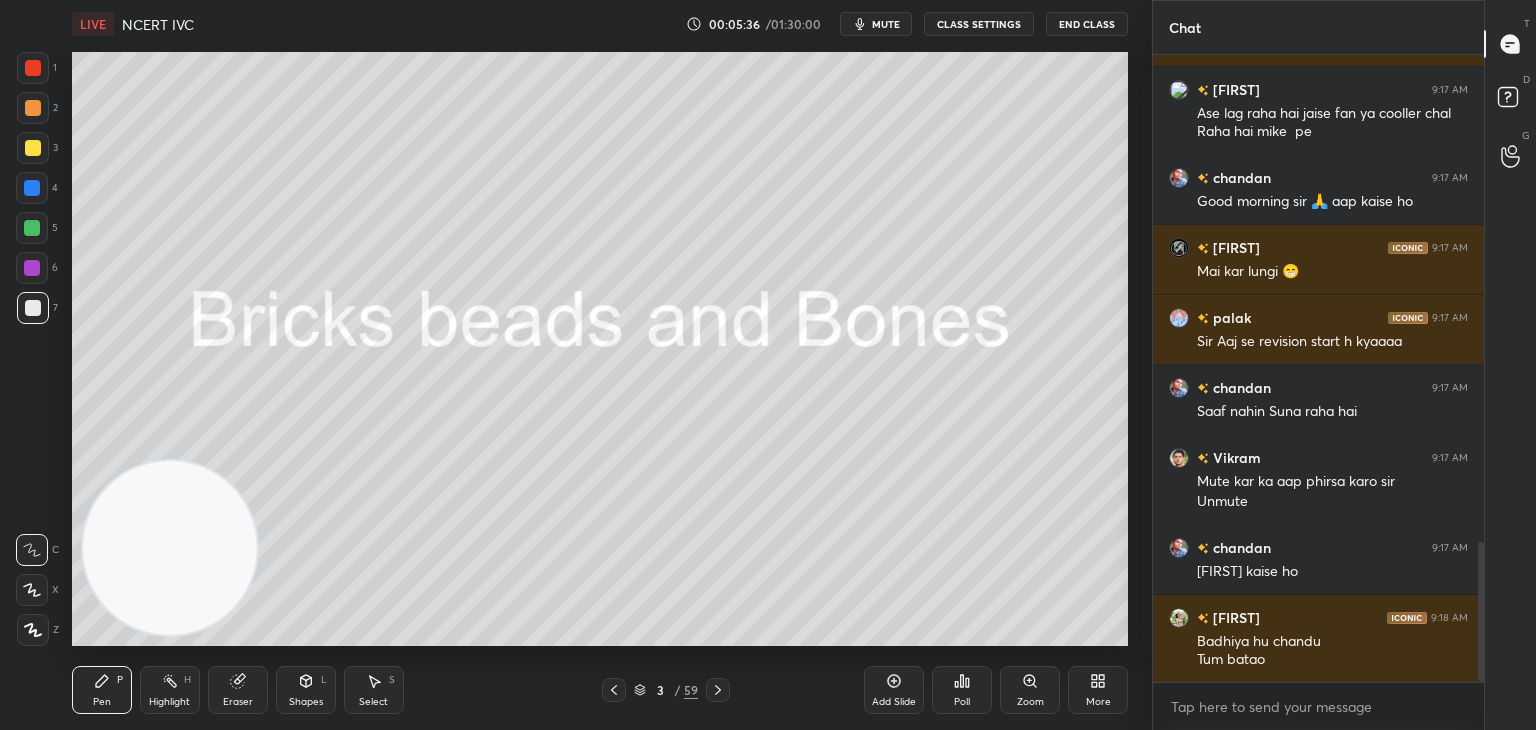 click on "mute" at bounding box center [886, 24] 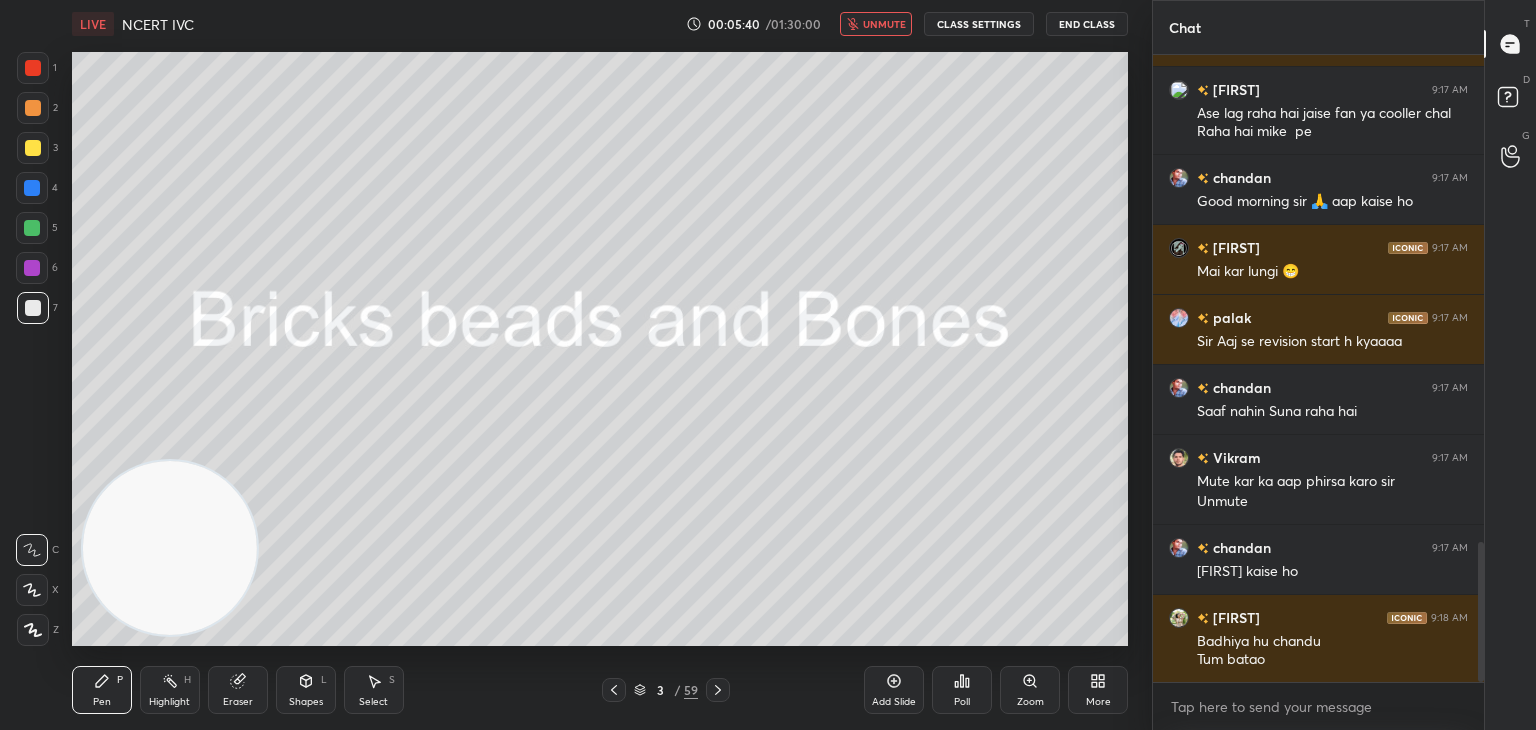 click on "unmute" at bounding box center [884, 24] 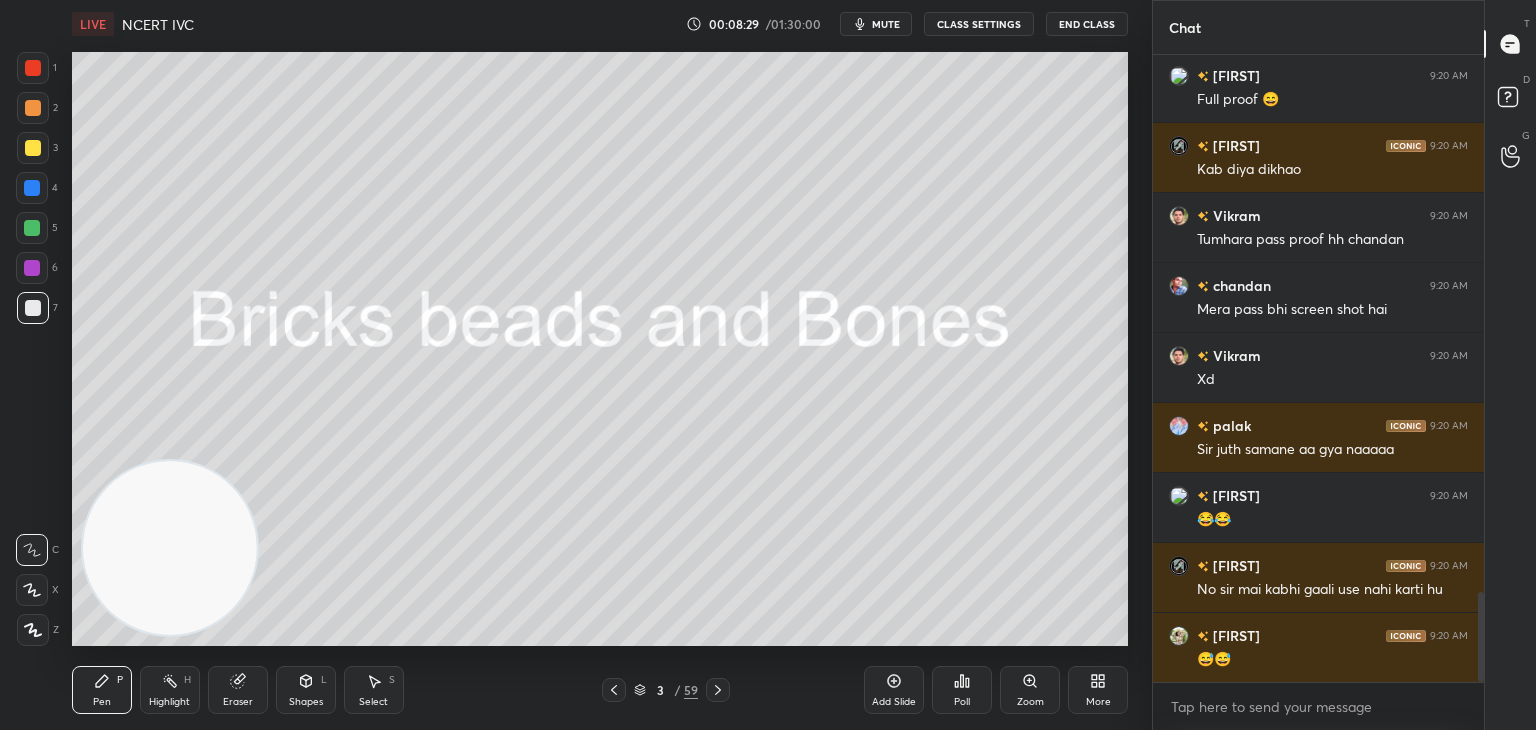 scroll, scrollTop: 3734, scrollLeft: 0, axis: vertical 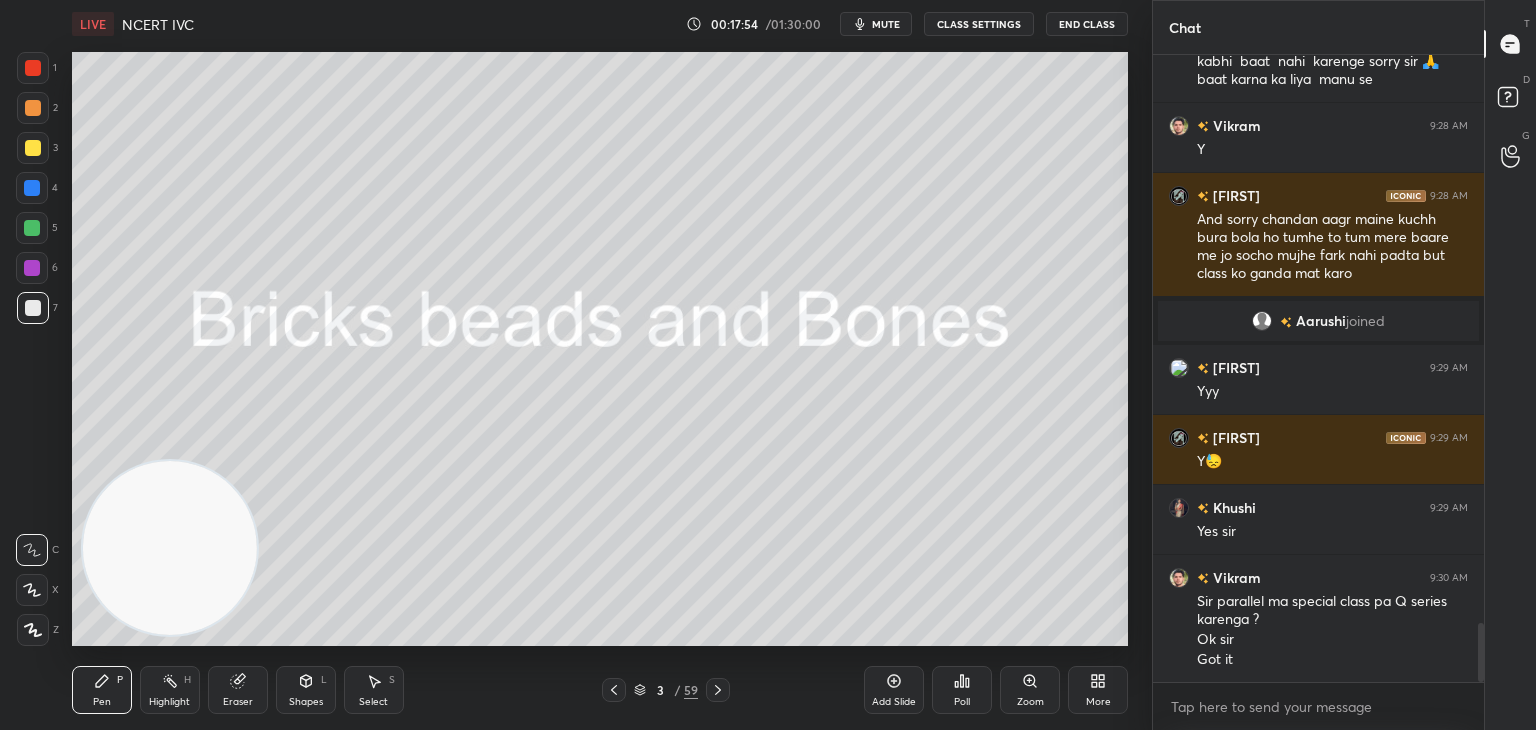 type 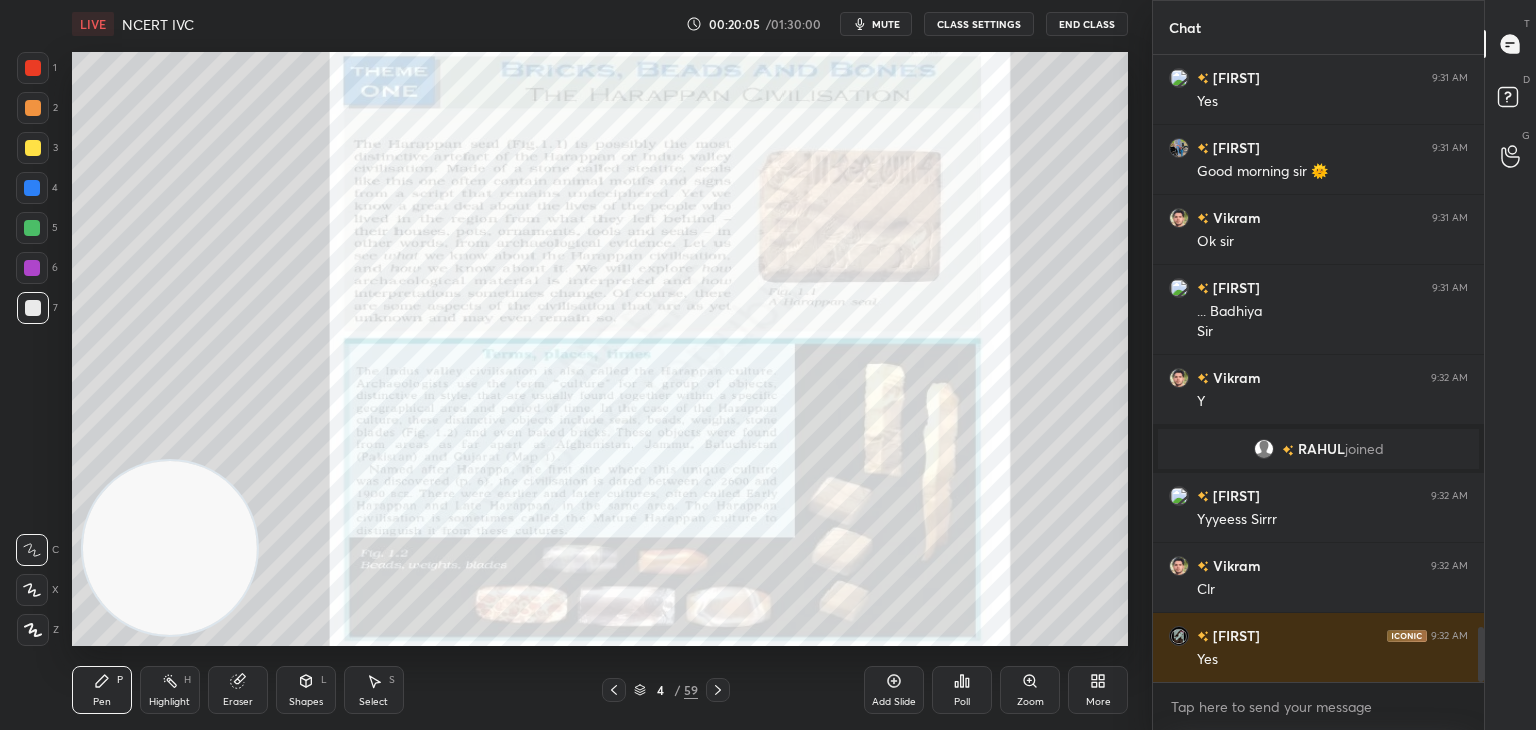 scroll, scrollTop: 6572, scrollLeft: 0, axis: vertical 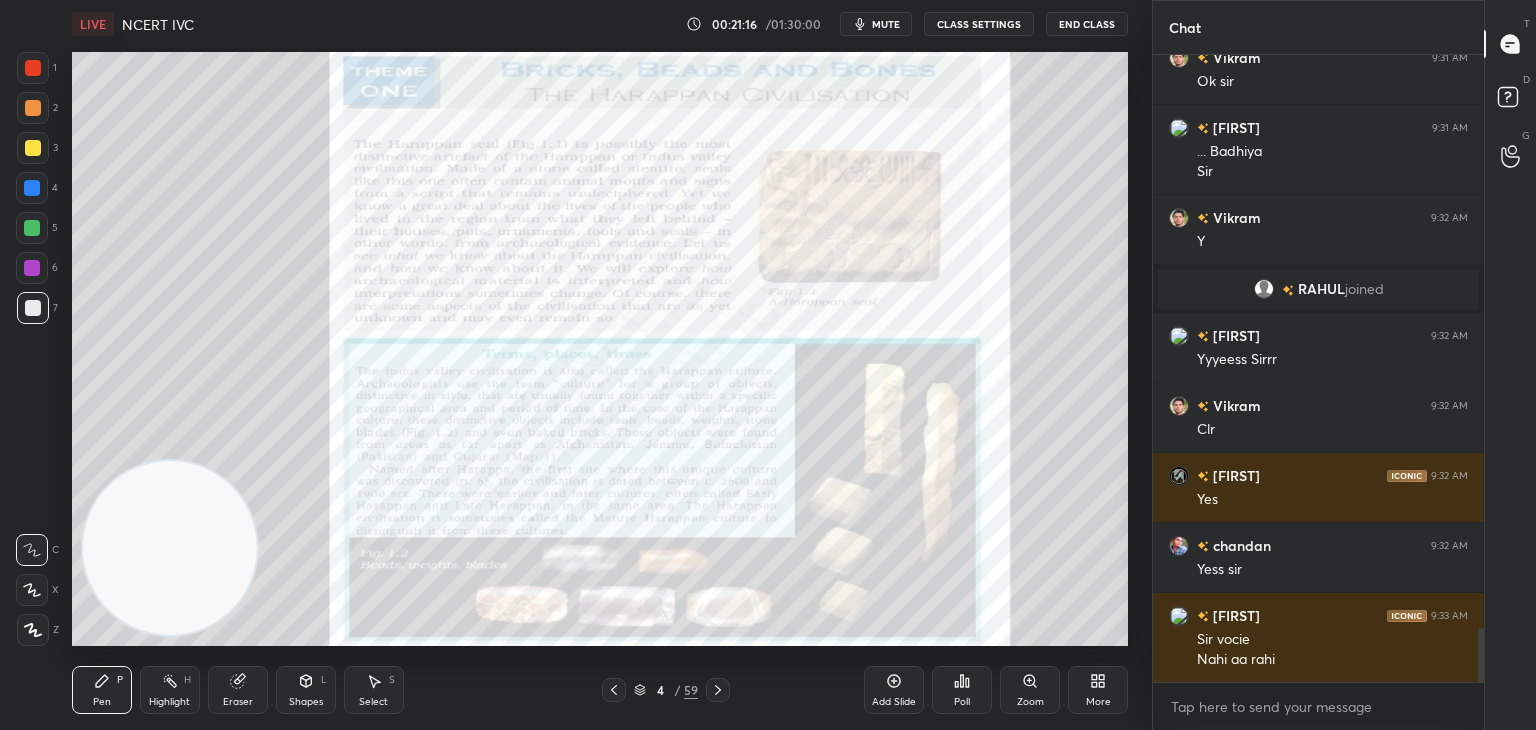 click 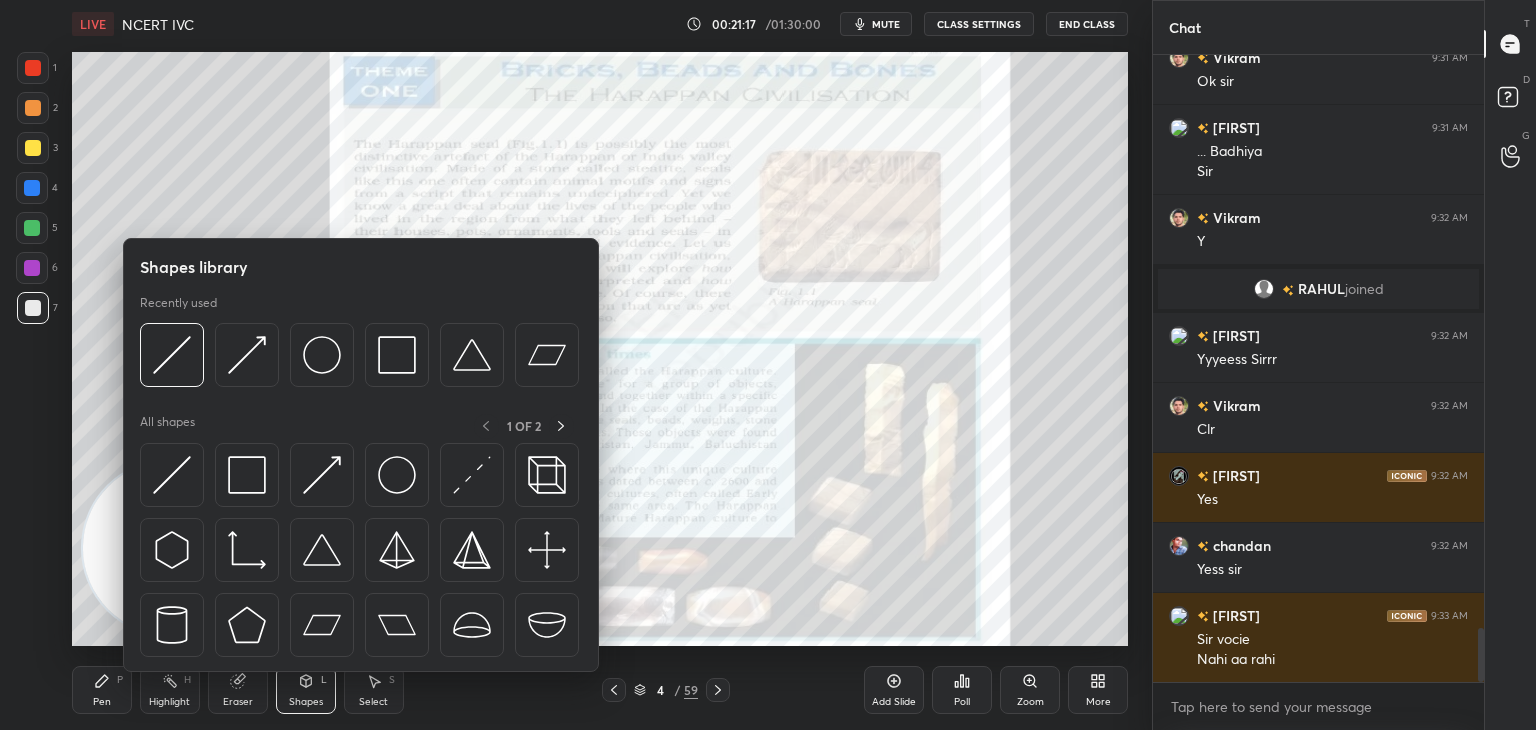 click at bounding box center [172, 475] 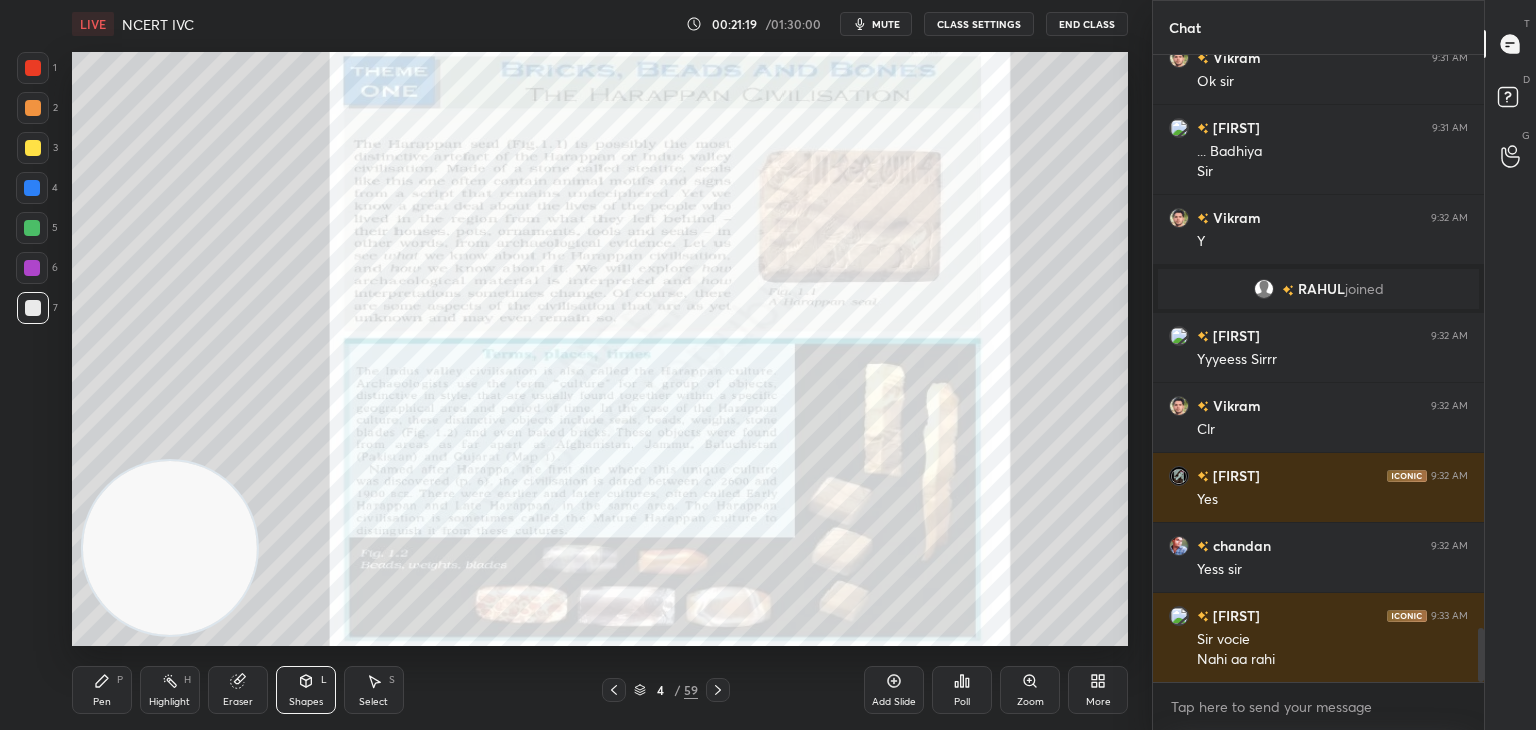 scroll, scrollTop: 6732, scrollLeft: 0, axis: vertical 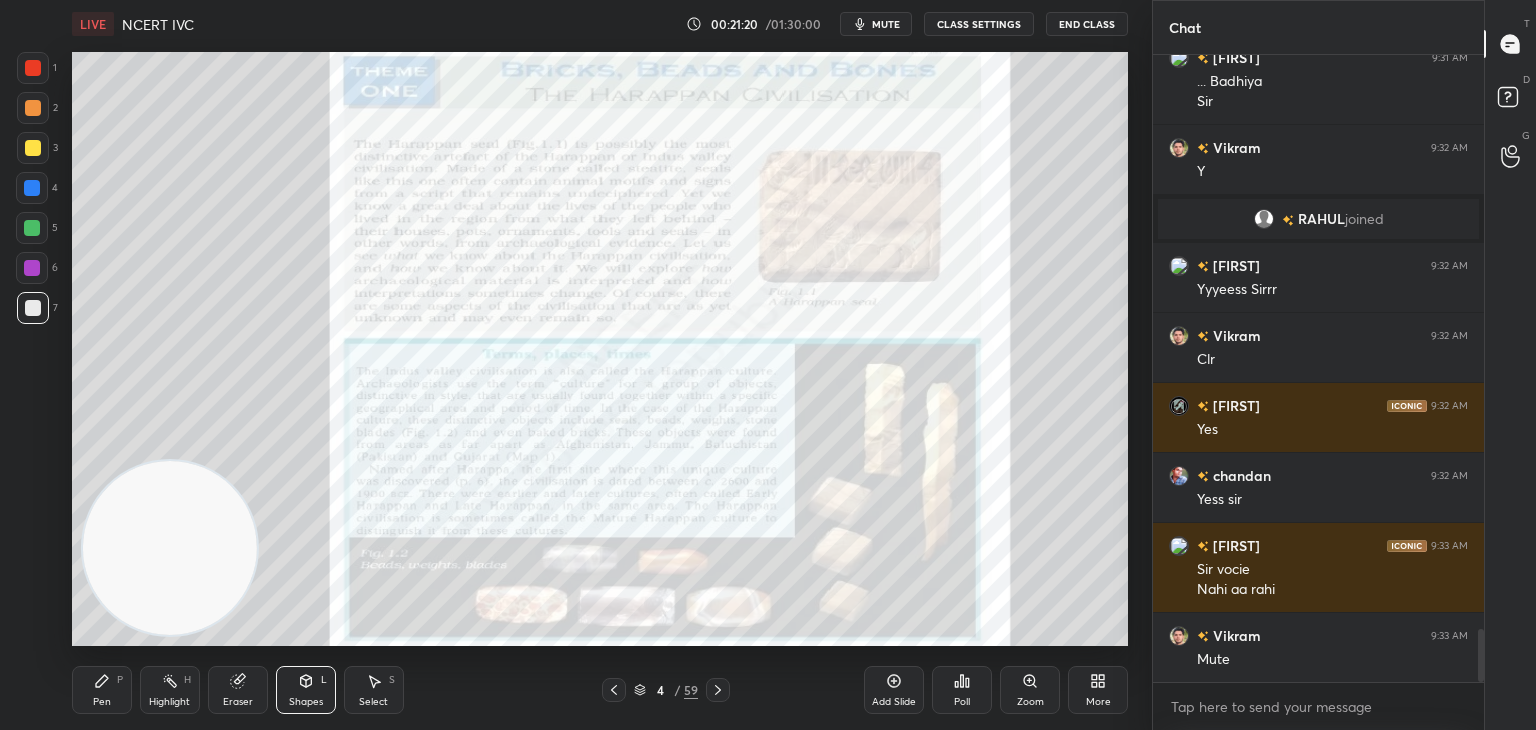 click at bounding box center [33, 68] 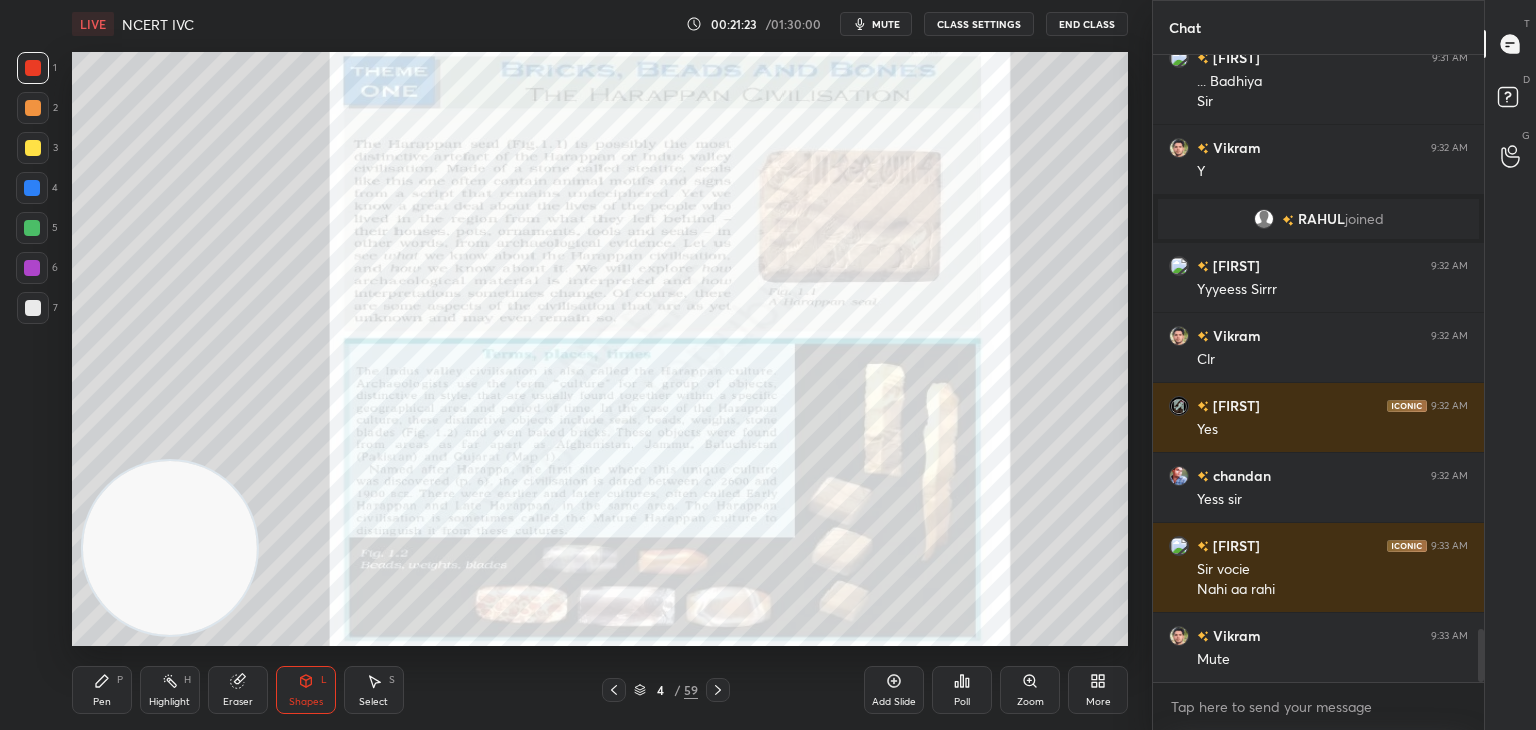 click 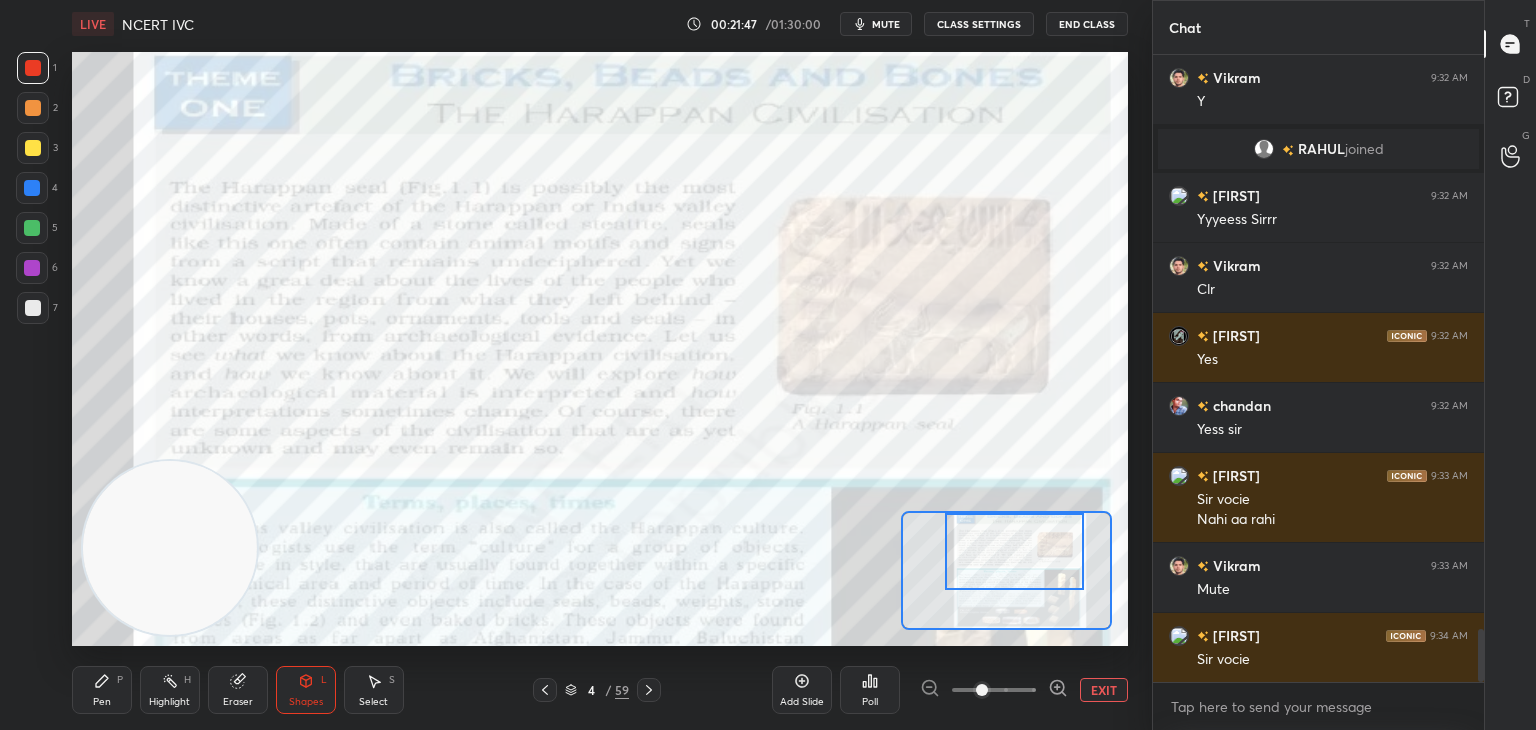 scroll, scrollTop: 6872, scrollLeft: 0, axis: vertical 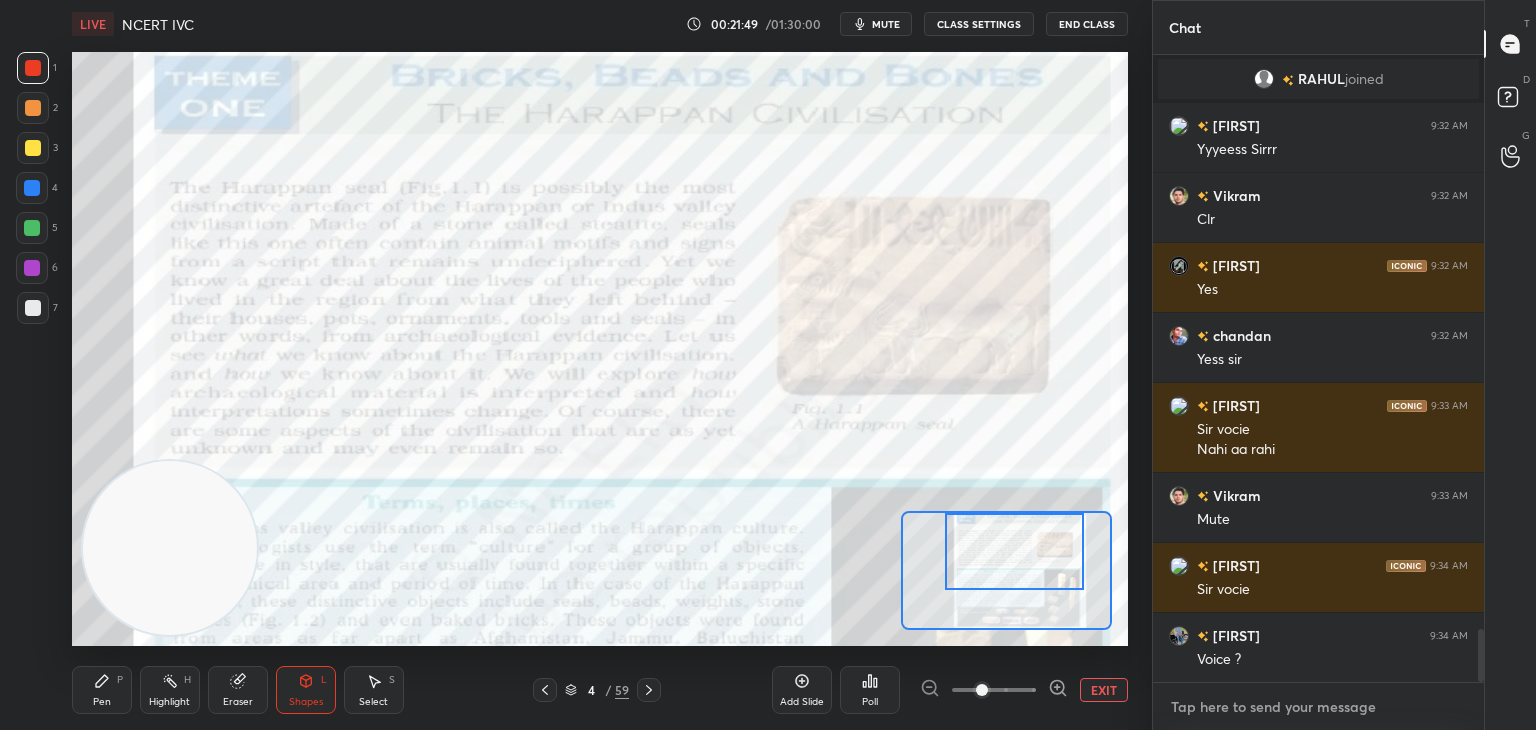 type on "x" 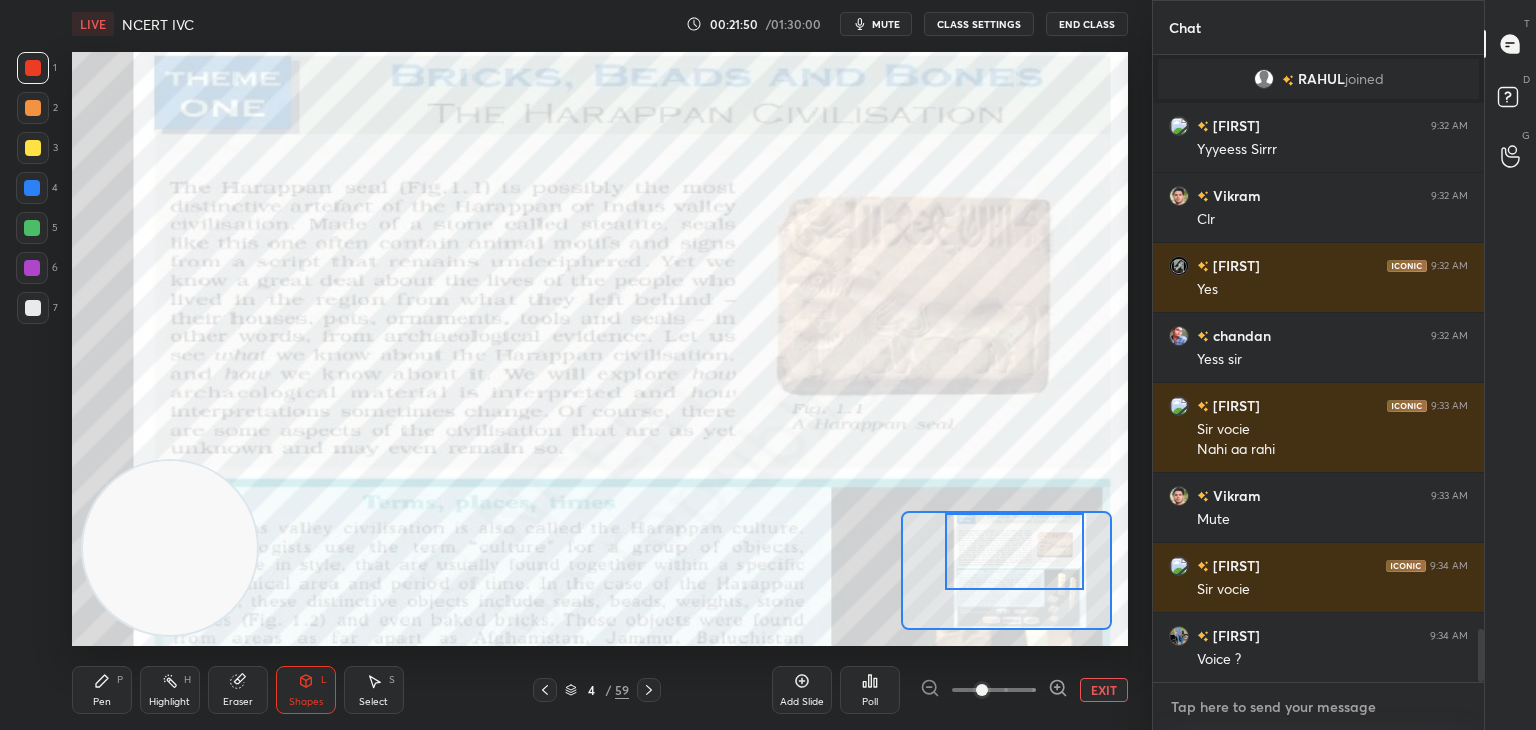 type on "A" 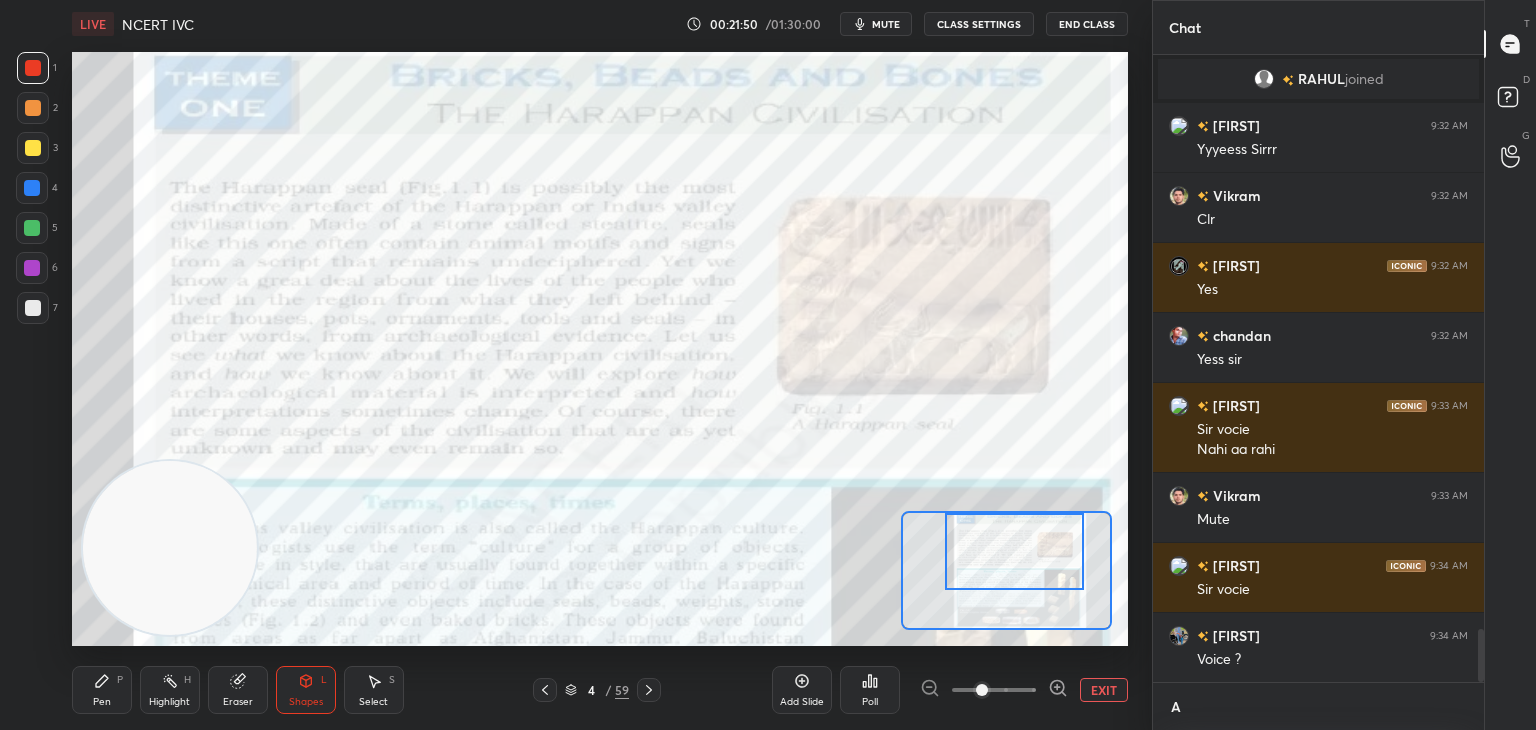 scroll, scrollTop: 616, scrollLeft: 325, axis: both 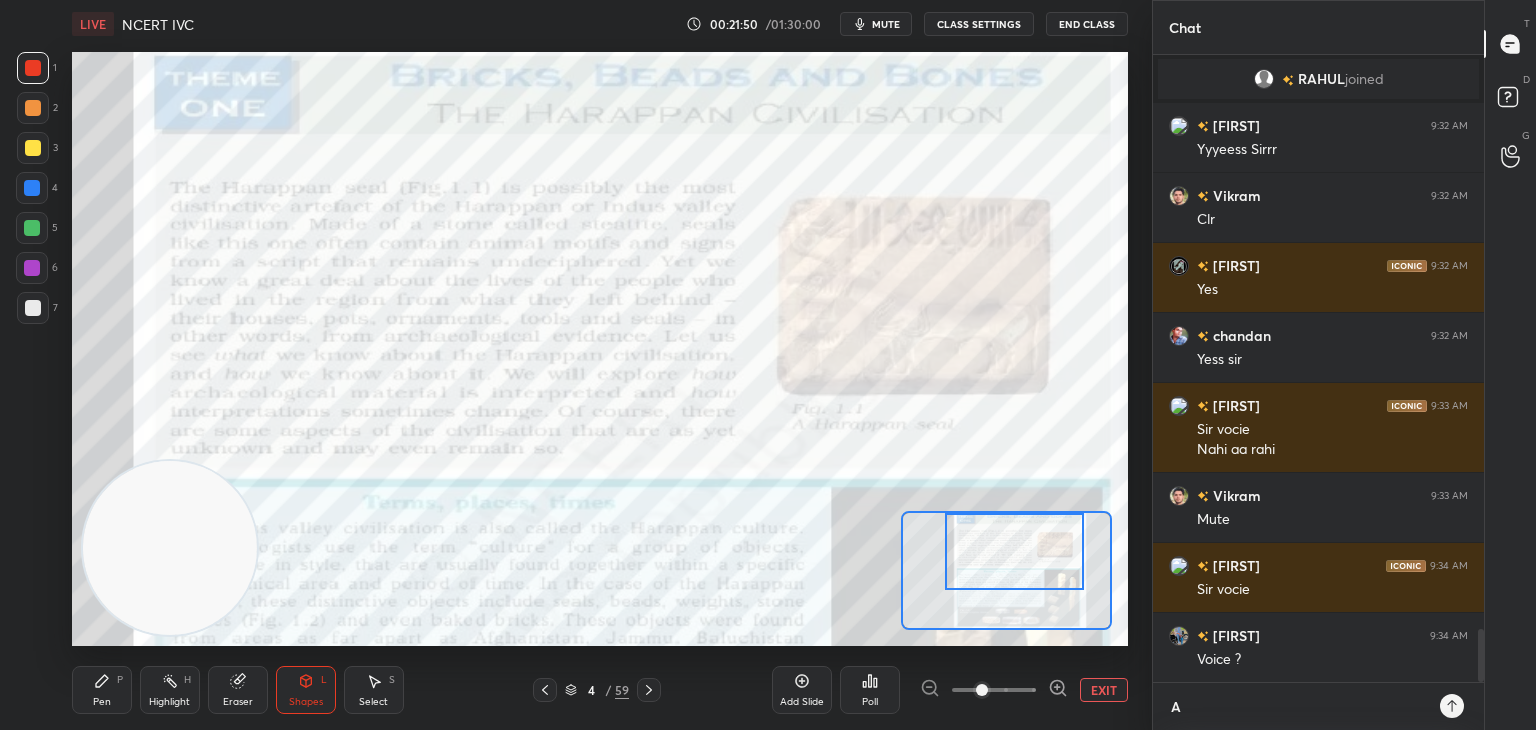 type on "Am" 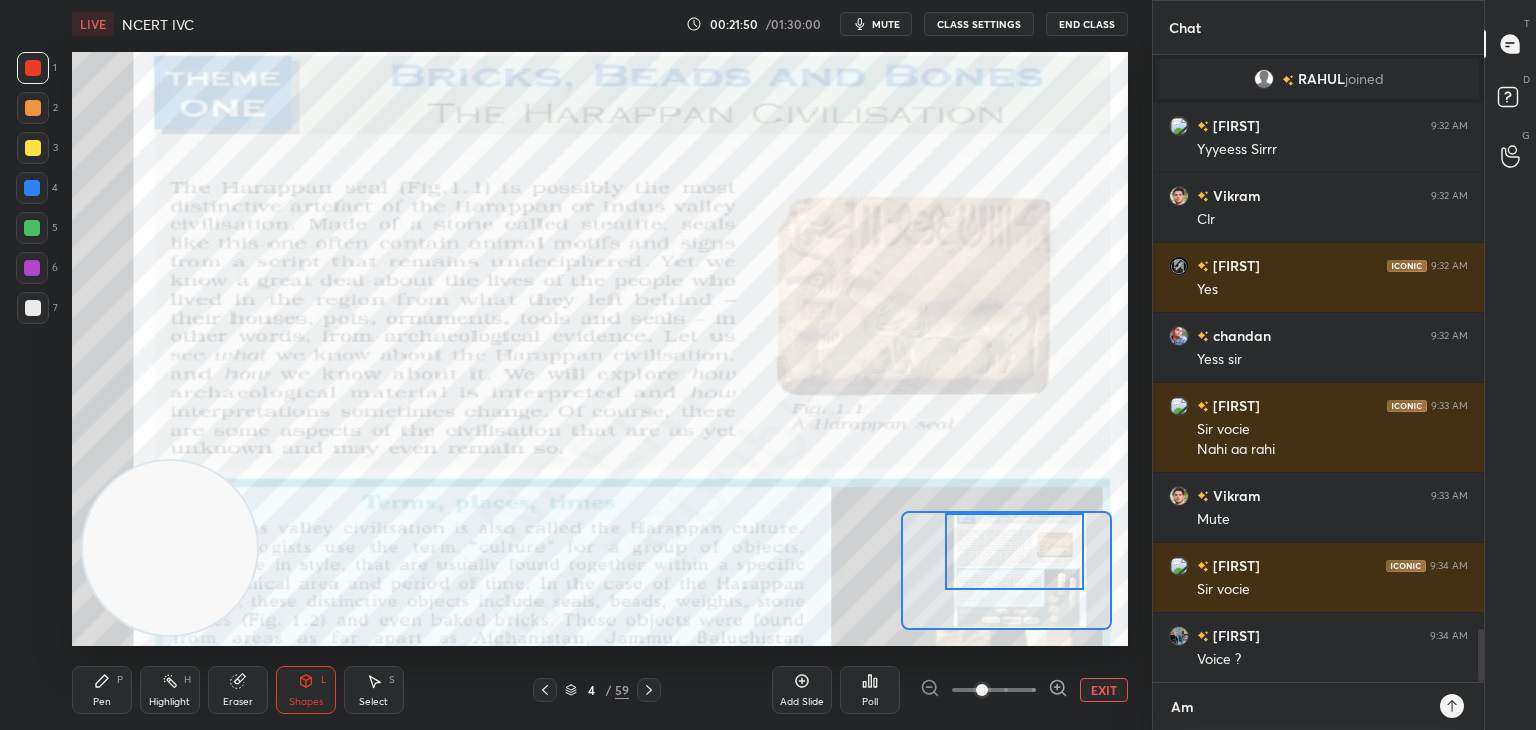 type on "Am" 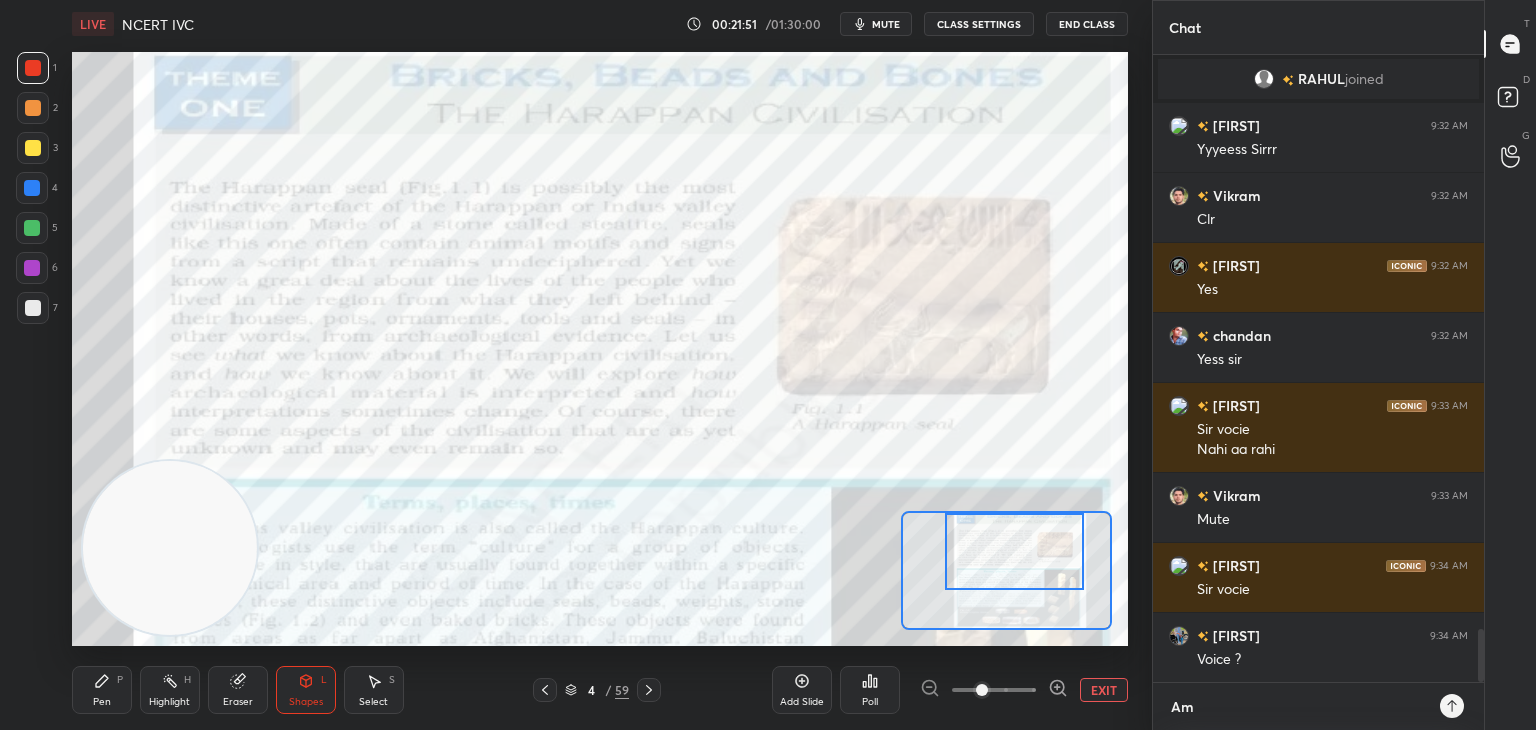 type on "Am i" 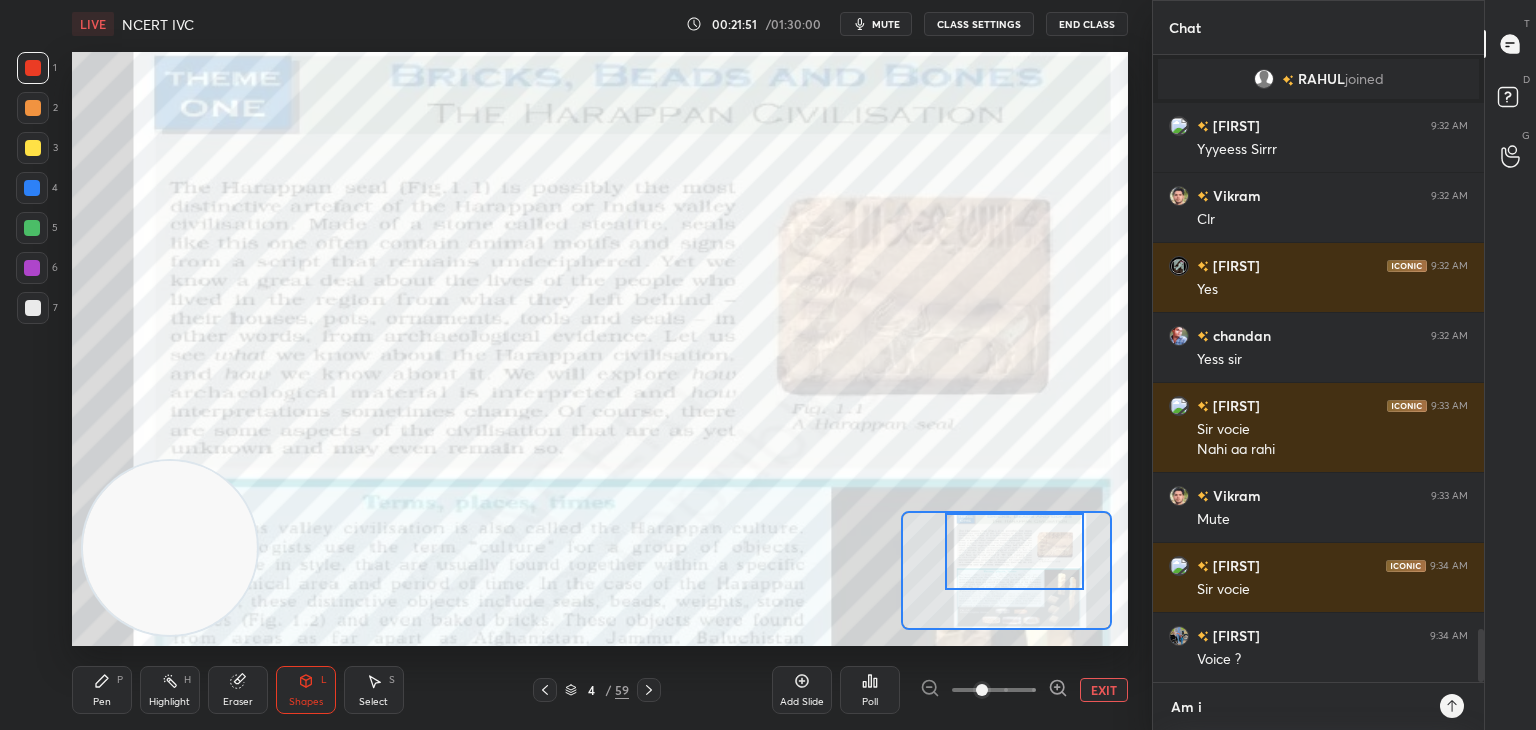 type on "Am i" 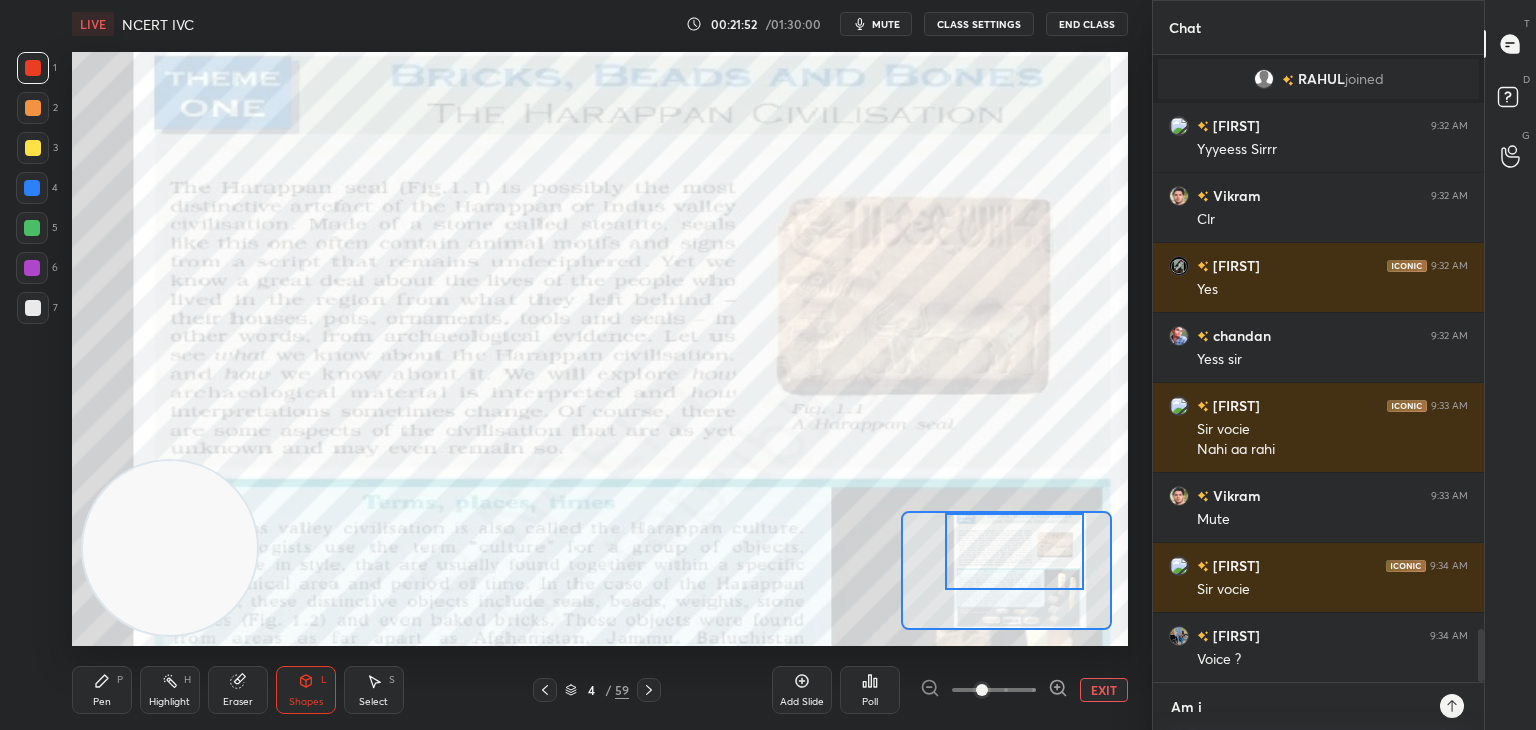 type on "Am i A" 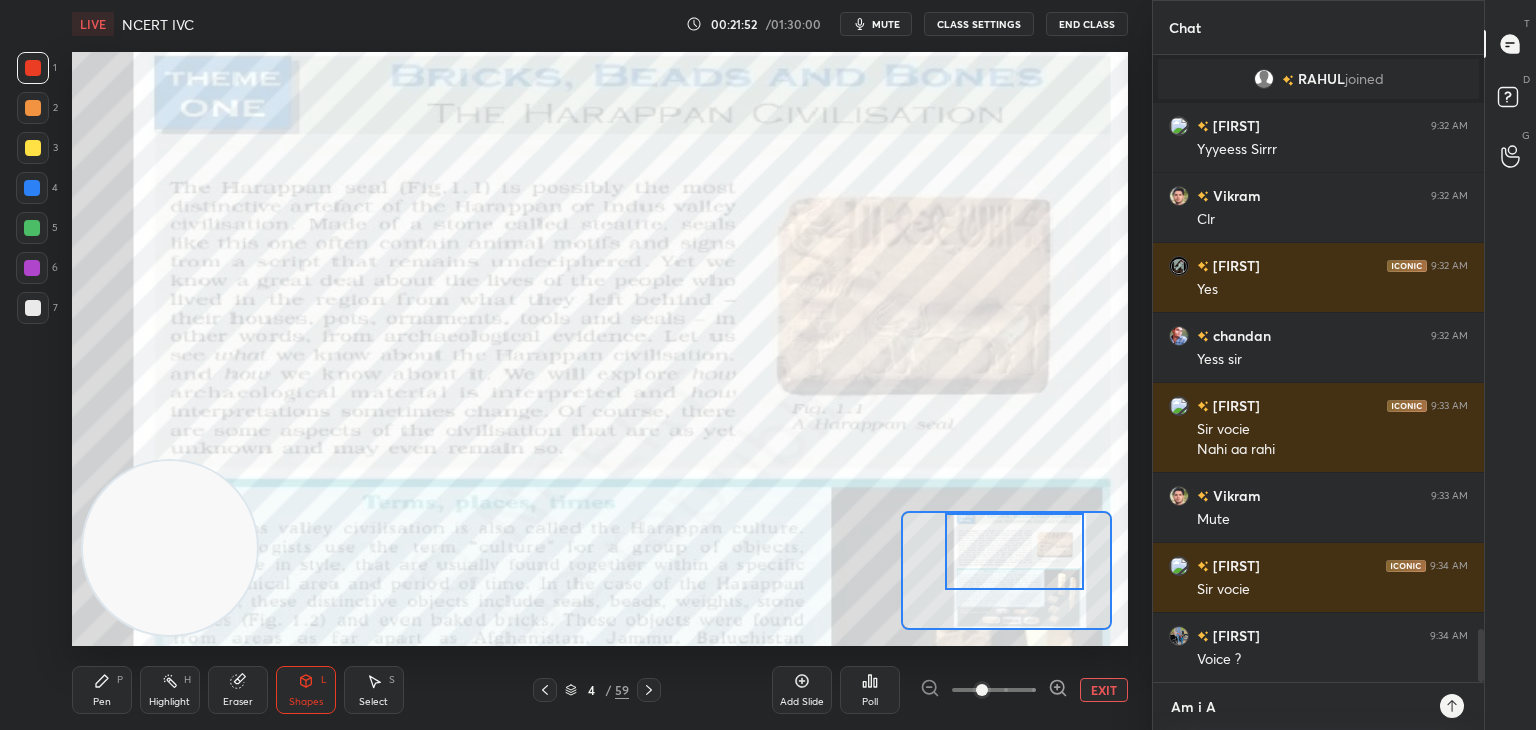 type on "Am i Au" 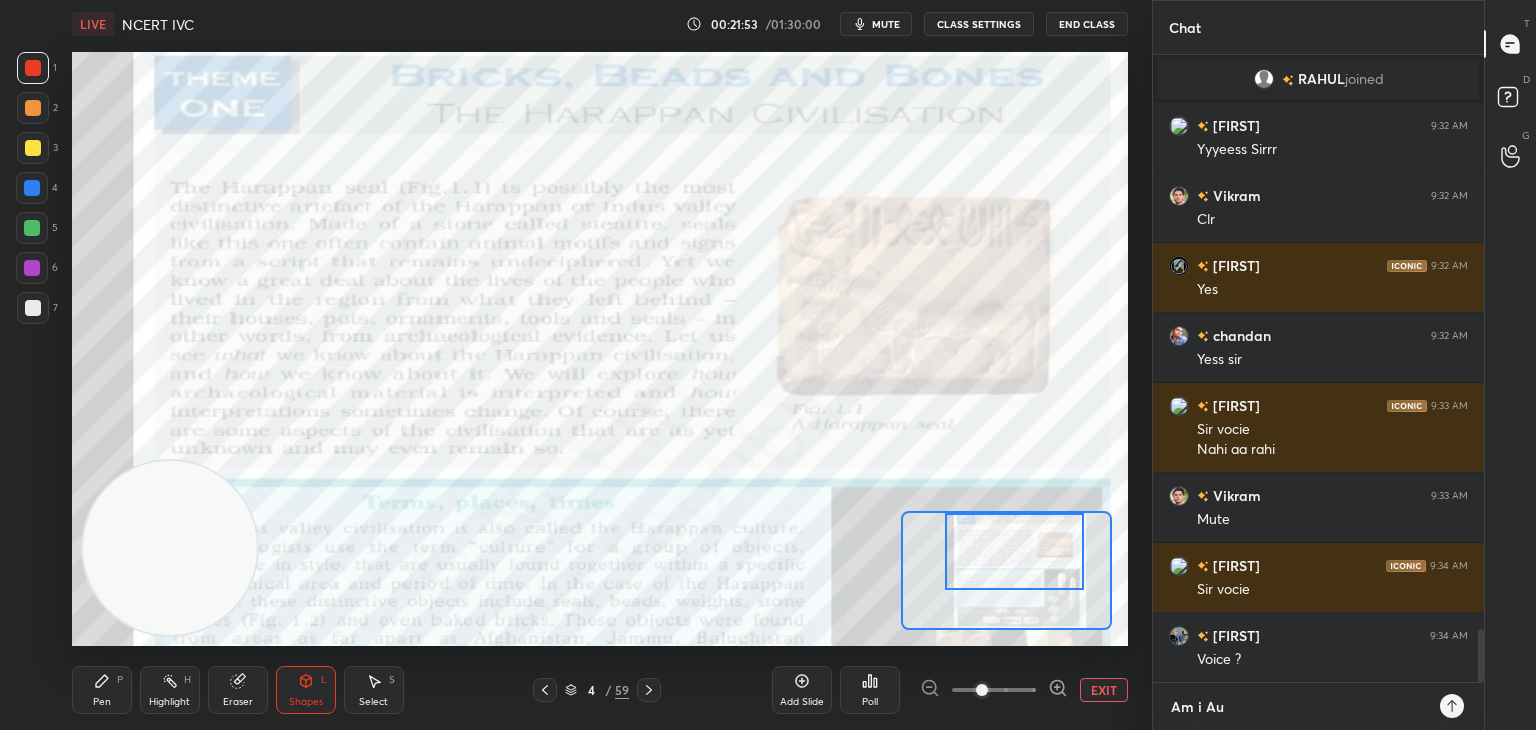 type on "Am i Aud" 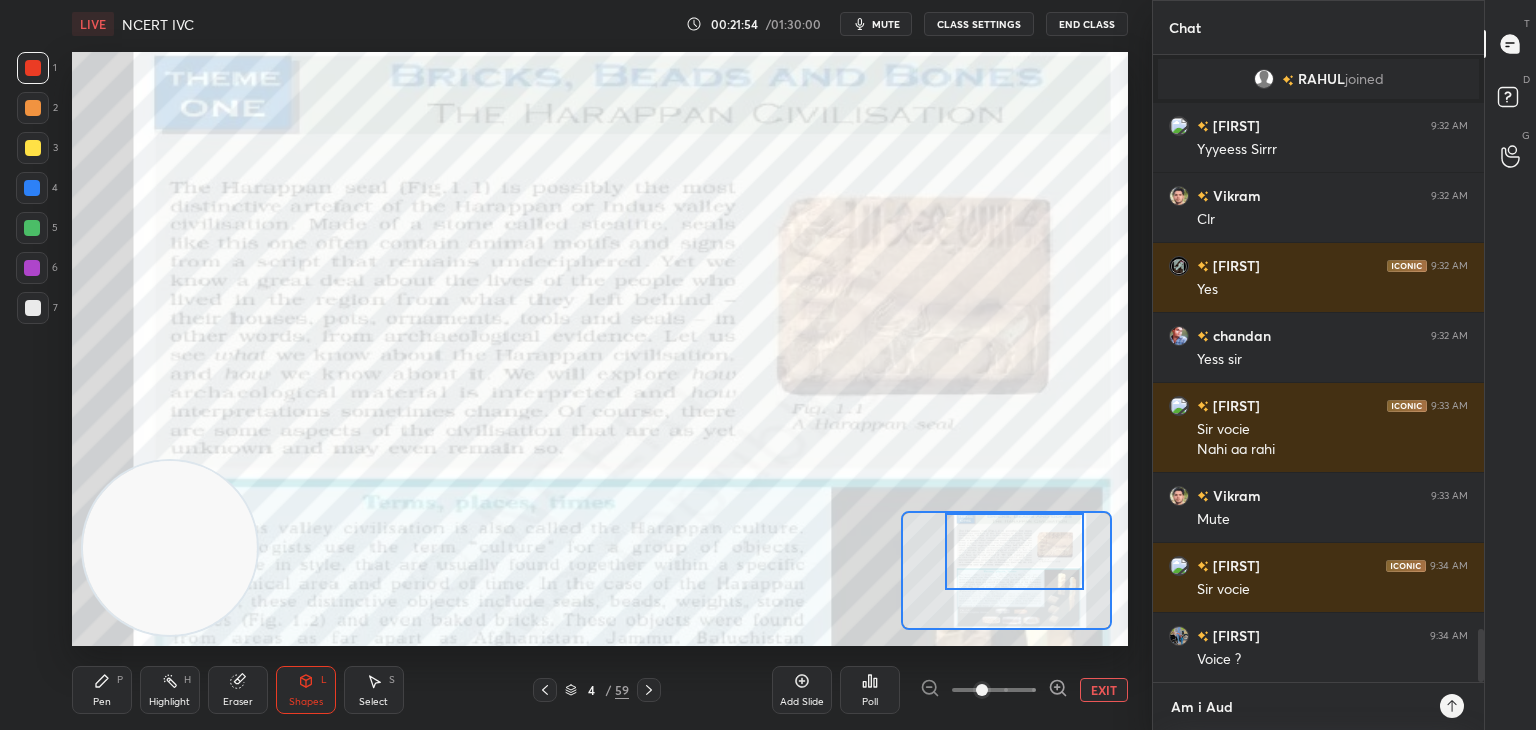 scroll, scrollTop: 6942, scrollLeft: 0, axis: vertical 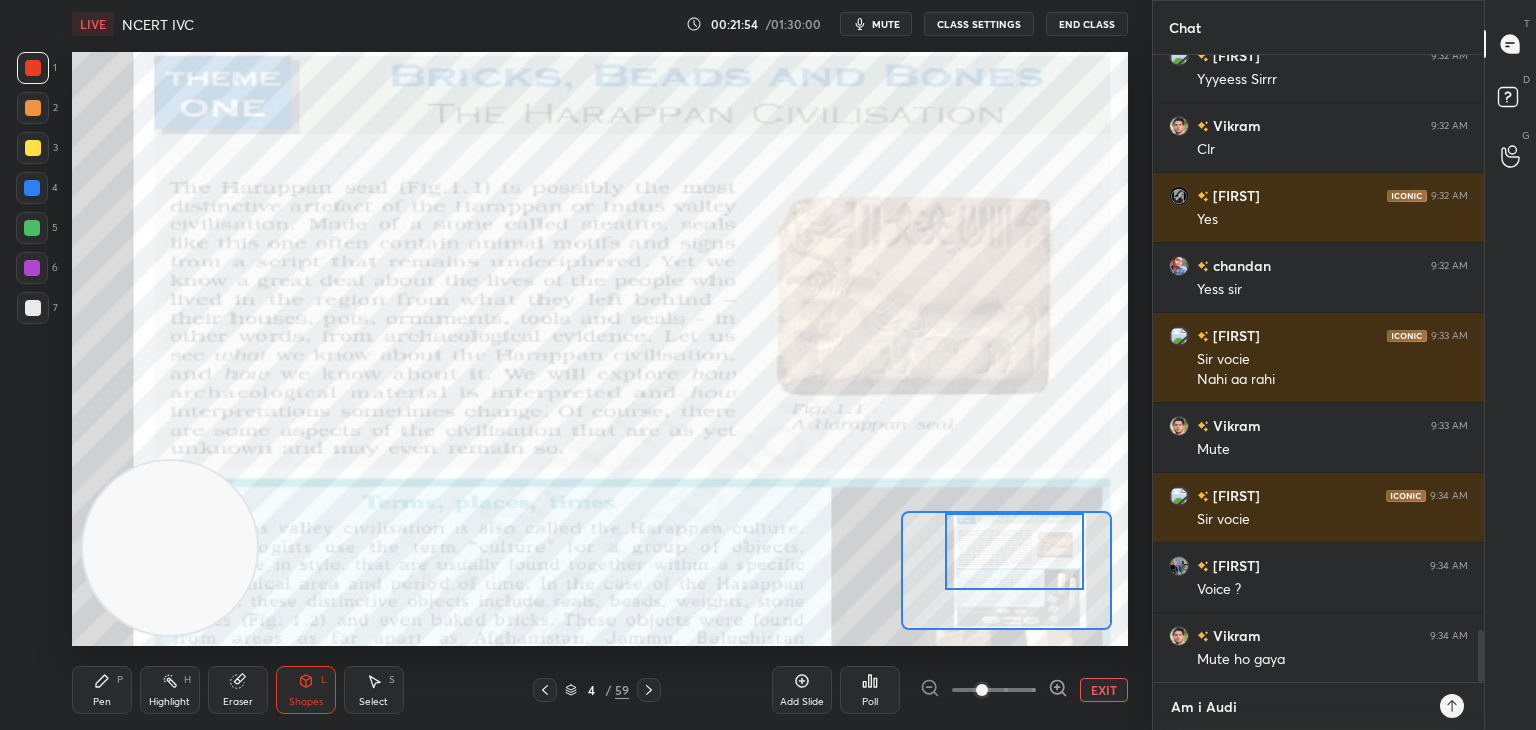 type on "Am i Audib" 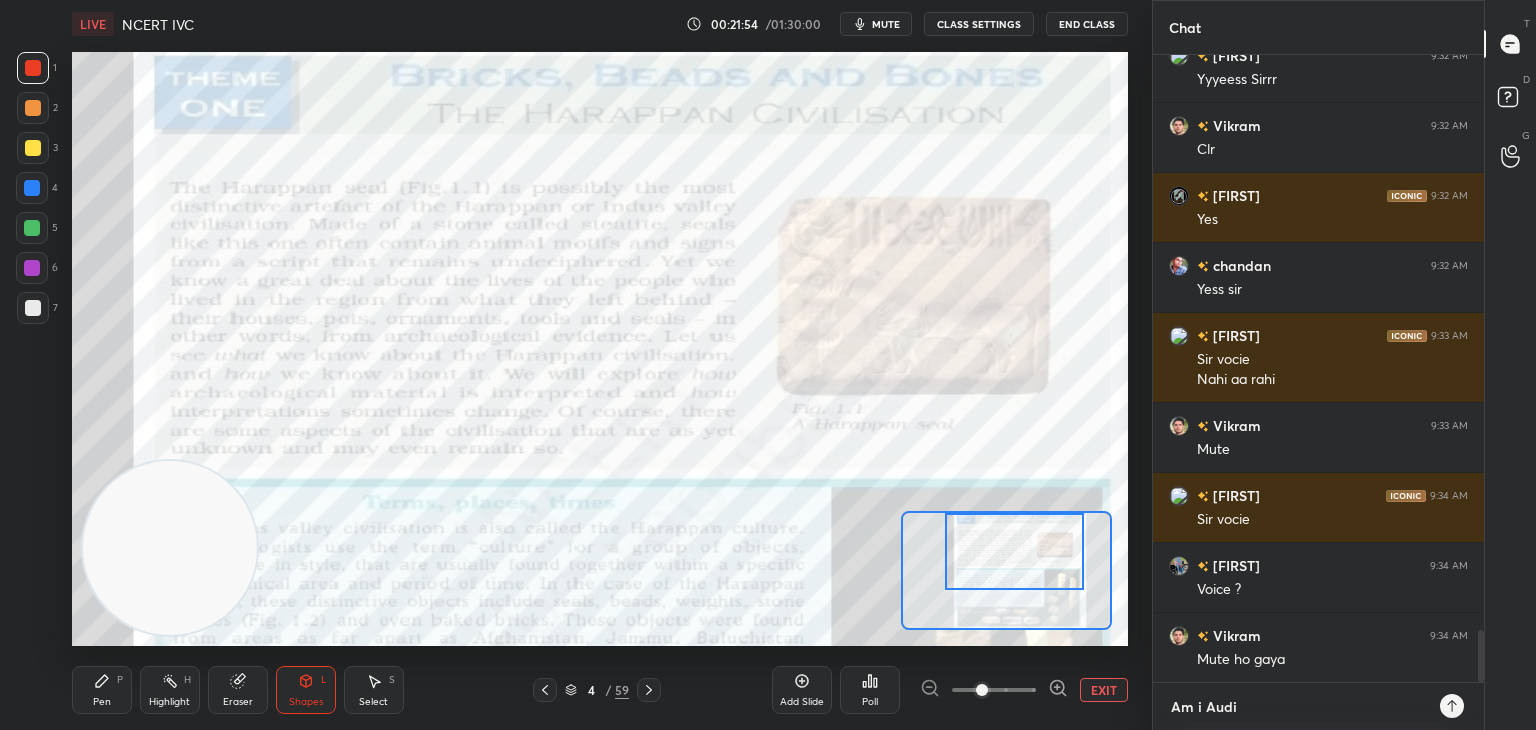 type on "x" 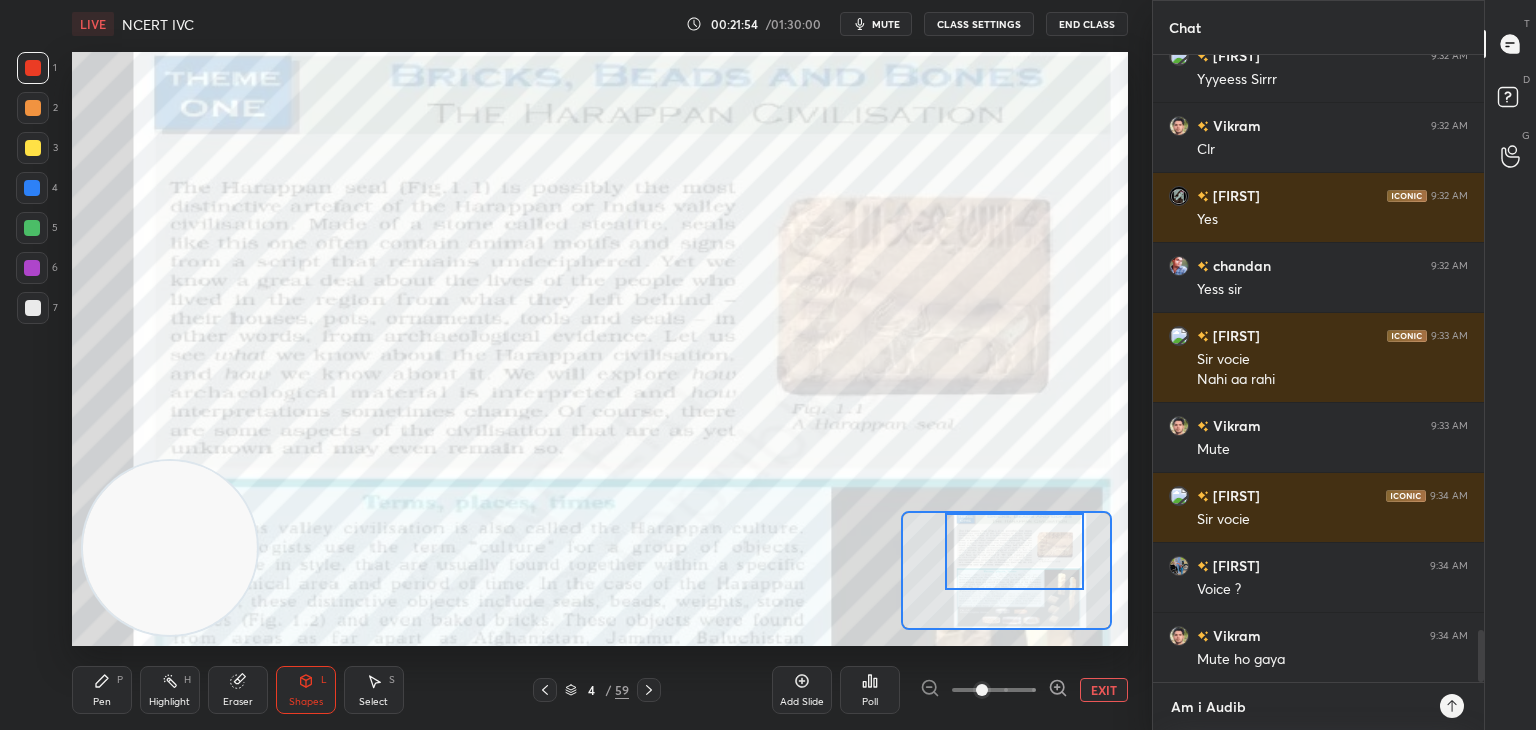 type on "Am i Audibl" 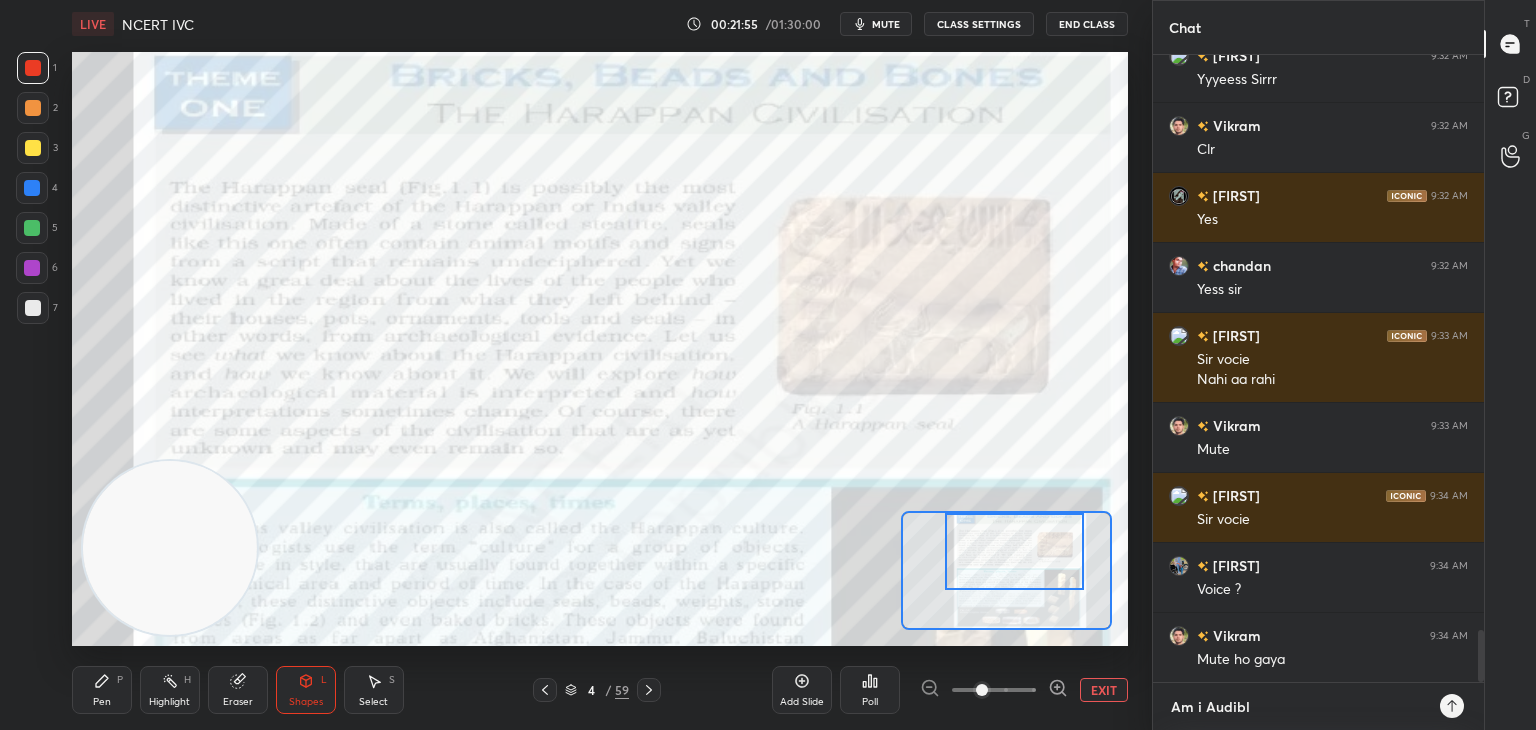 type on "Am i Audible" 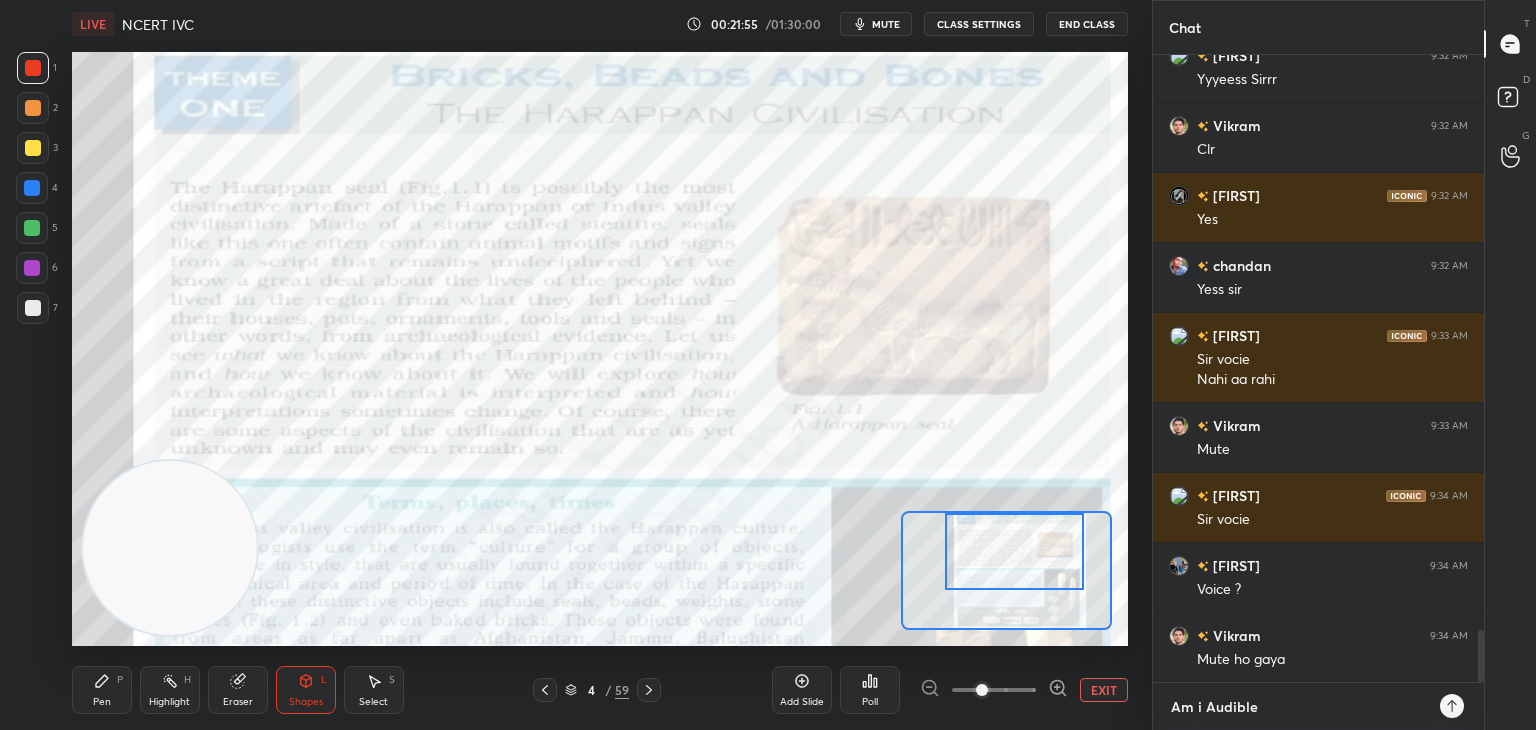 type on "Am i Audible" 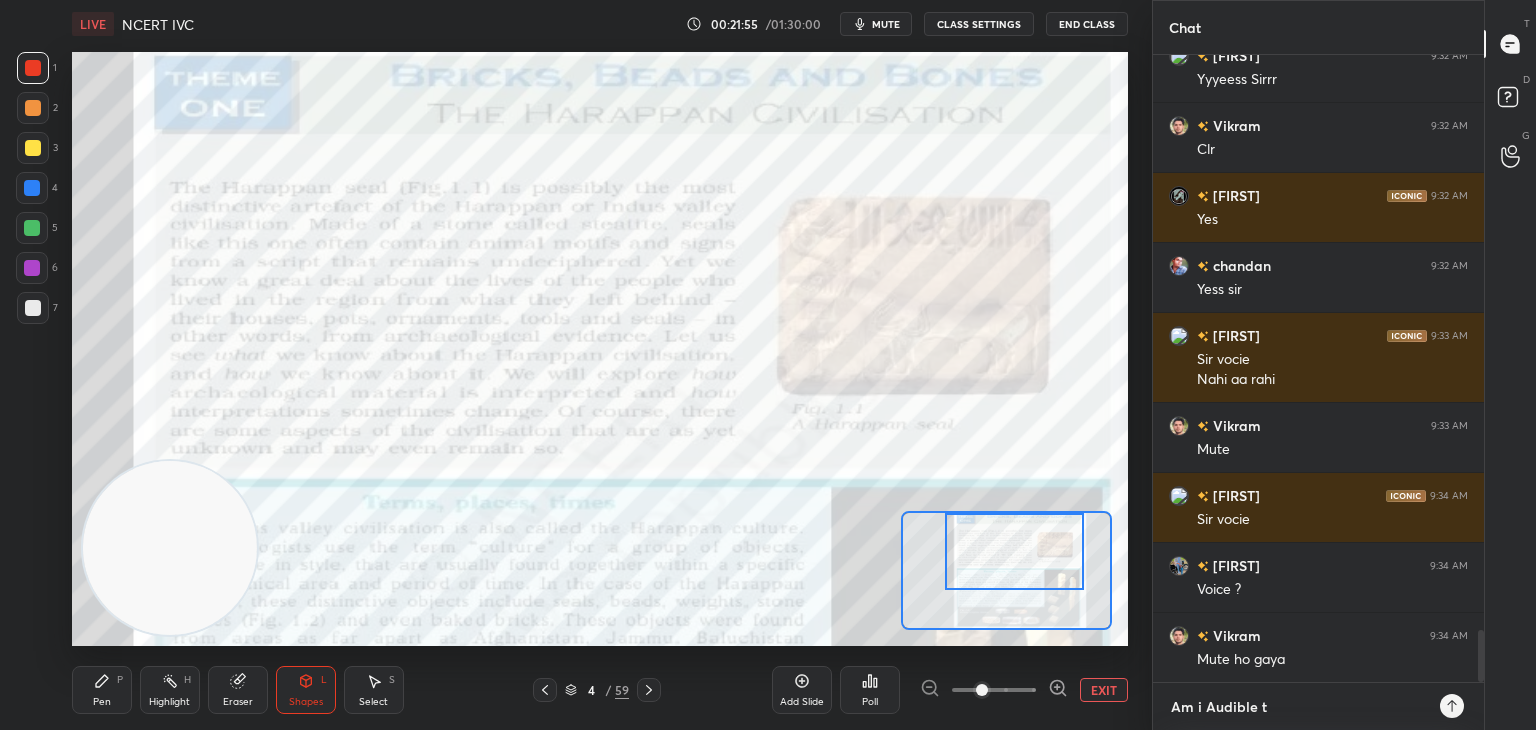 type on "Am i Audible to" 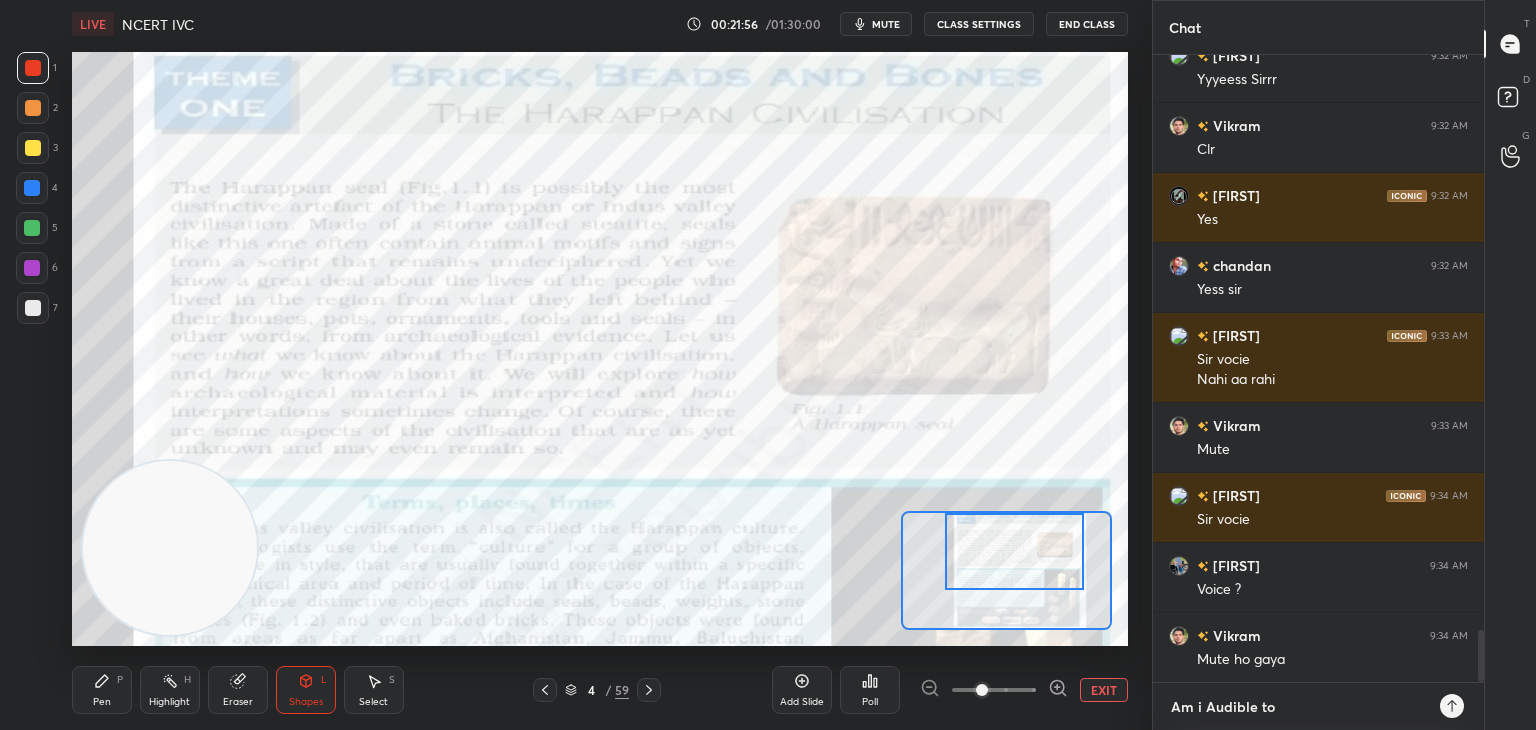 type on "Am i Audible to" 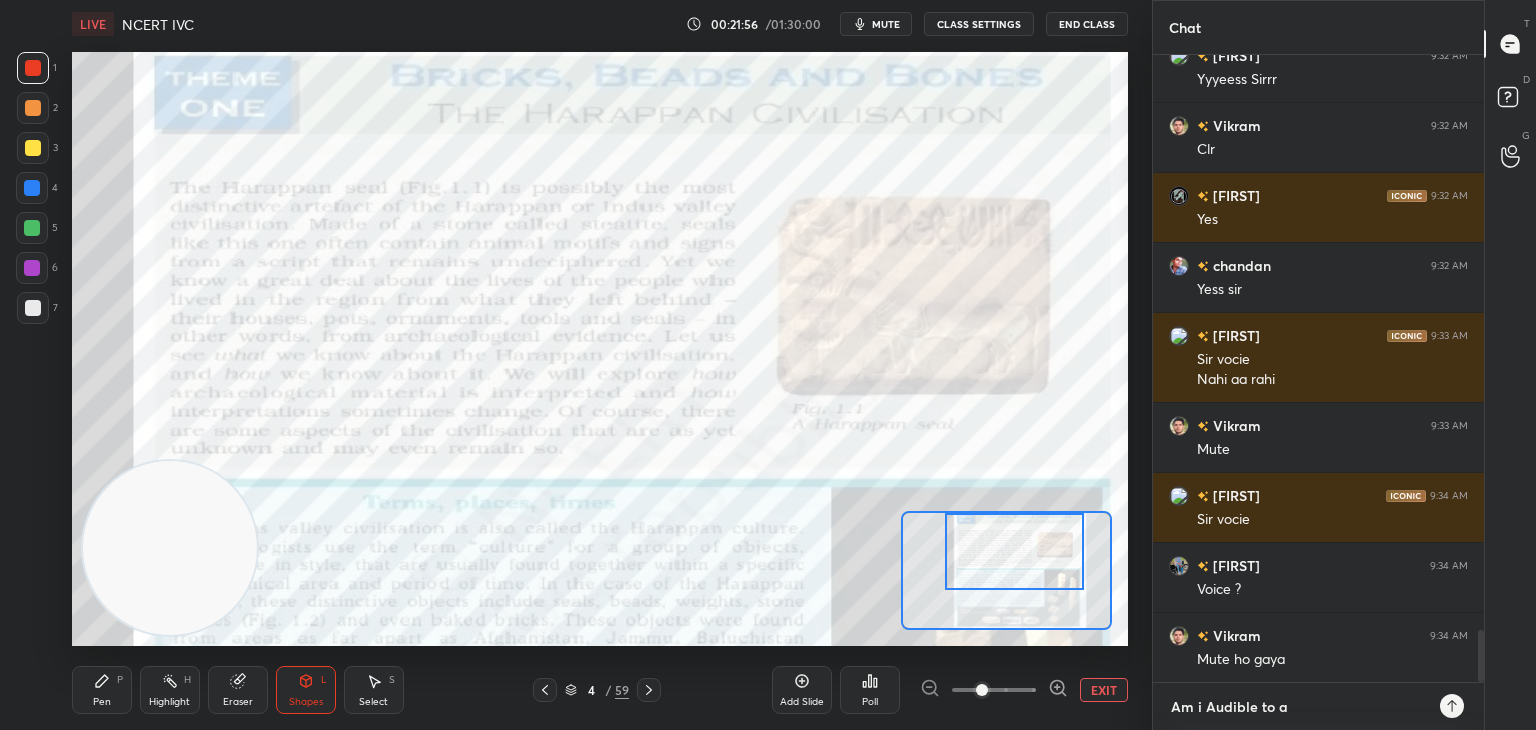 type on "Am i Audible to al" 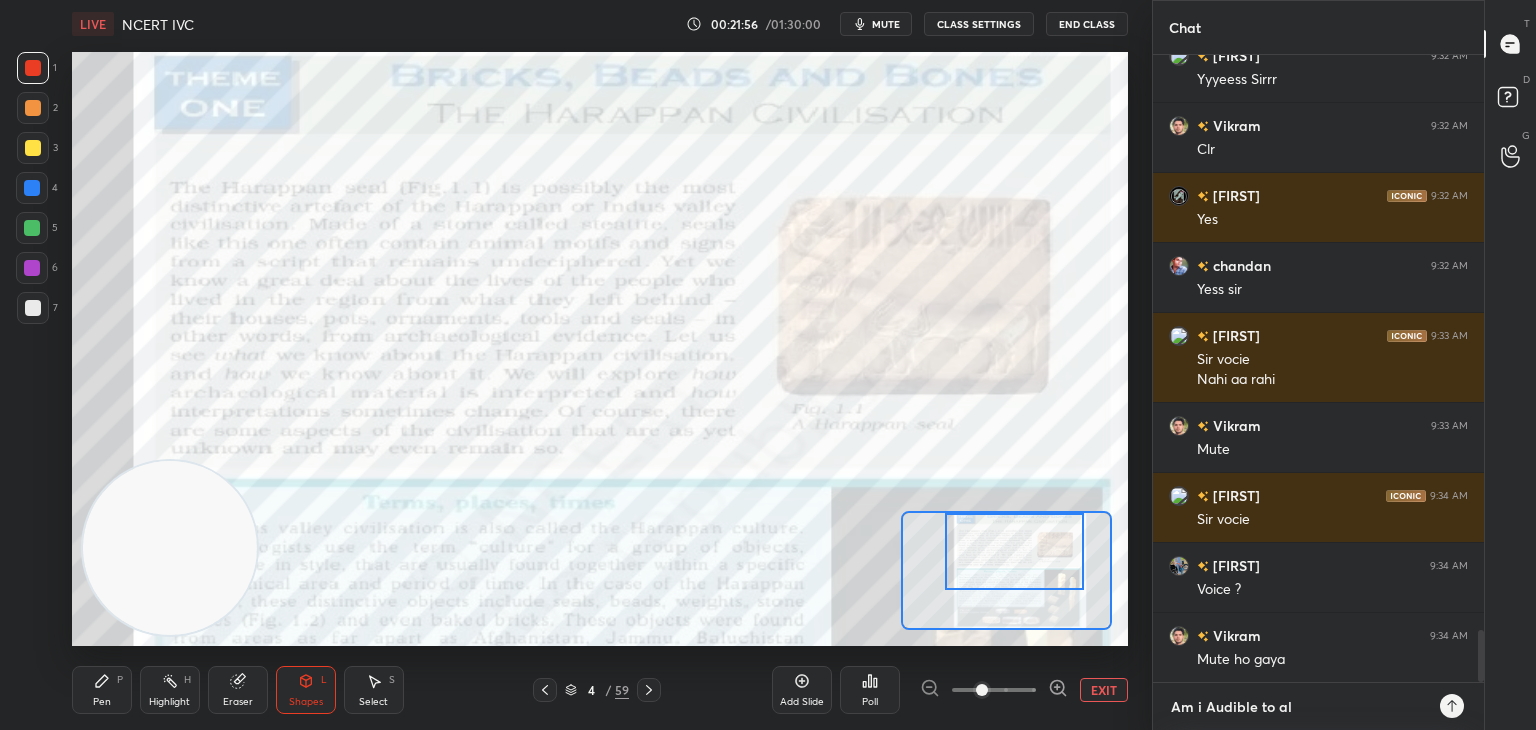 type on "Am i Audible to all" 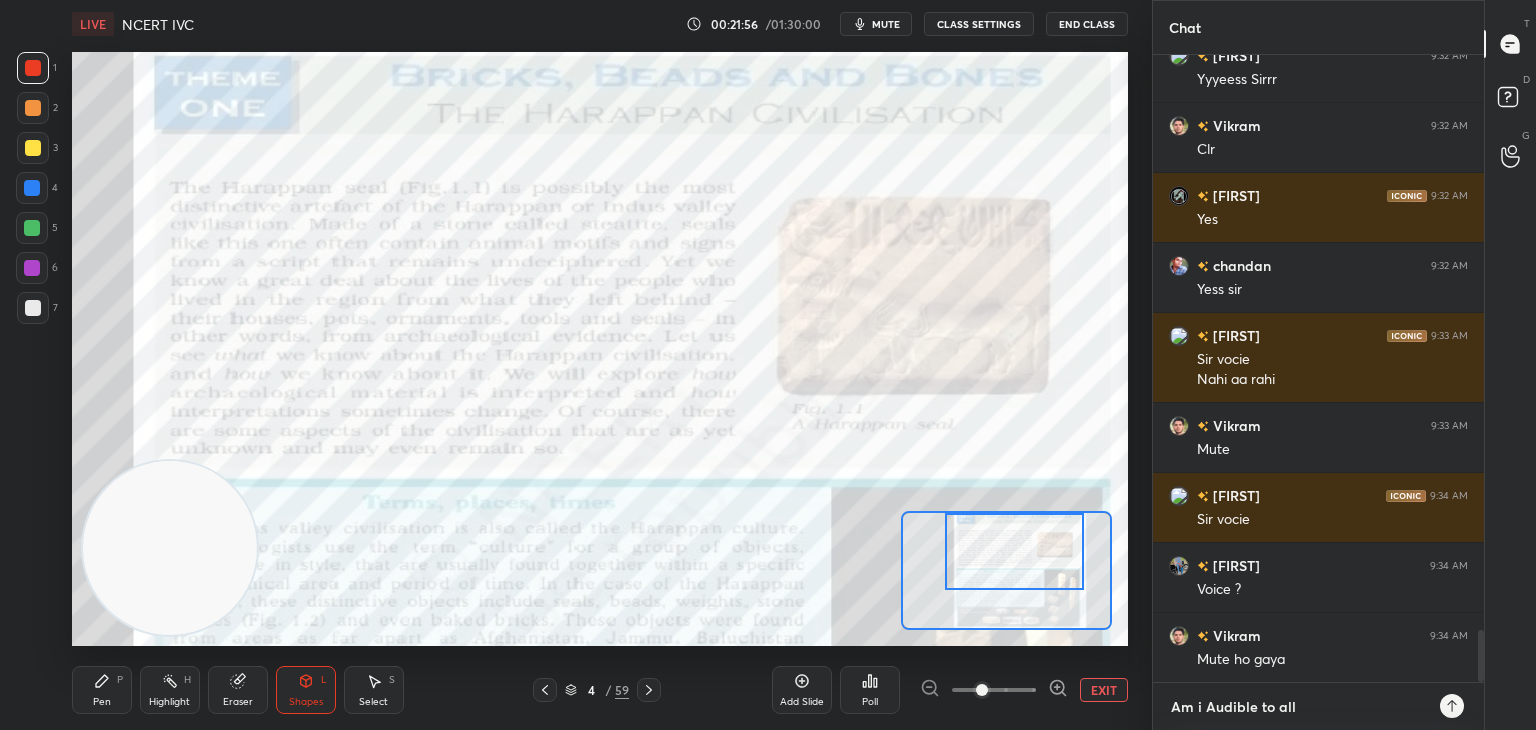 type 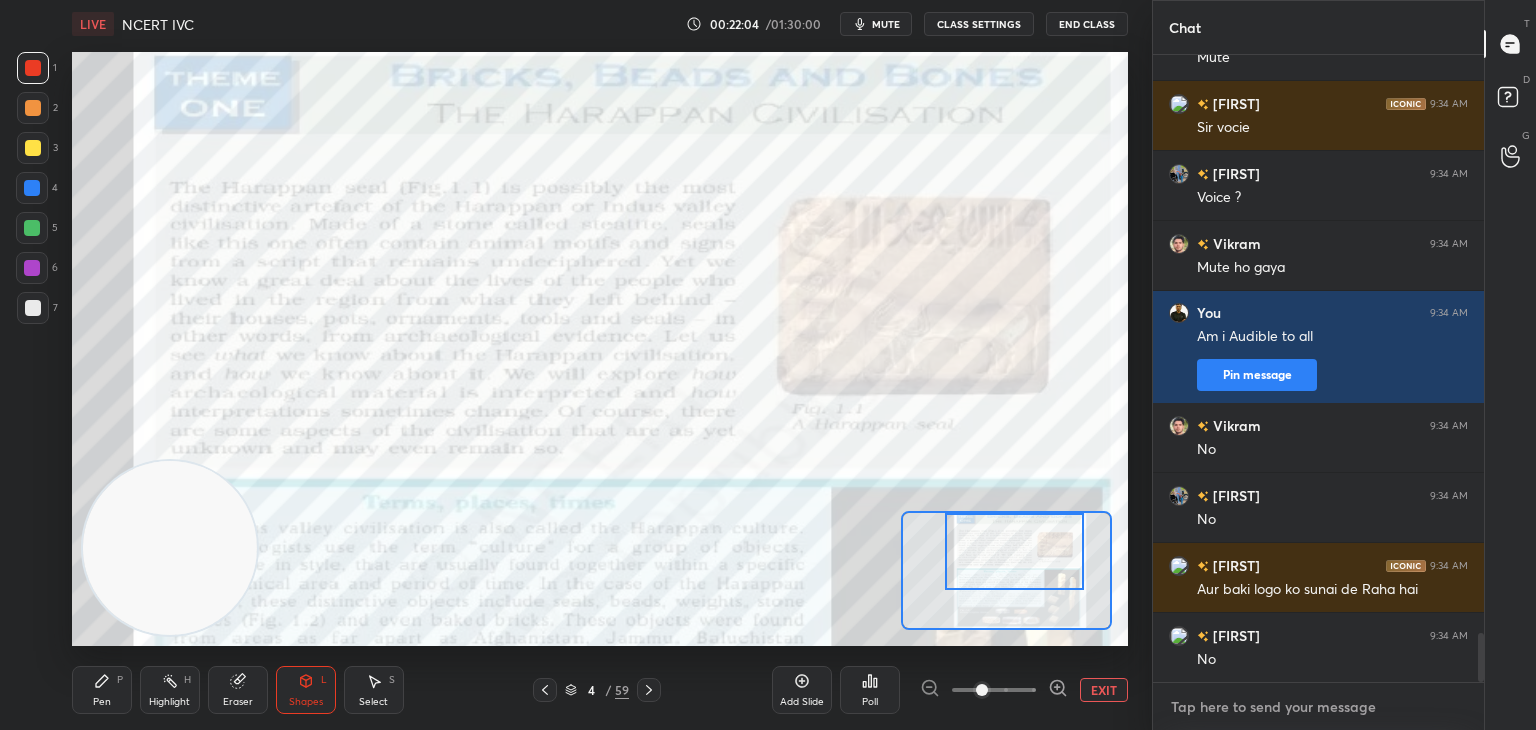 scroll, scrollTop: 7404, scrollLeft: 0, axis: vertical 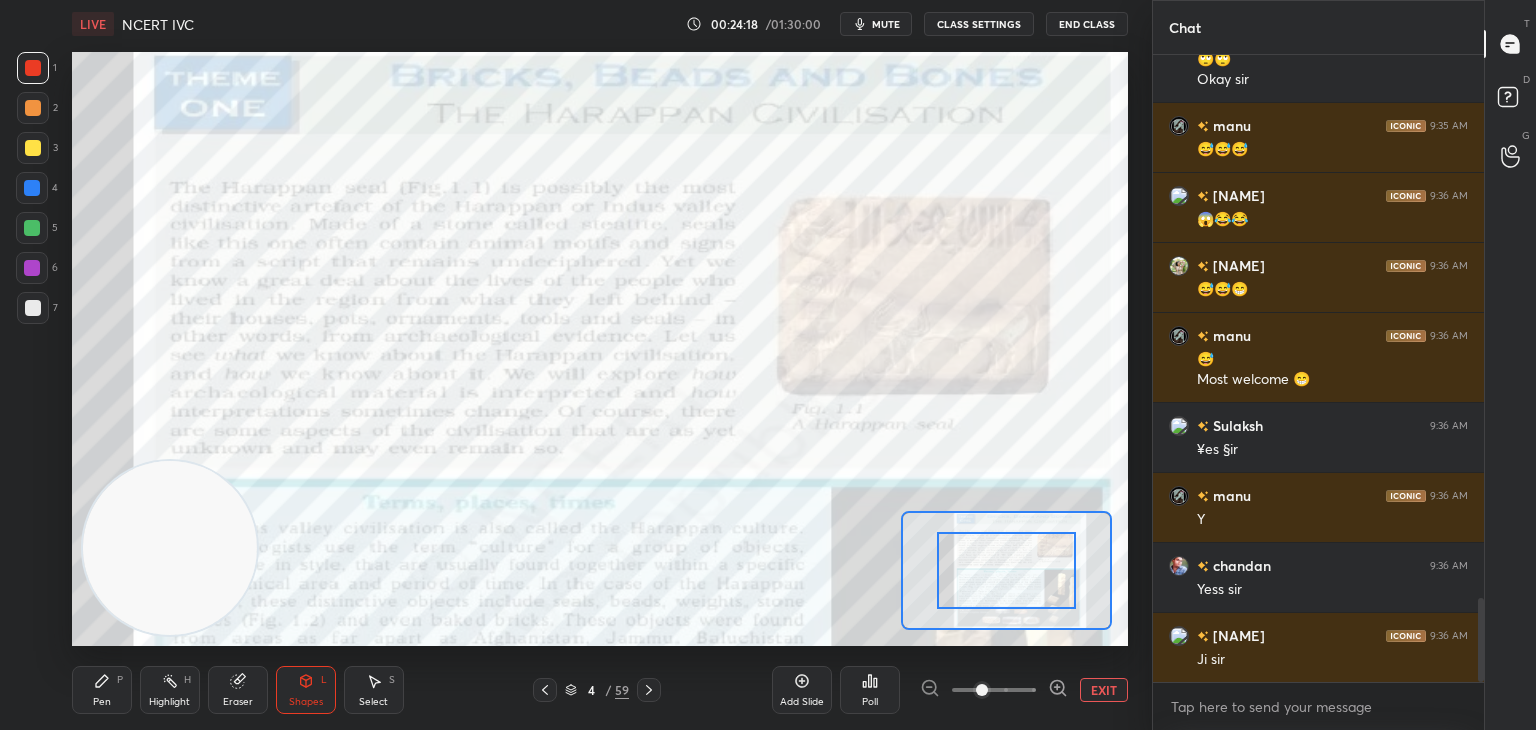 click 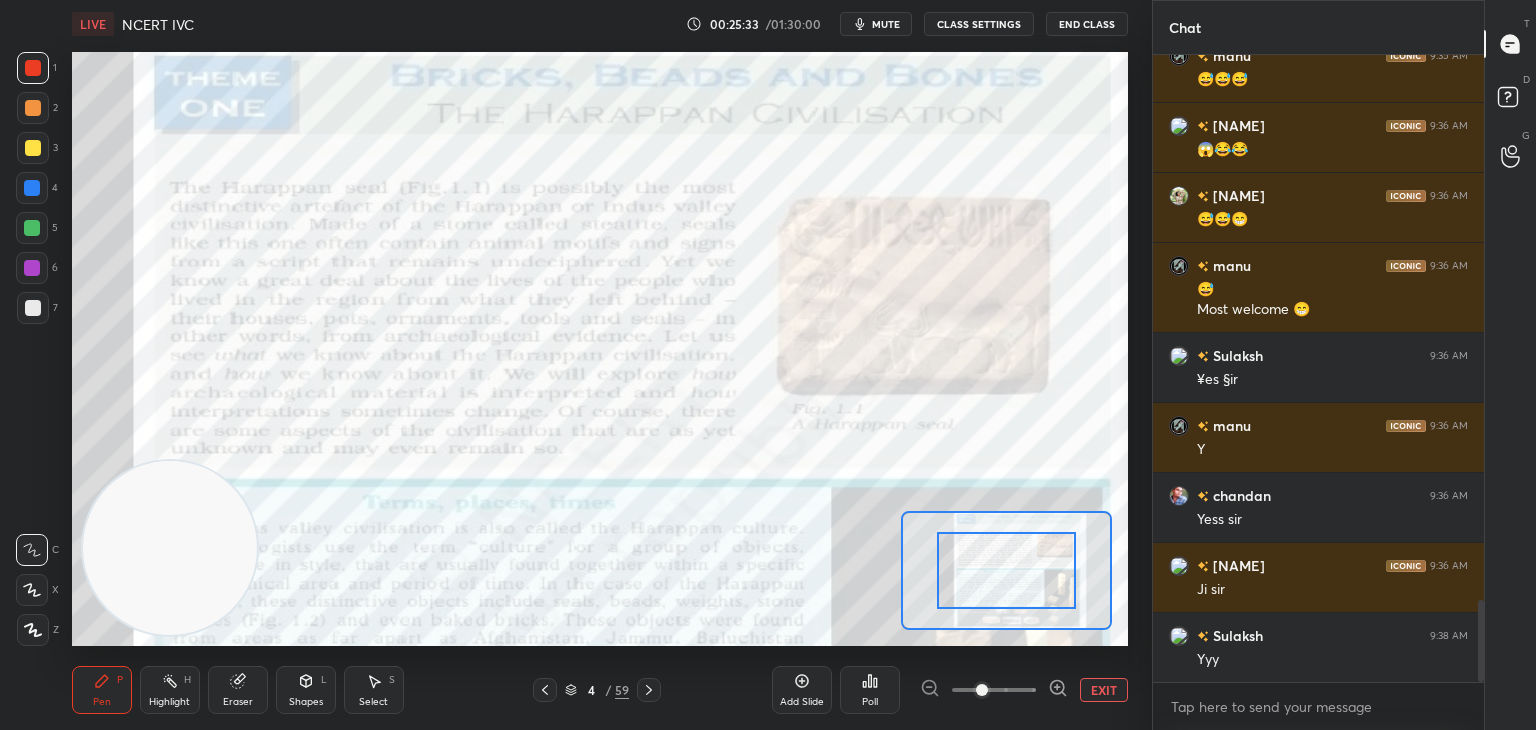 scroll, scrollTop: 4222, scrollLeft: 0, axis: vertical 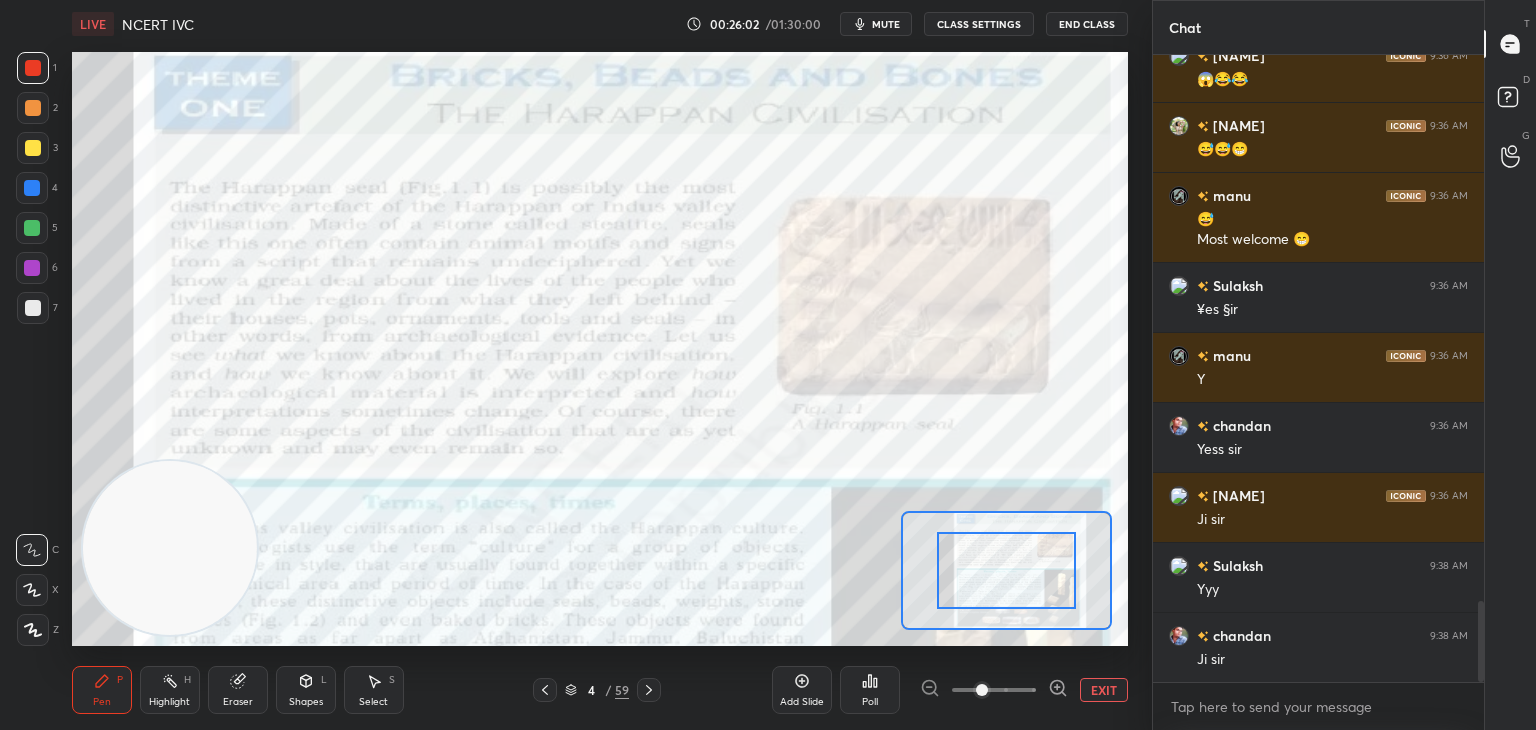 click 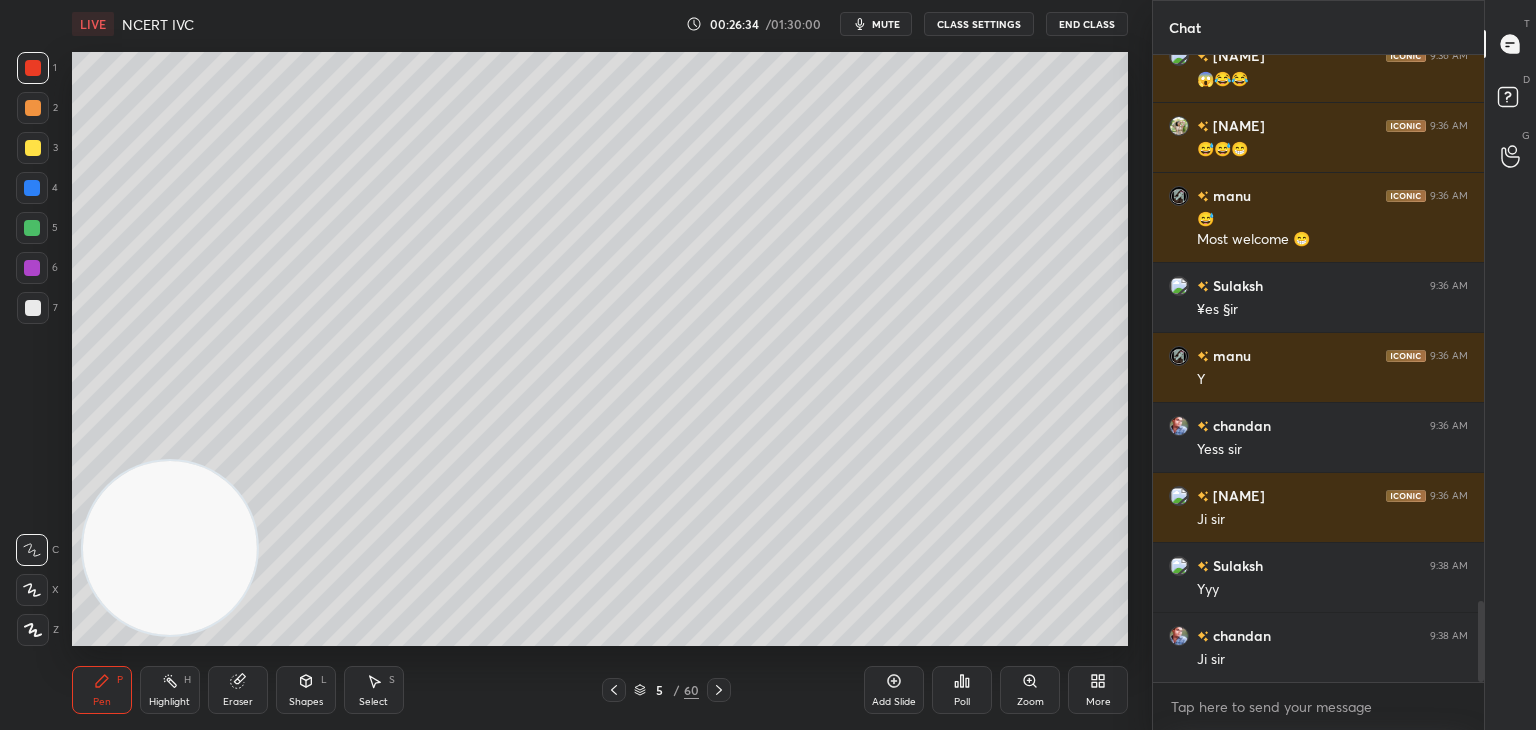 click at bounding box center (33, 308) 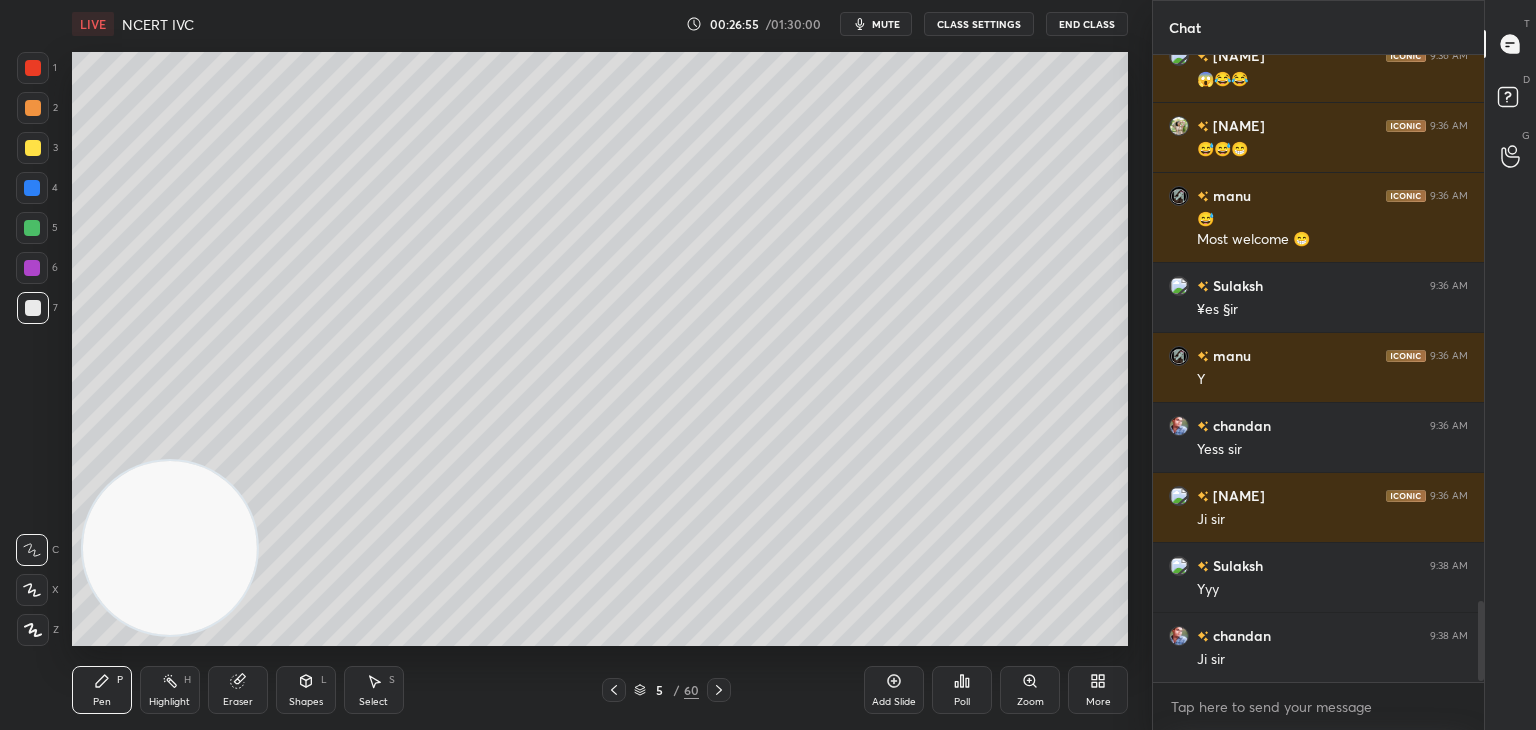 scroll, scrollTop: 4292, scrollLeft: 0, axis: vertical 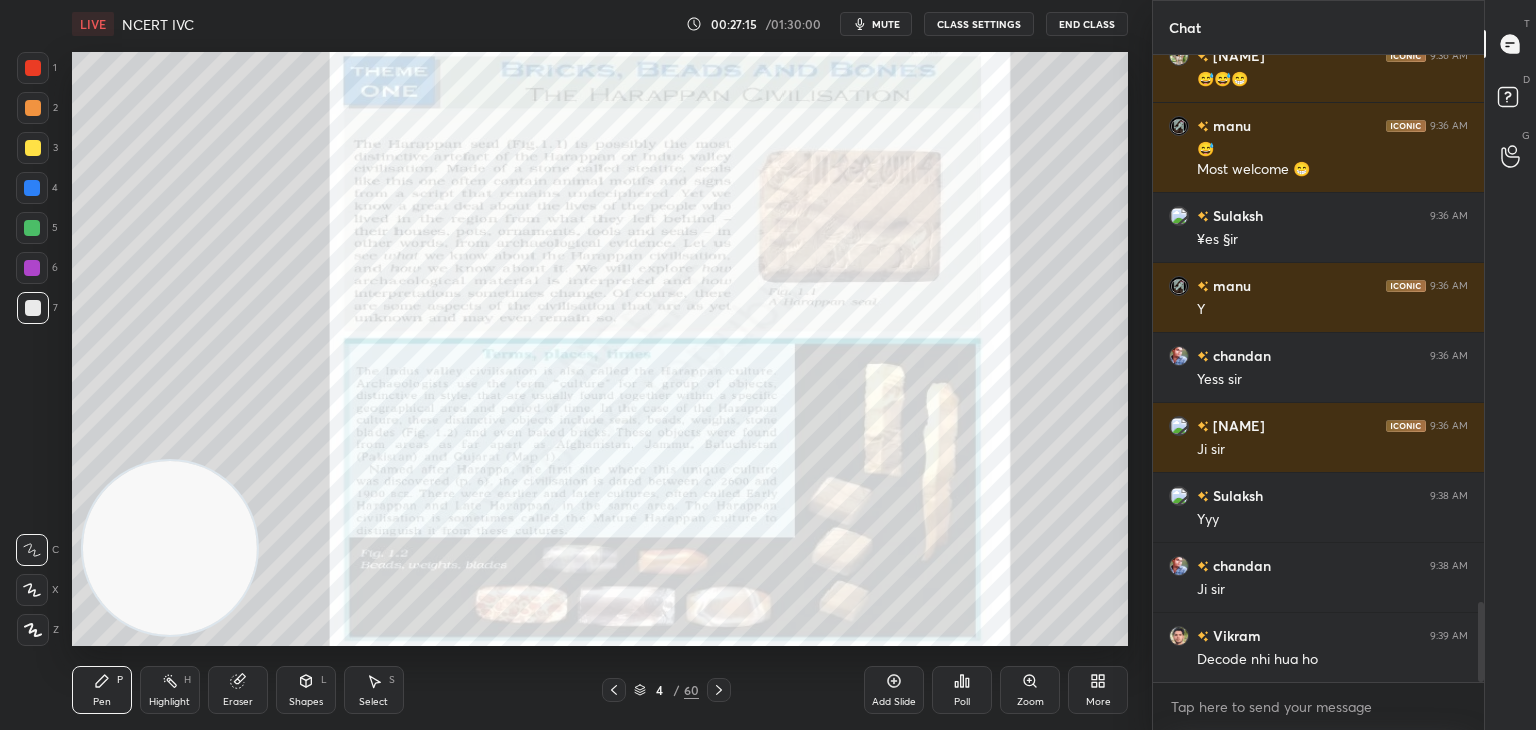 click at bounding box center [32, 188] 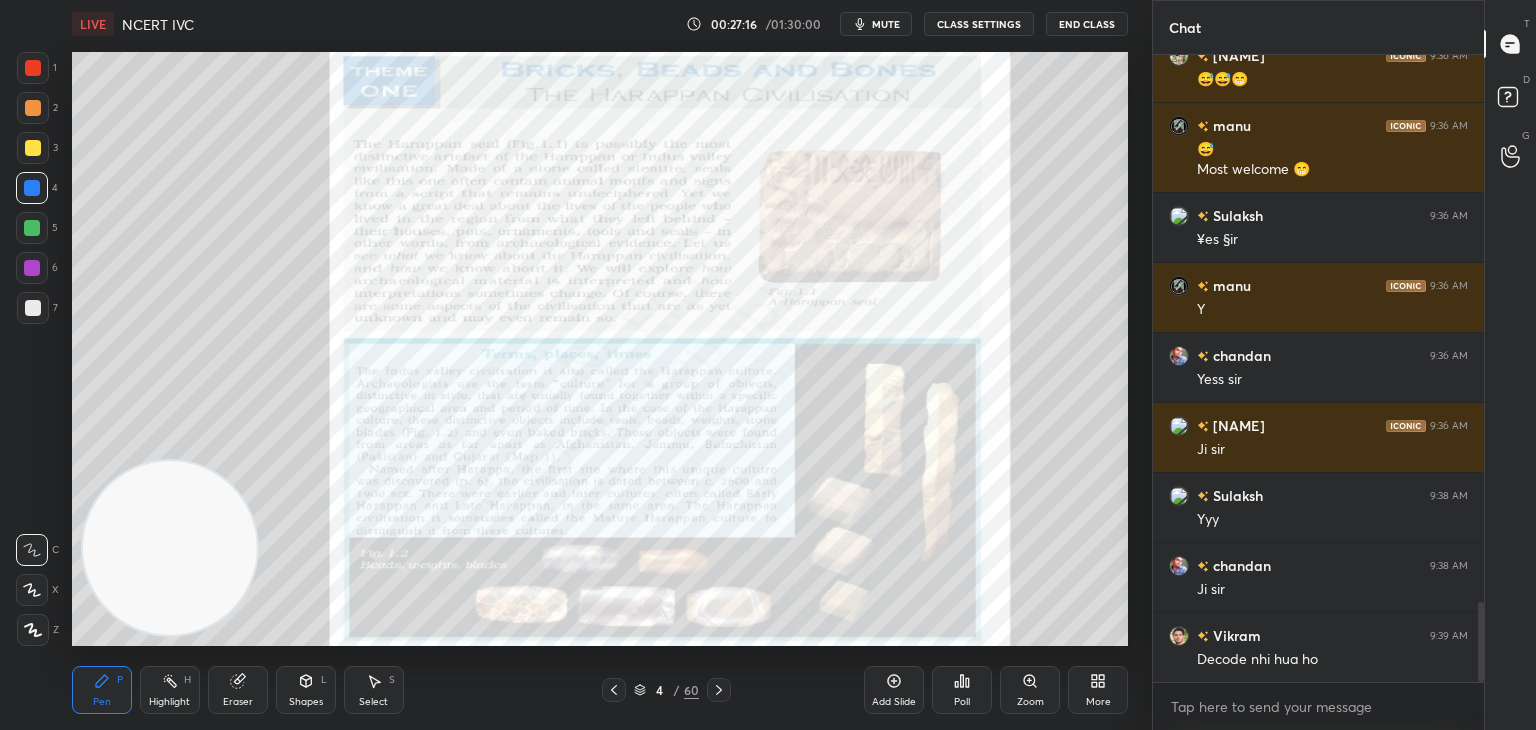 click on "Shapes L" at bounding box center (306, 690) 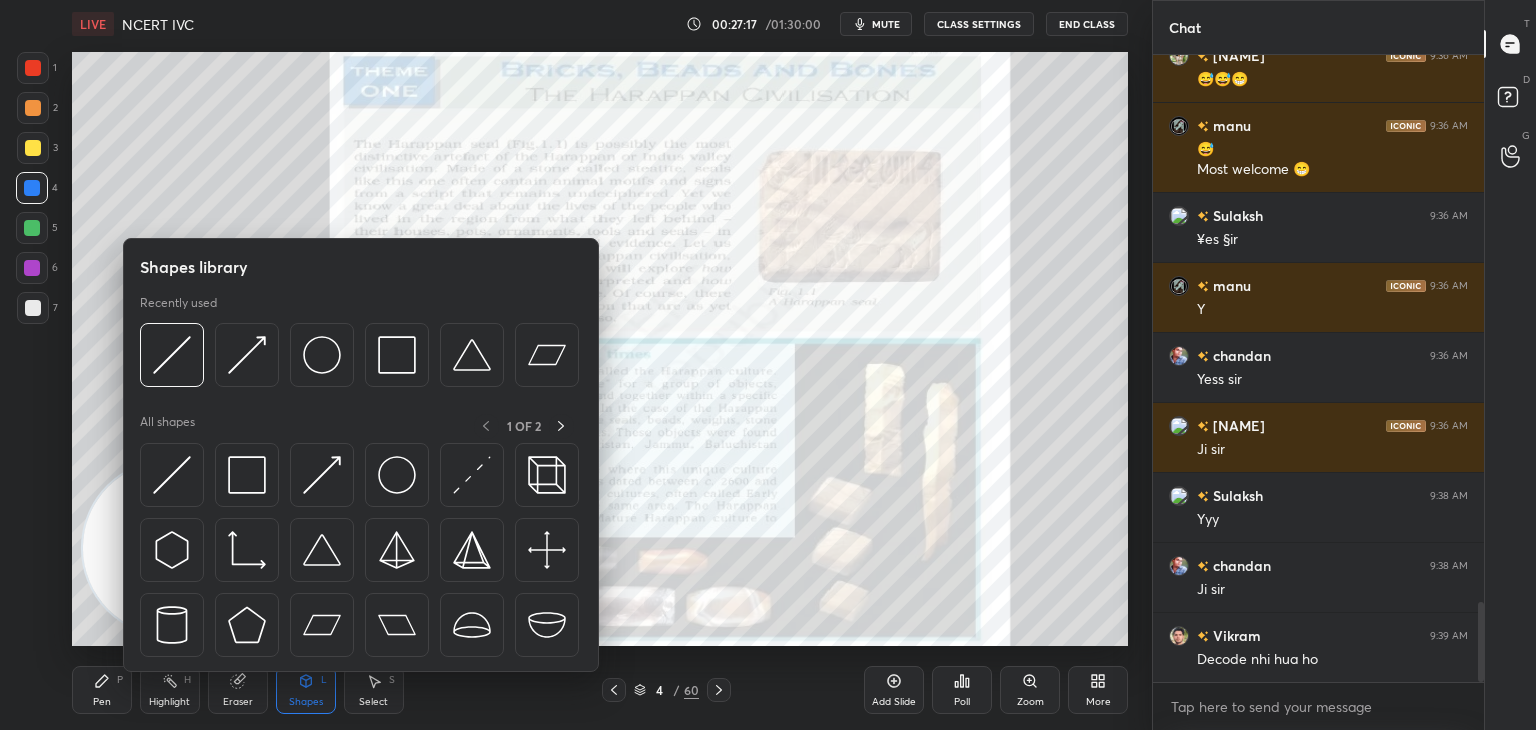 click at bounding box center [322, 475] 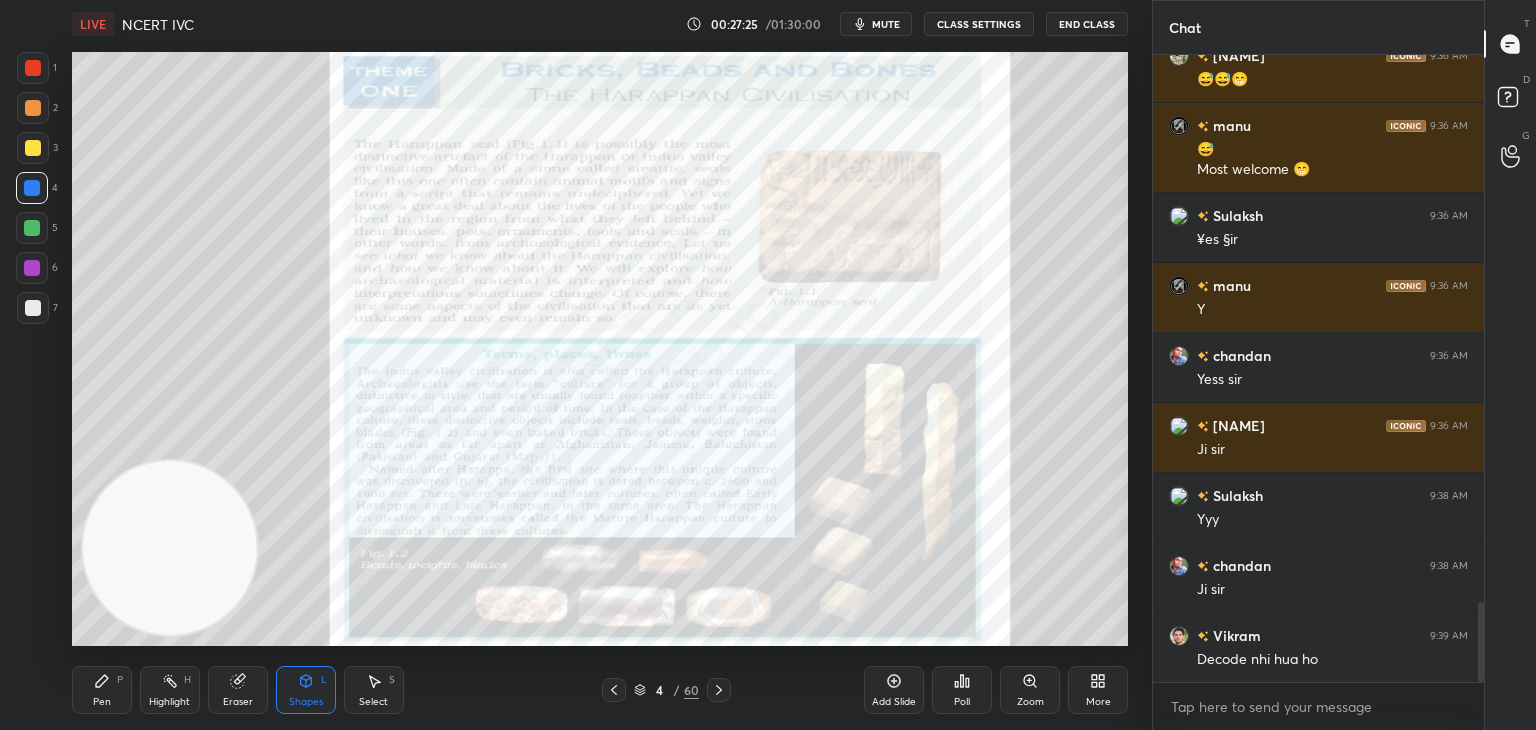 click 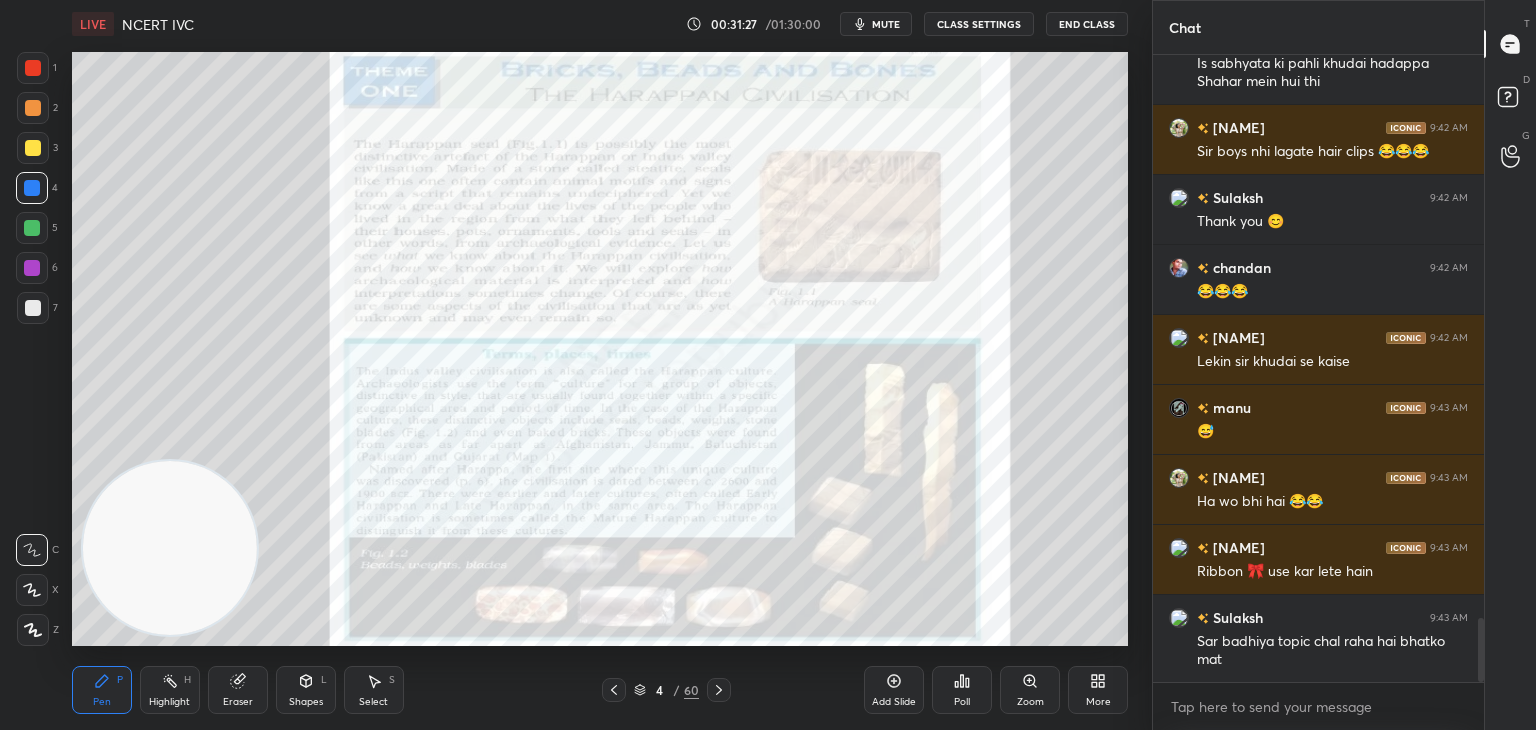 scroll, scrollTop: 5606, scrollLeft: 0, axis: vertical 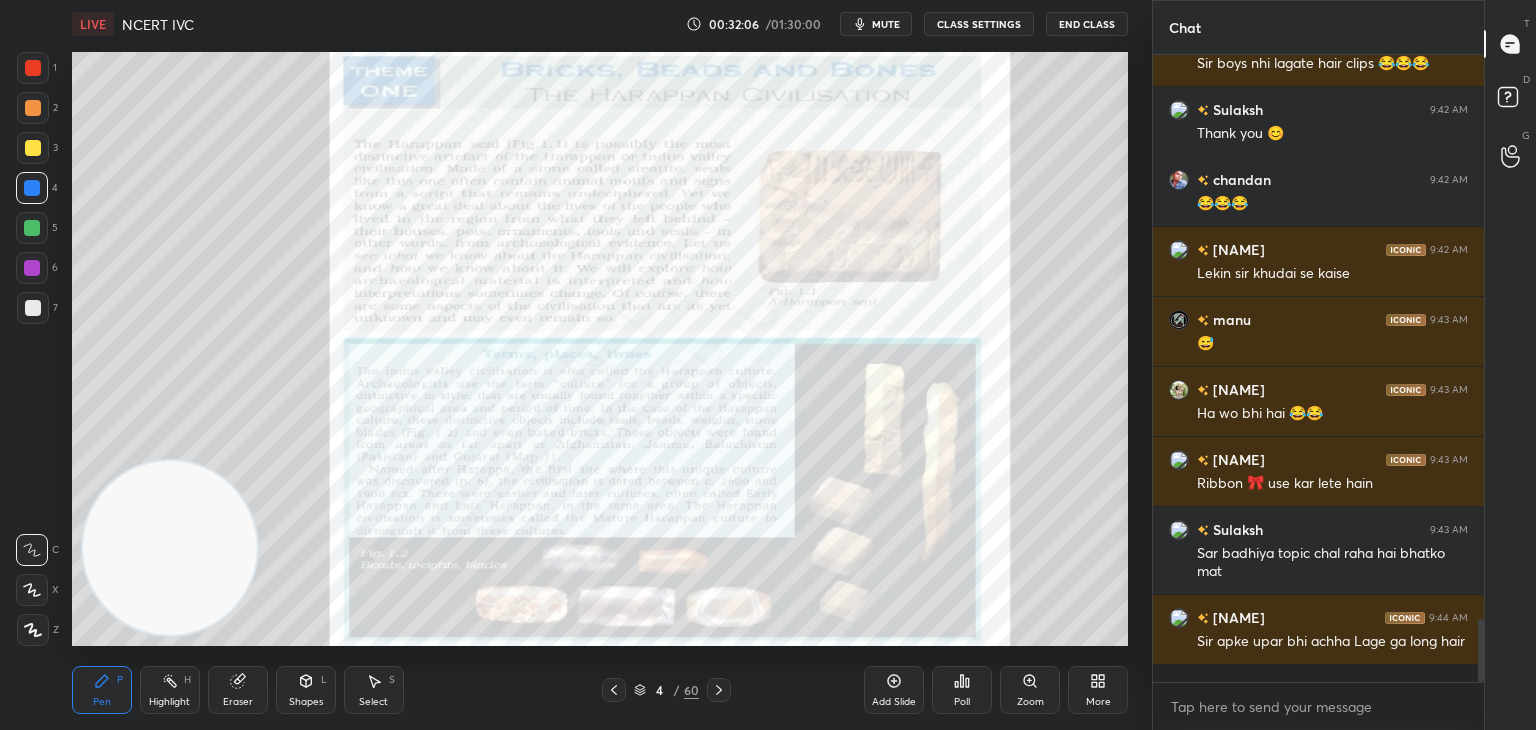 click 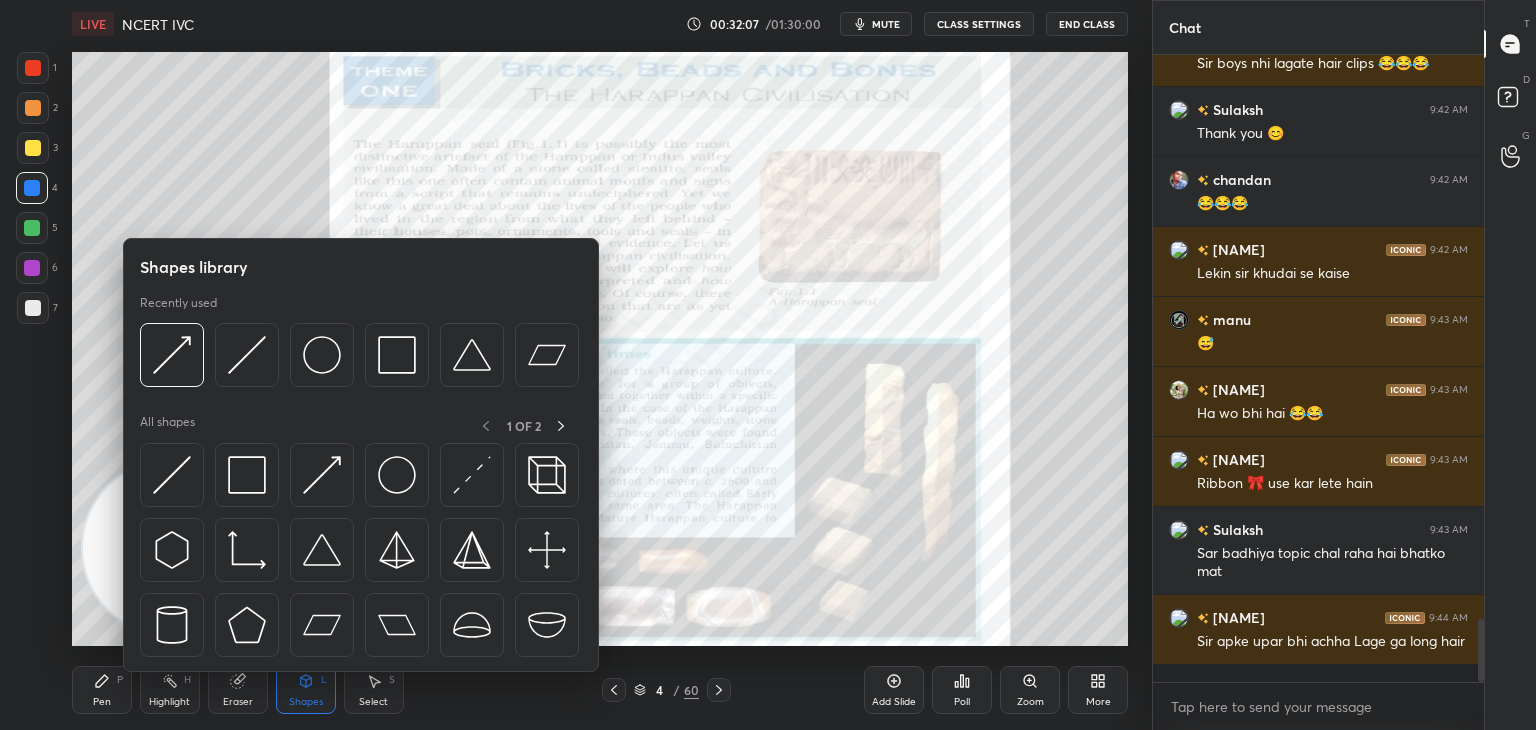 click at bounding box center [172, 475] 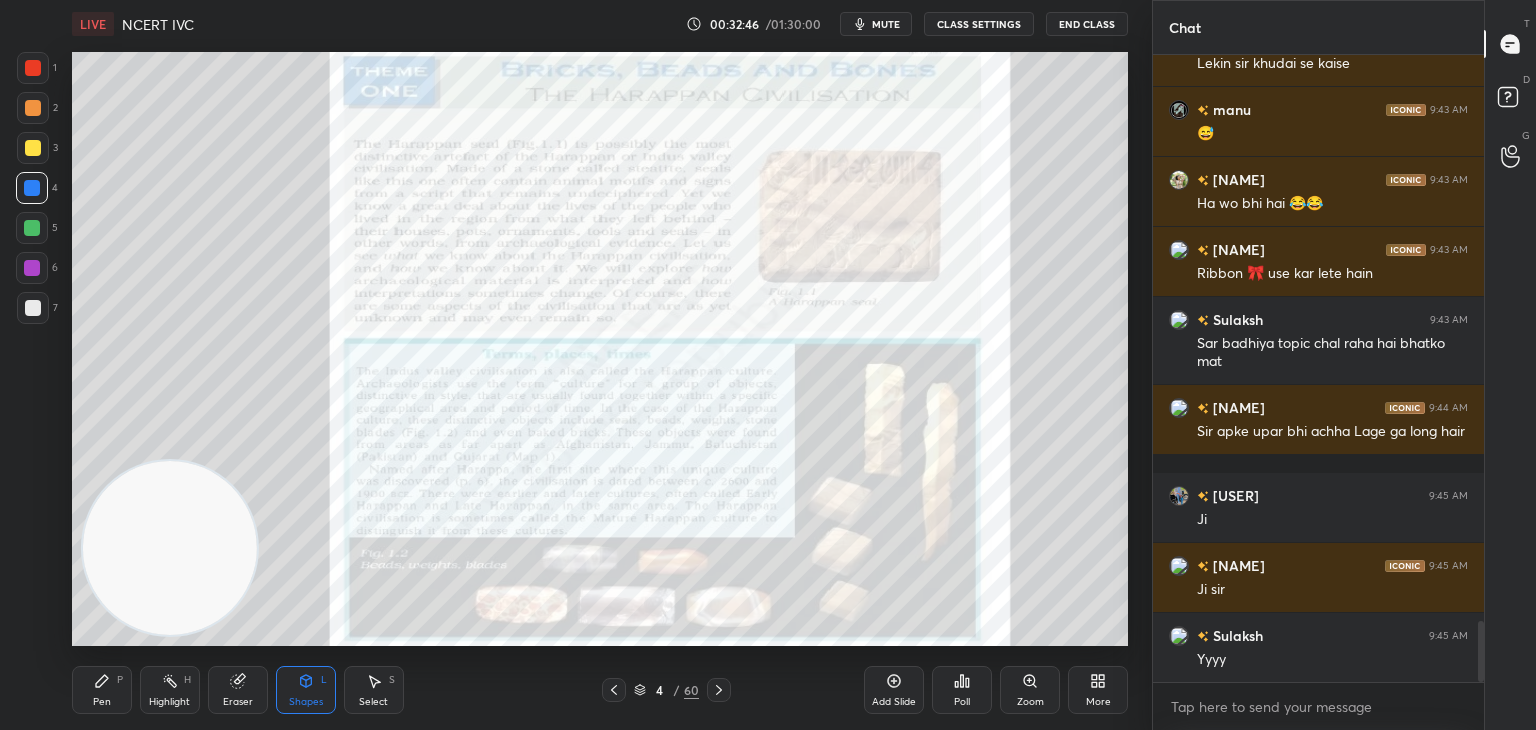 scroll, scrollTop: 5886, scrollLeft: 0, axis: vertical 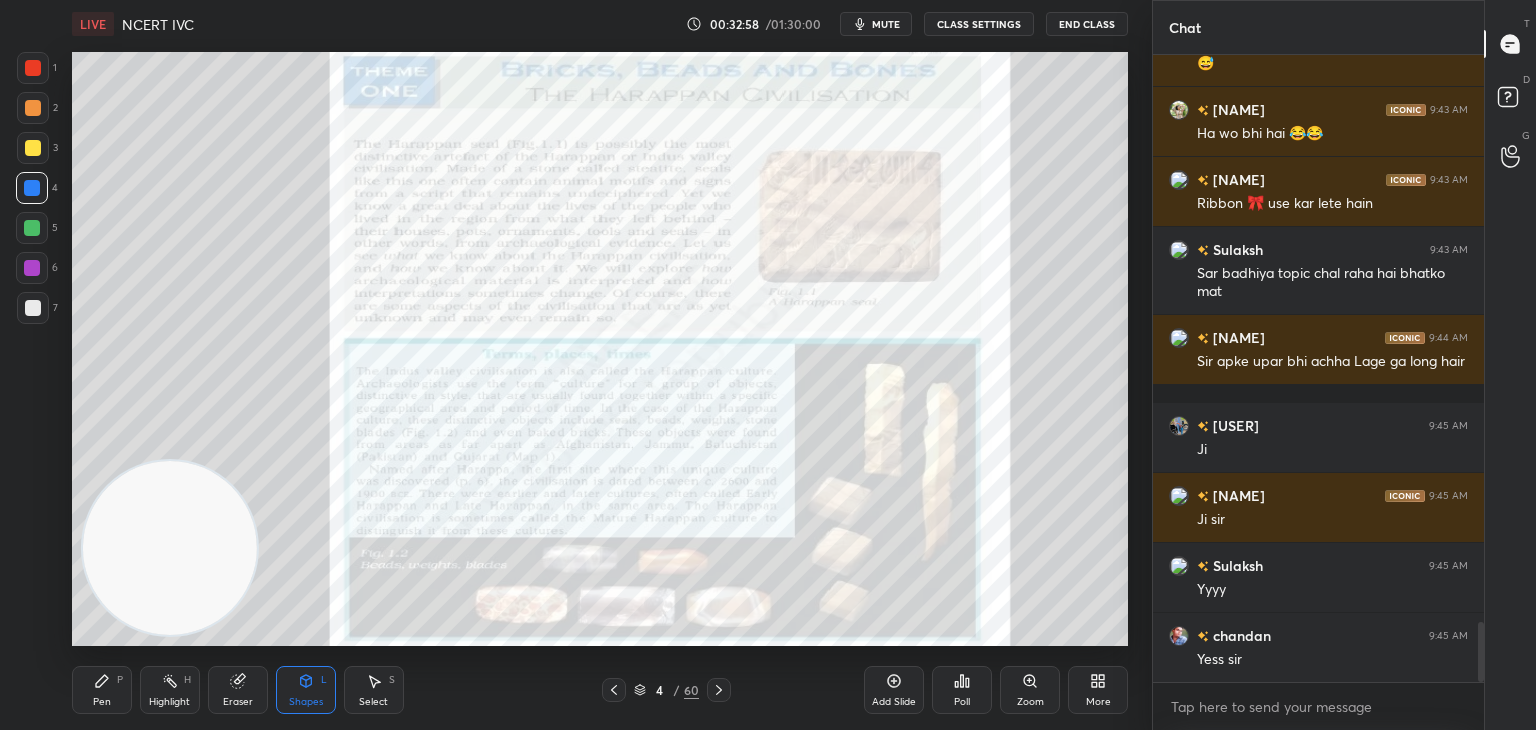 click 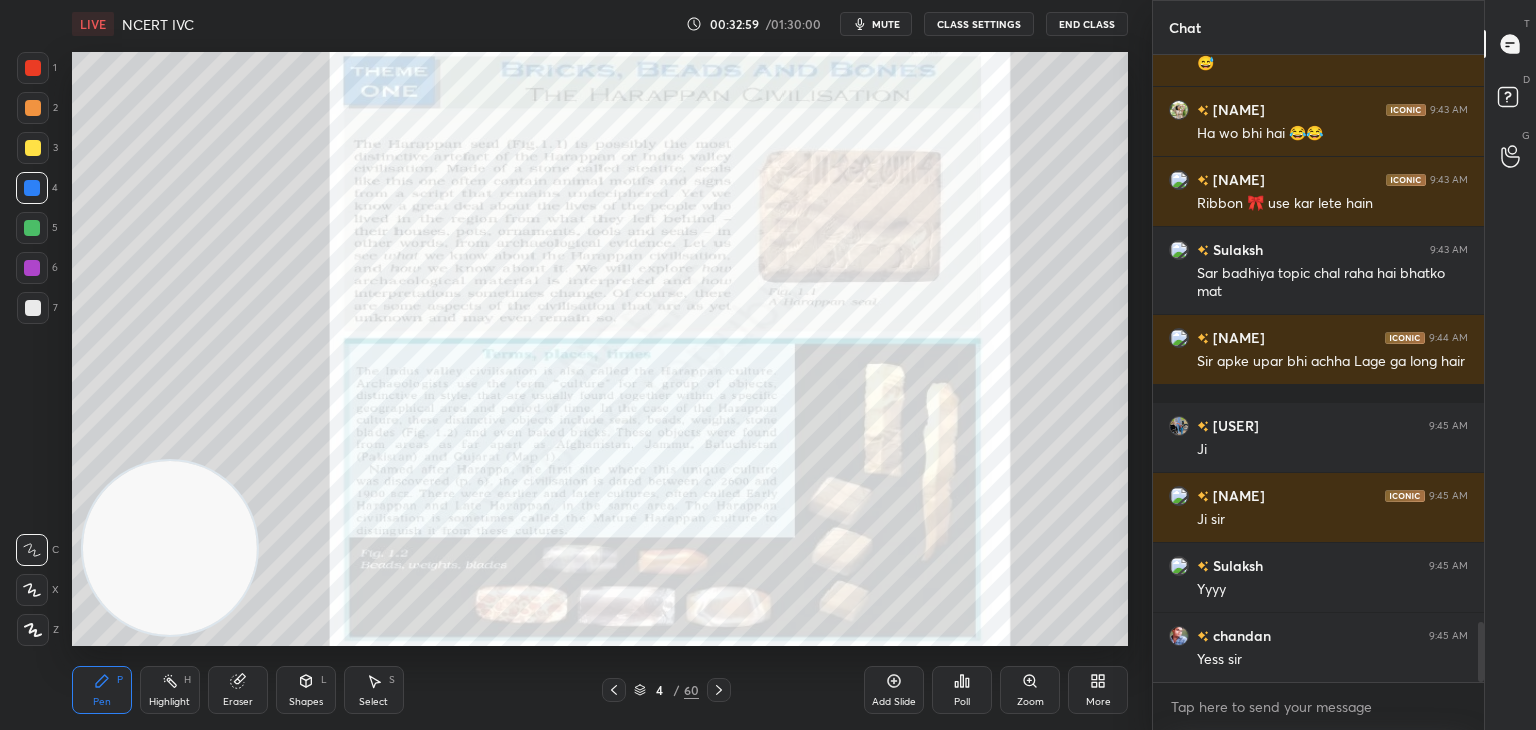 click at bounding box center [33, 308] 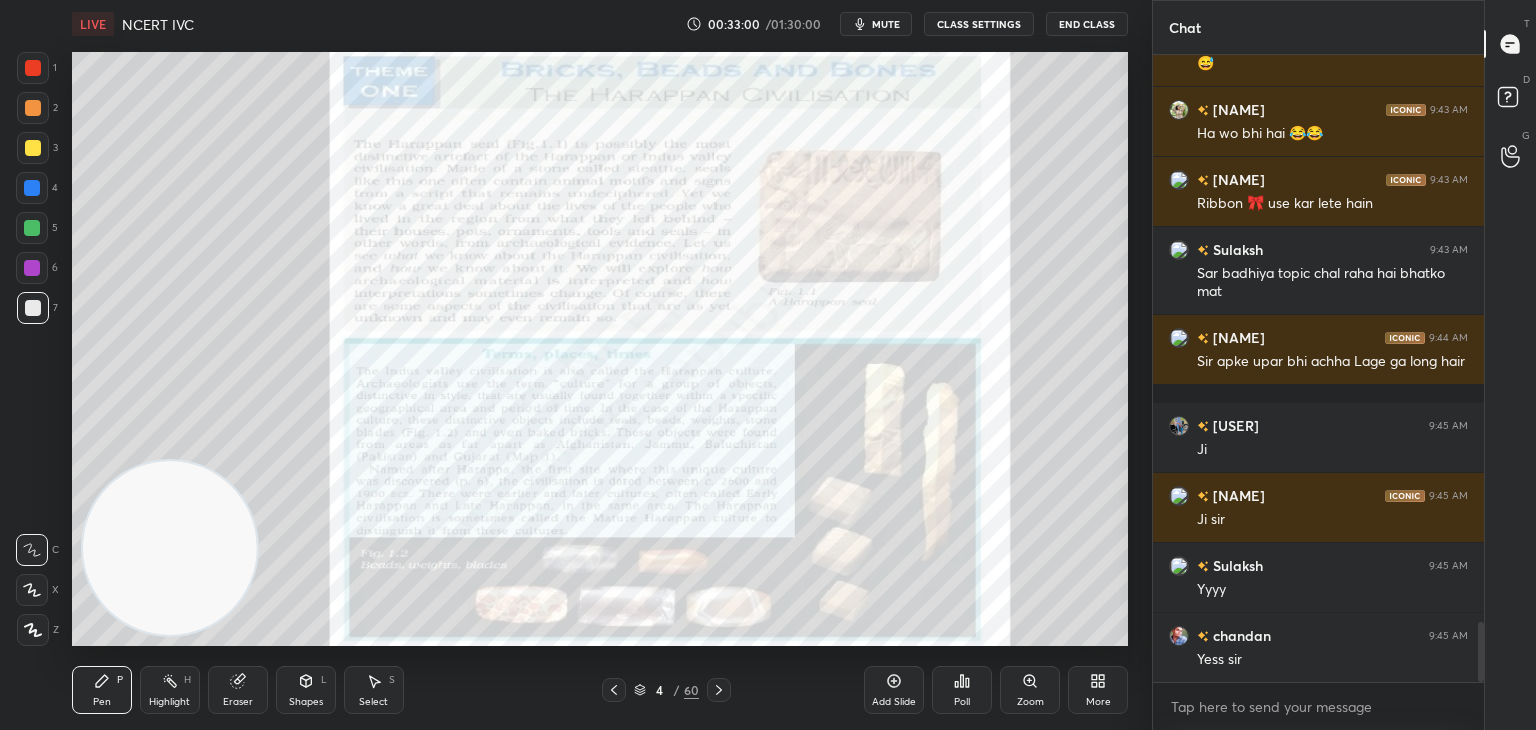 scroll, scrollTop: 5956, scrollLeft: 0, axis: vertical 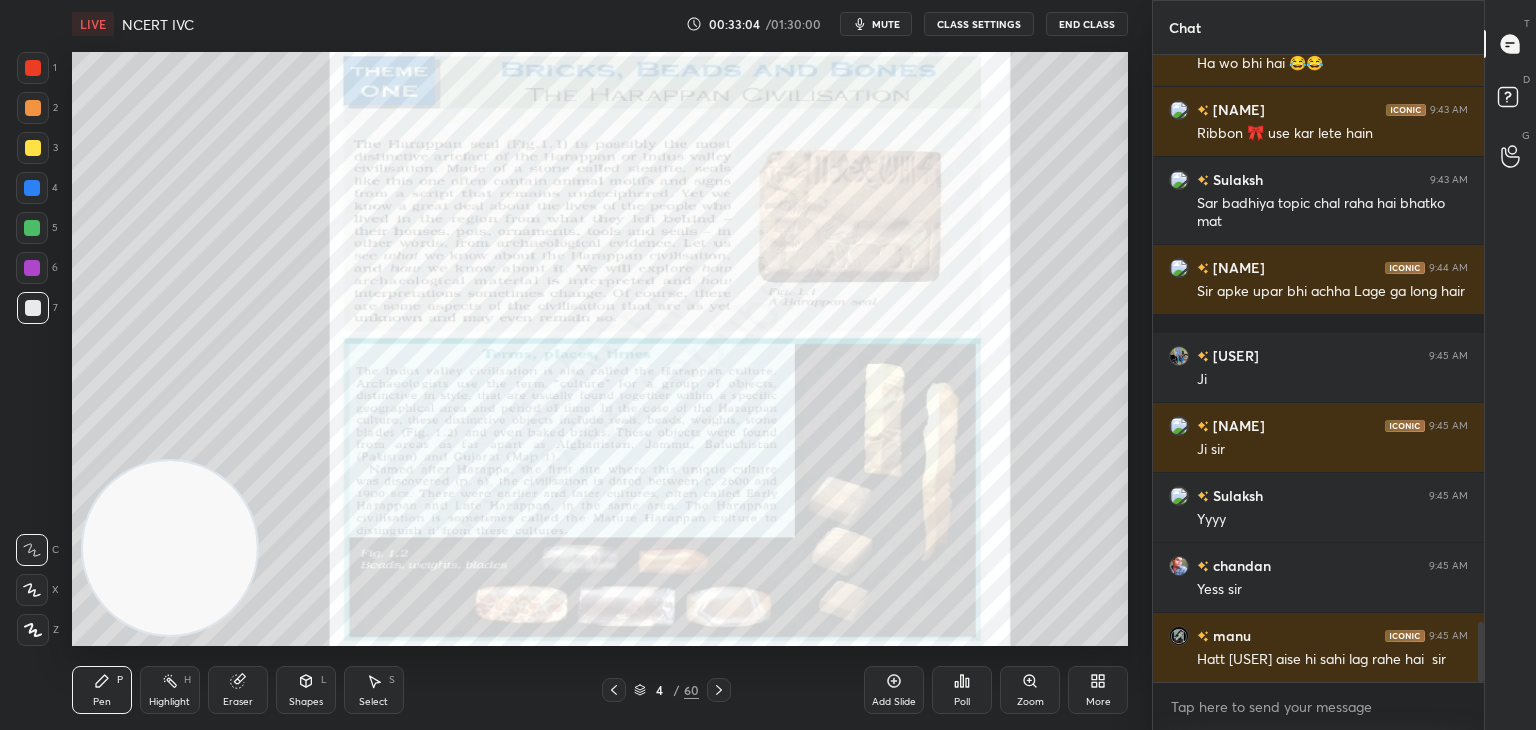 click on "Eraser" at bounding box center [238, 690] 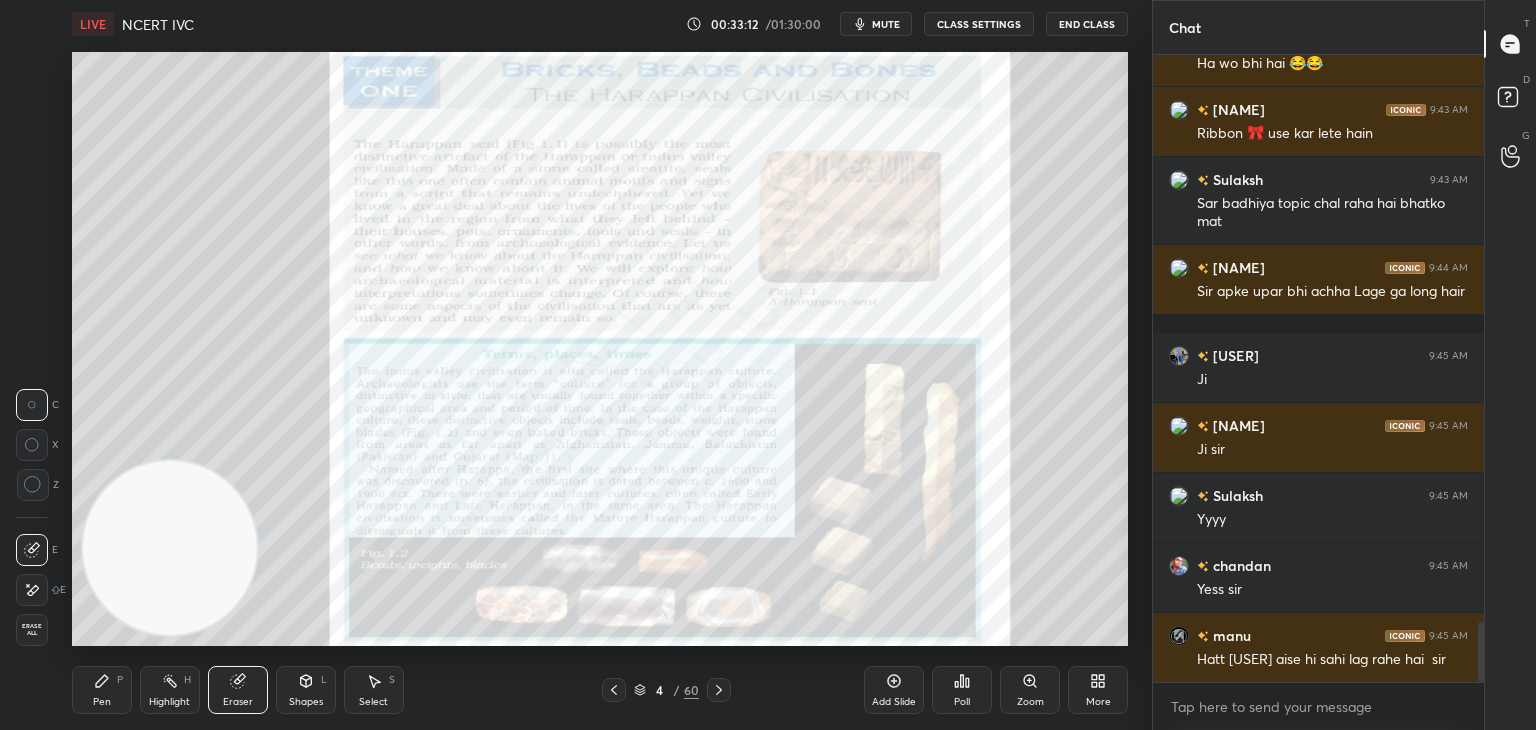 click 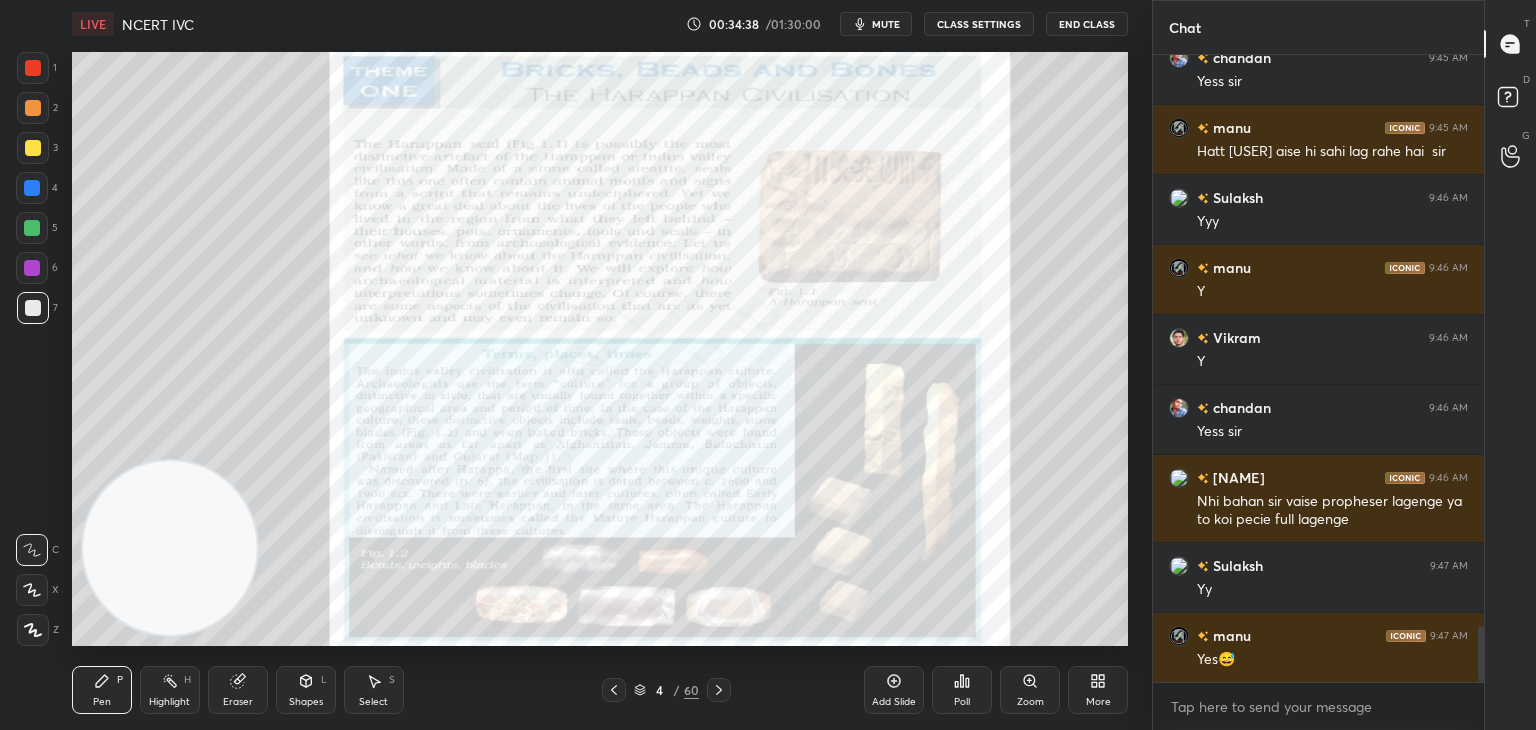 scroll, scrollTop: 6534, scrollLeft: 0, axis: vertical 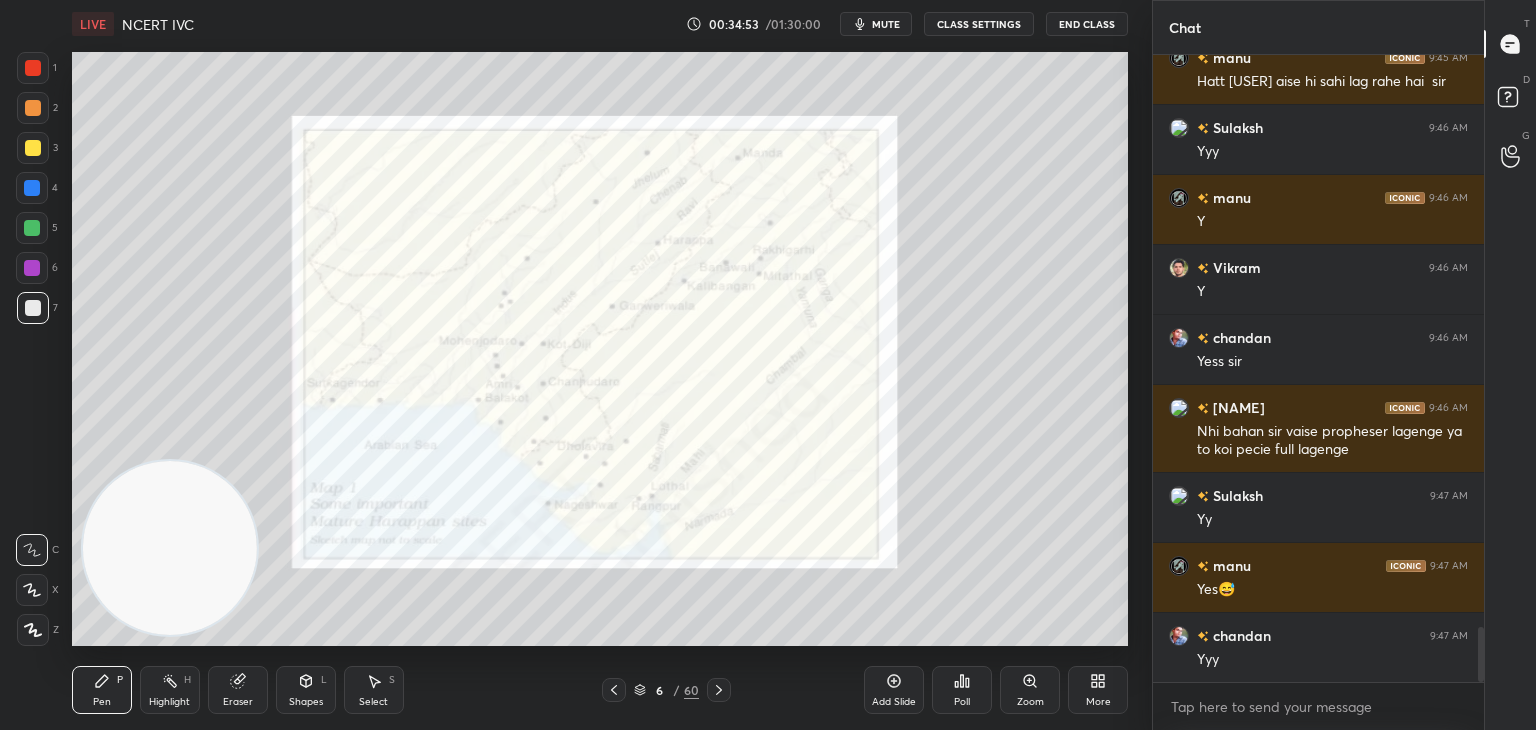 click on "1 2 3 4 5 6 7 C X Z C X Z E E Erase all   H H LIVE NCERT IVC 00:34:53 /  01:30:00 mute CLASS SETTINGS End Class Setting up your live class Poll for   secs No correct answer Start poll Back NCERT IVC • L1 of Complete Course on History Muktak Singh Rathod Pen P Highlight H Eraser Shapes L Select S 6 / 60 Add Slide Poll EXIT Chat [NAME] [TIME] Okay [NAME] [TIME] 🙄🙄 Okay sir [NAME] [TIME] 😅😅😅 [NAME] [TIME] 😱😂😂 [NAME] [TIME] 😅 Most welcome 😁 [NAME] [TIME] ¥es §ir [NAME] [TIME] Y [NAME] [TIME] Yess sir [NAME] [TIME] Ji sir JUMP TO LATEST Enable hand raising Enable raise hand to speak to learners. Once enabled, chat will be turned off temporarily. Enable x   introducing Raise a hand with a doubt Now learners can raise their hand along with a doubt  How it works? Doubts asked by learners will show up here NEW DOUBTS ASKED No one has raised a hand yet Can't raise hand Got it T Messages (T) D Doubts (D) G Raise Hand (G) Report an issue Buffering ​" at bounding box center (576, 365) 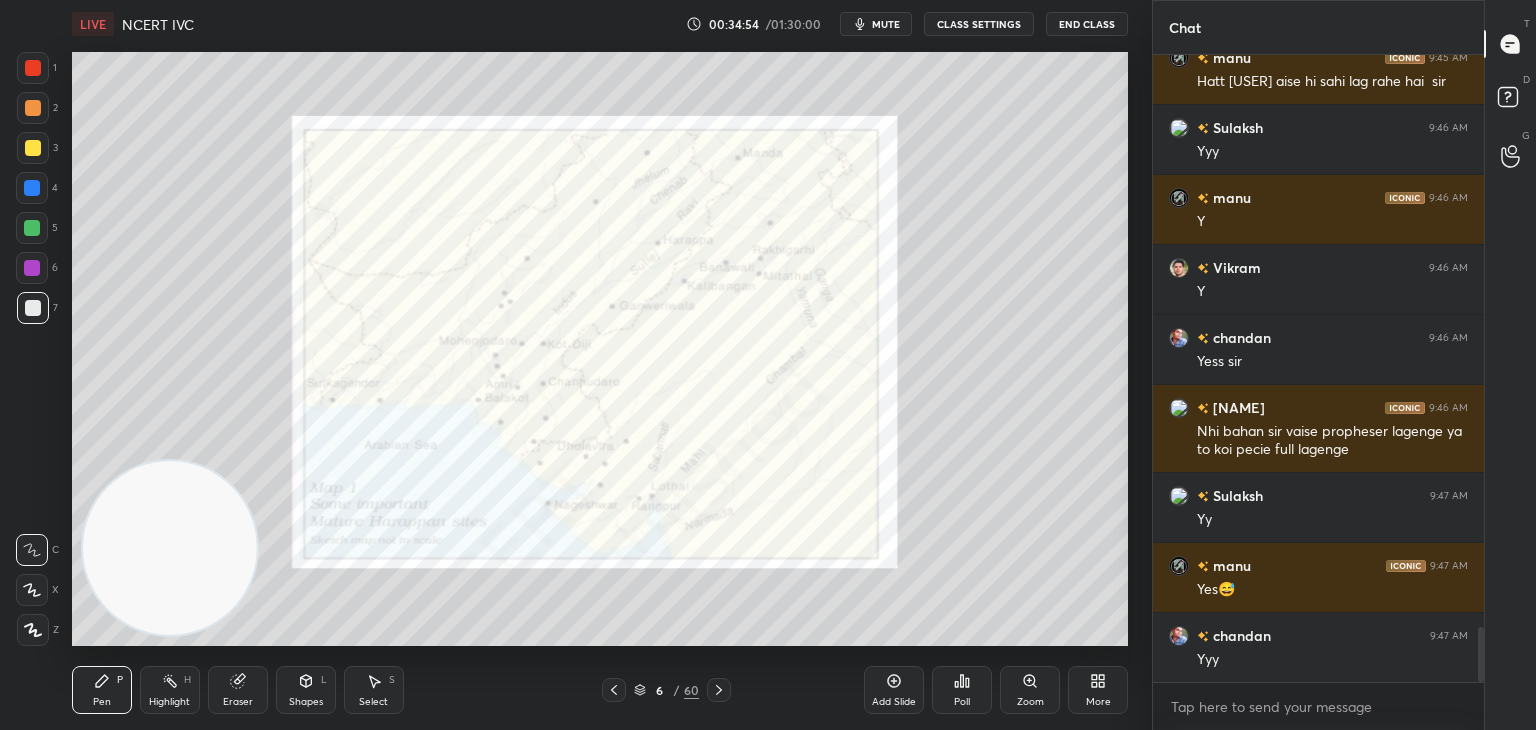 click on "Setting up your live class Poll for   secs No correct answer Start poll" at bounding box center [600, 349] 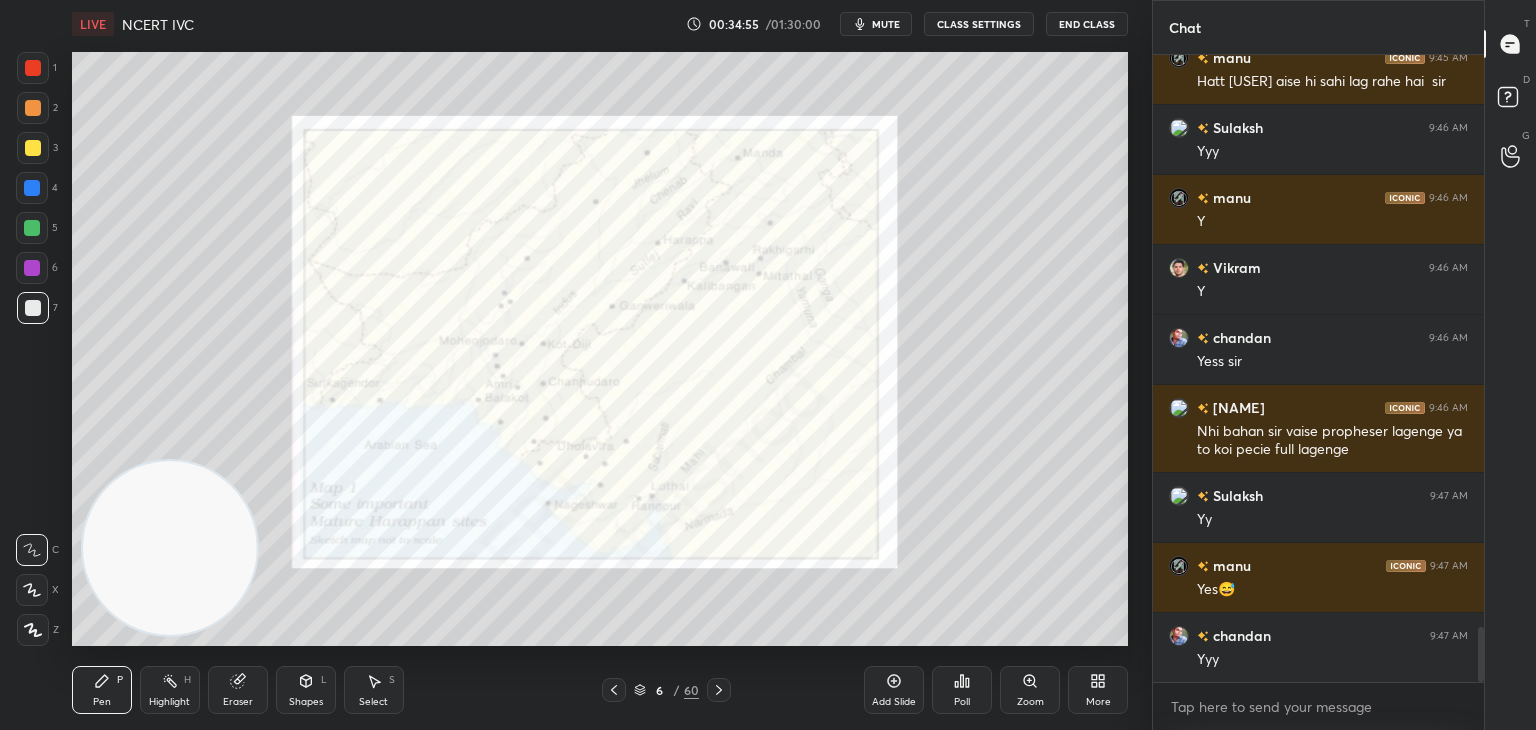 click on "Setting up your live class Poll for   secs No correct answer Start poll" at bounding box center [600, 349] 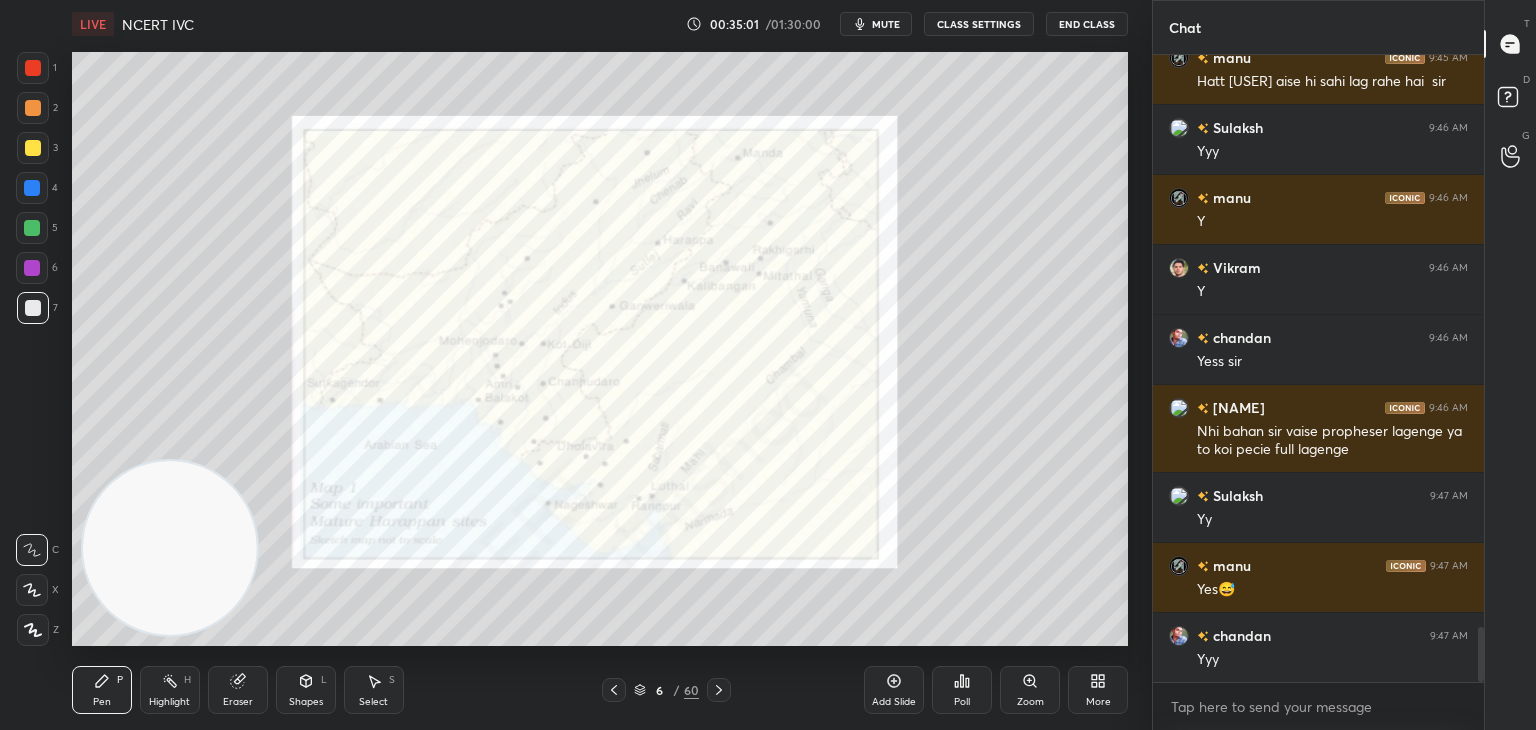 click at bounding box center [33, 68] 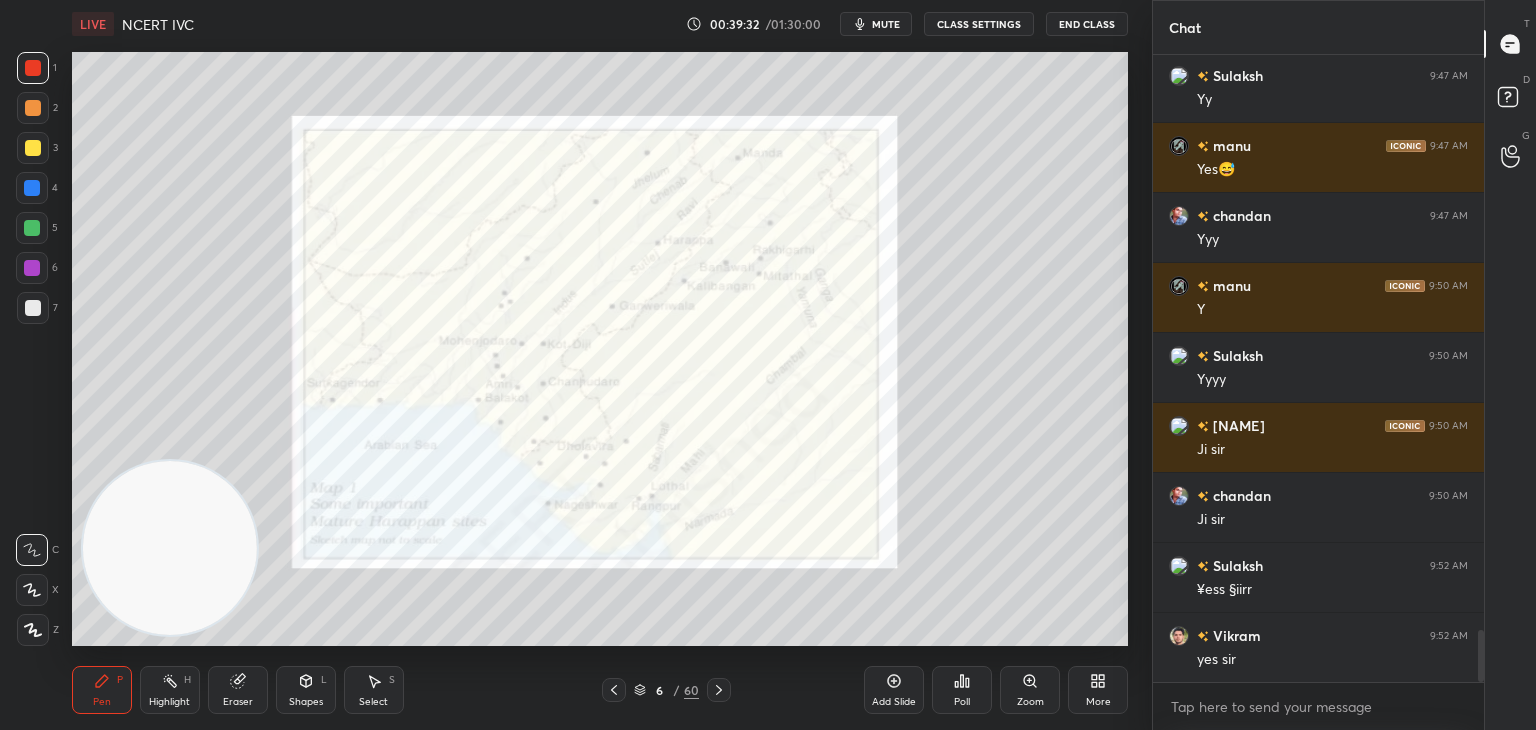 scroll, scrollTop: 7024, scrollLeft: 0, axis: vertical 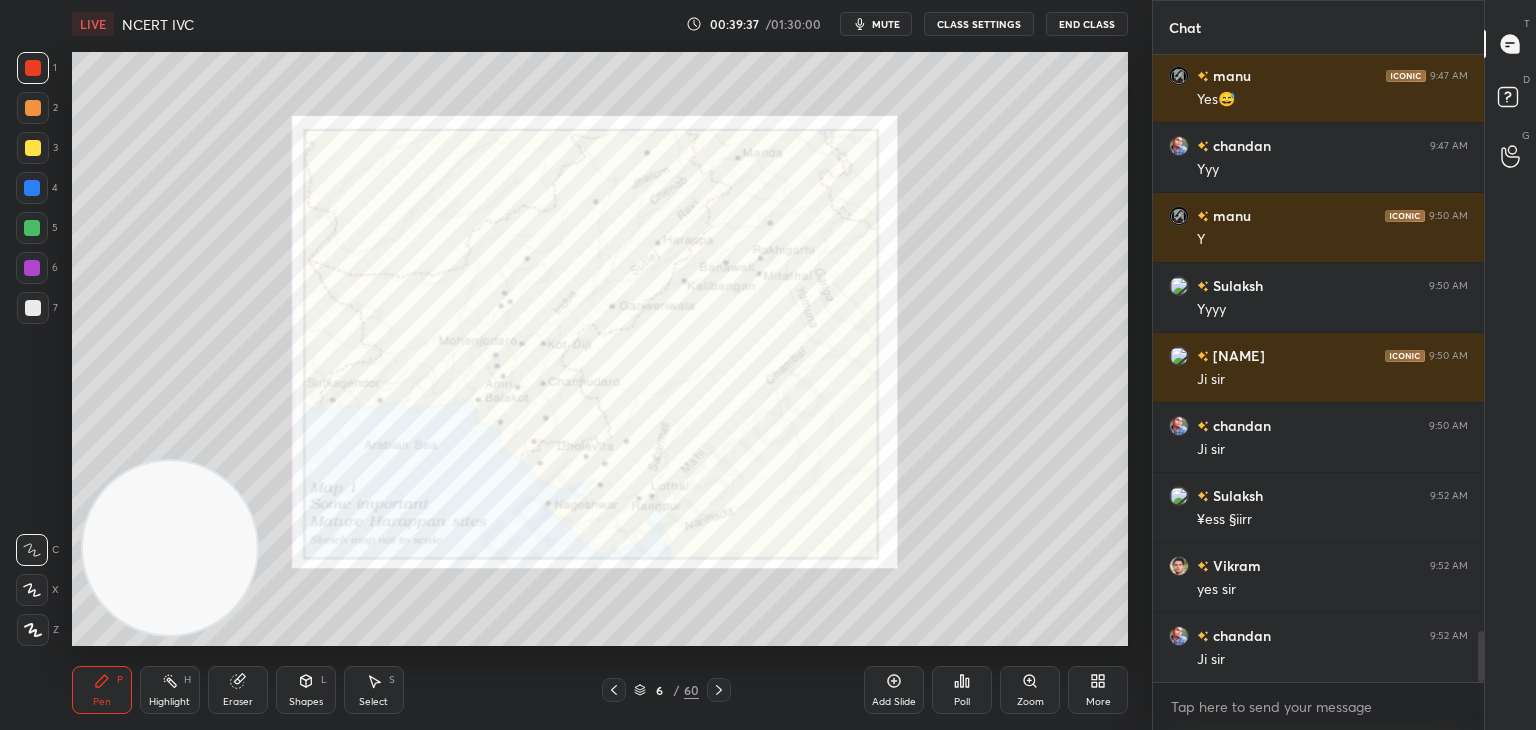click 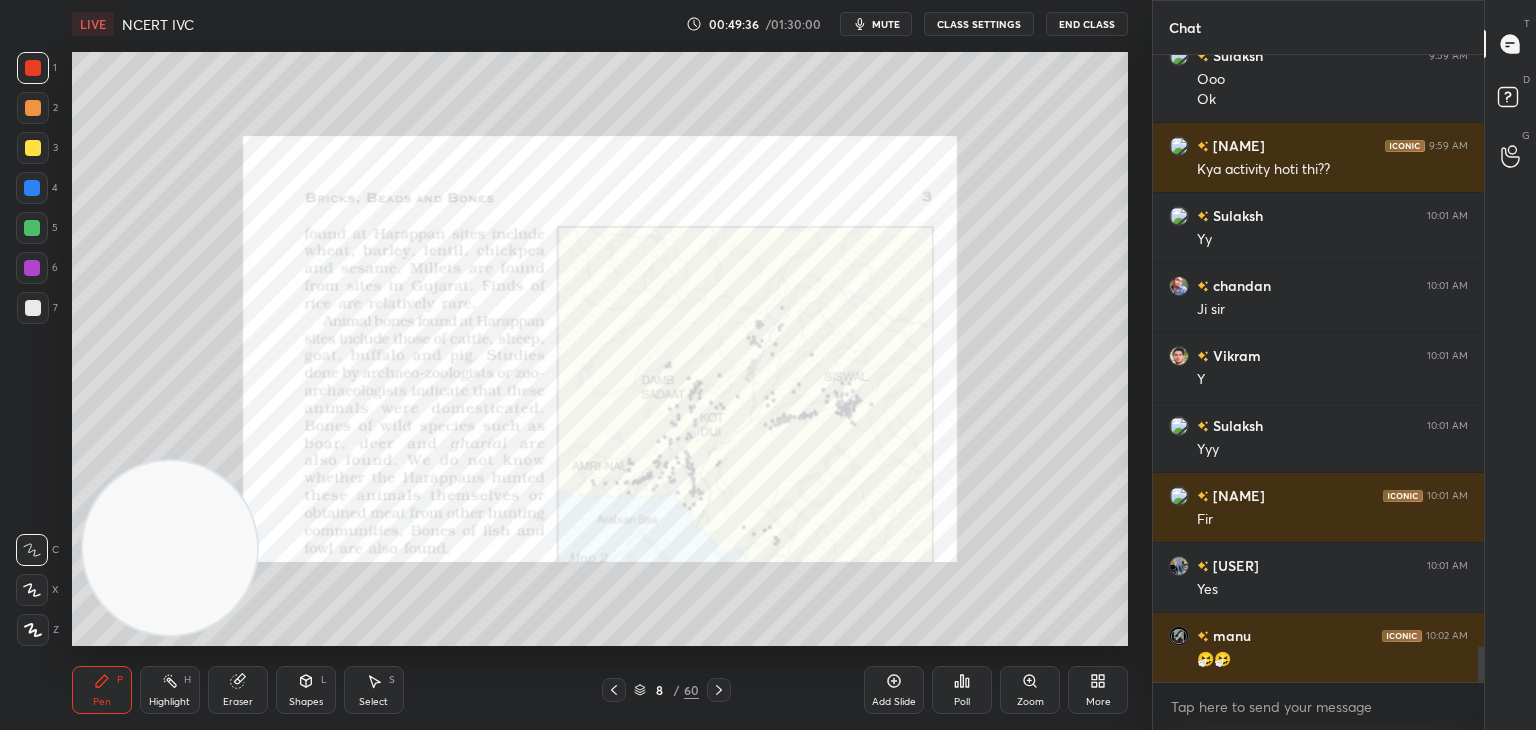 scroll, scrollTop: 10338, scrollLeft: 0, axis: vertical 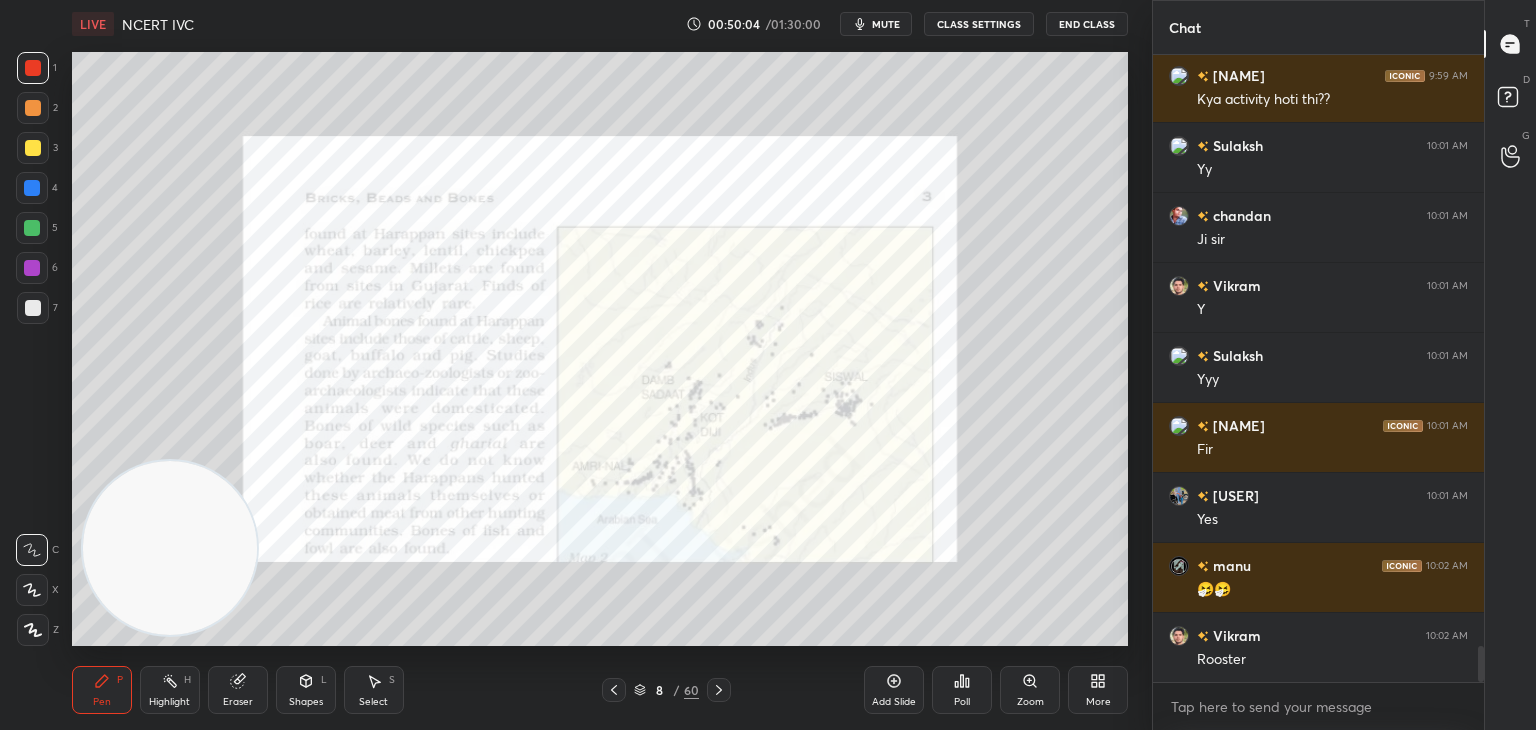 click on "Eraser" at bounding box center [238, 690] 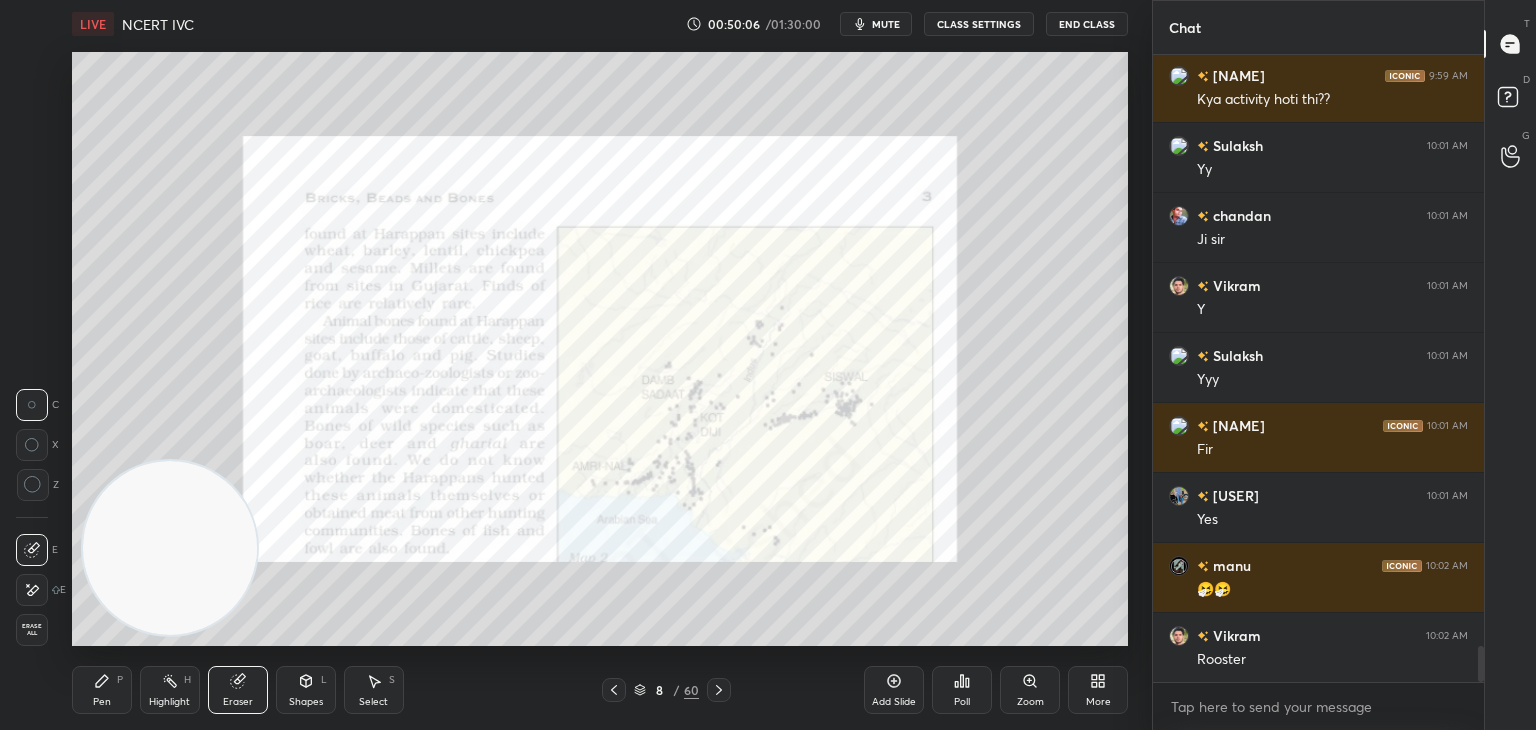 click 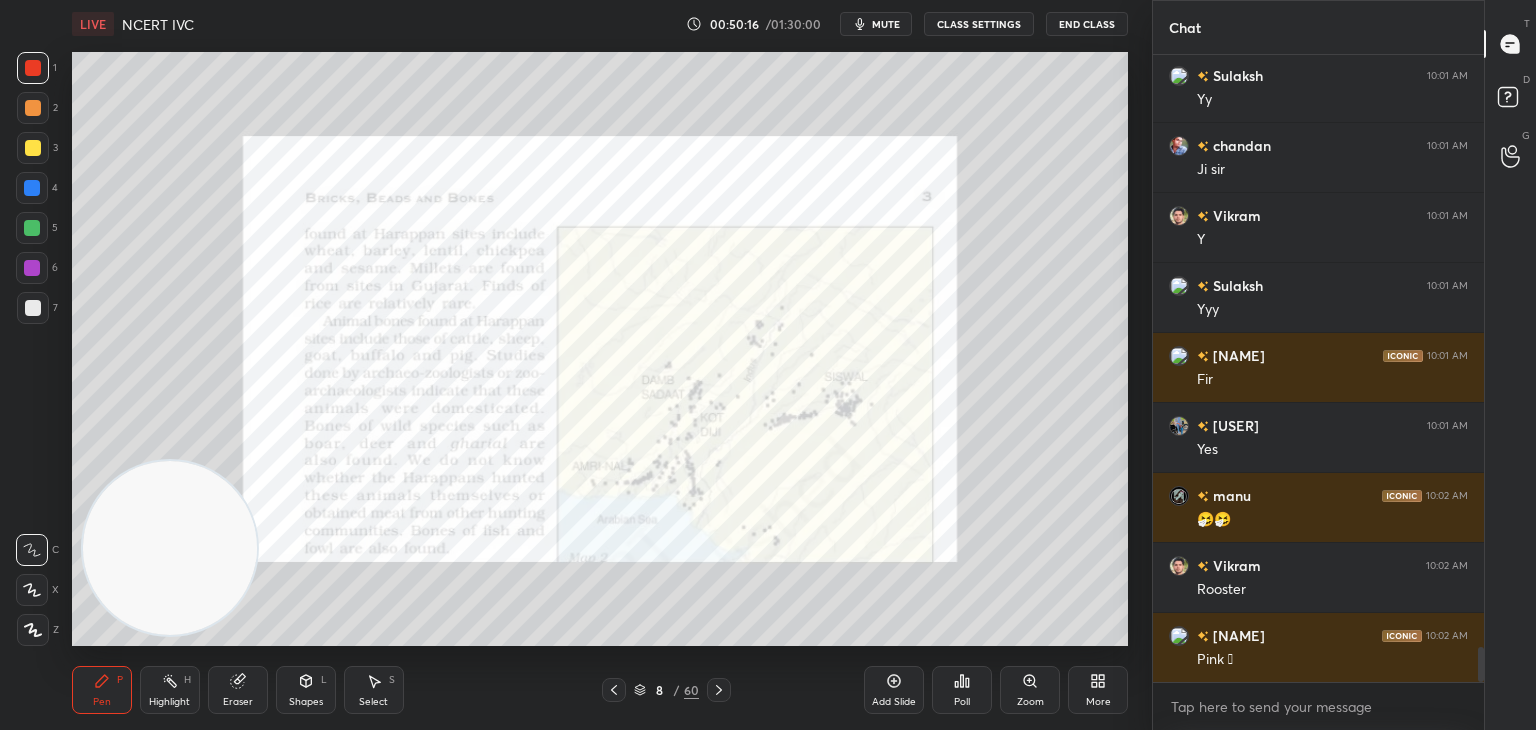 scroll, scrollTop: 10478, scrollLeft: 0, axis: vertical 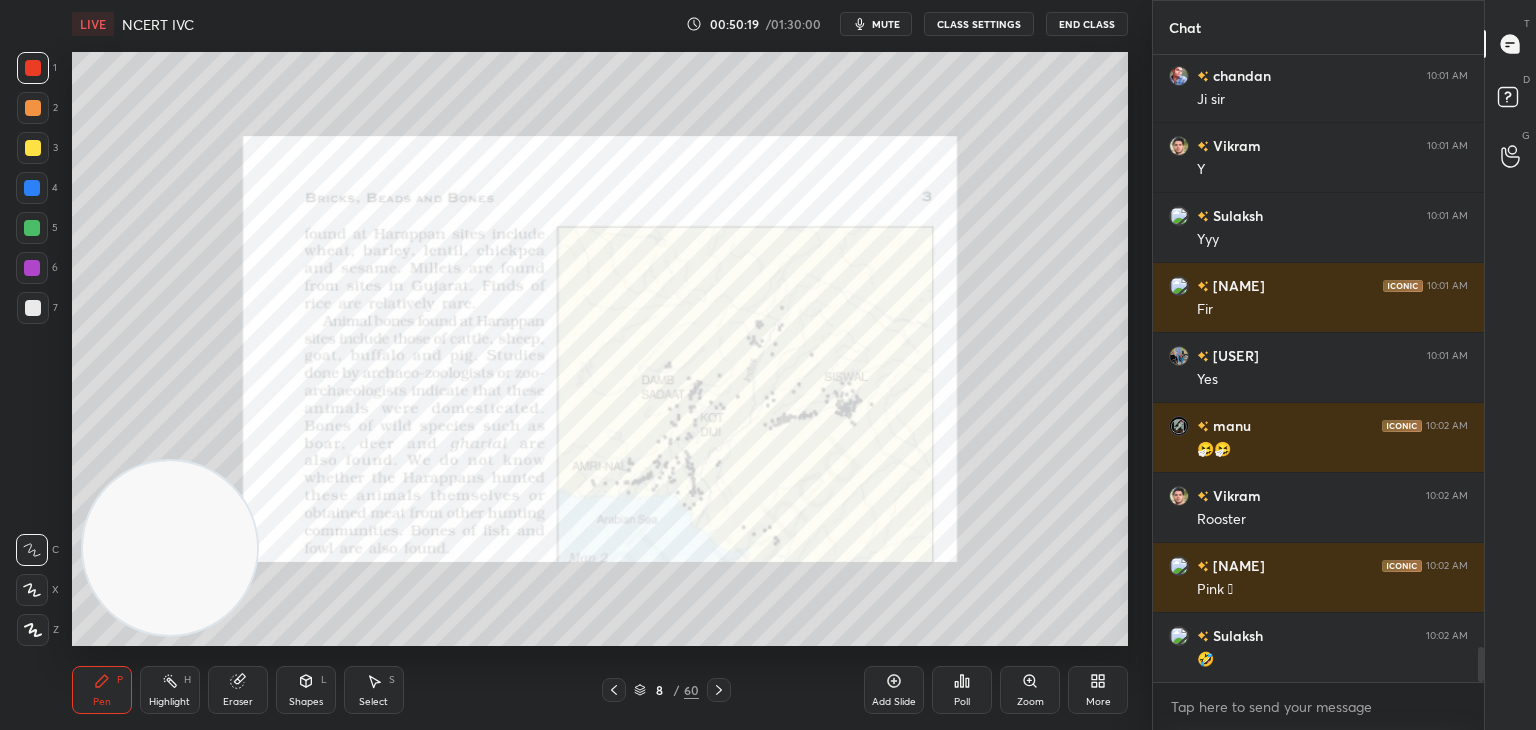 click 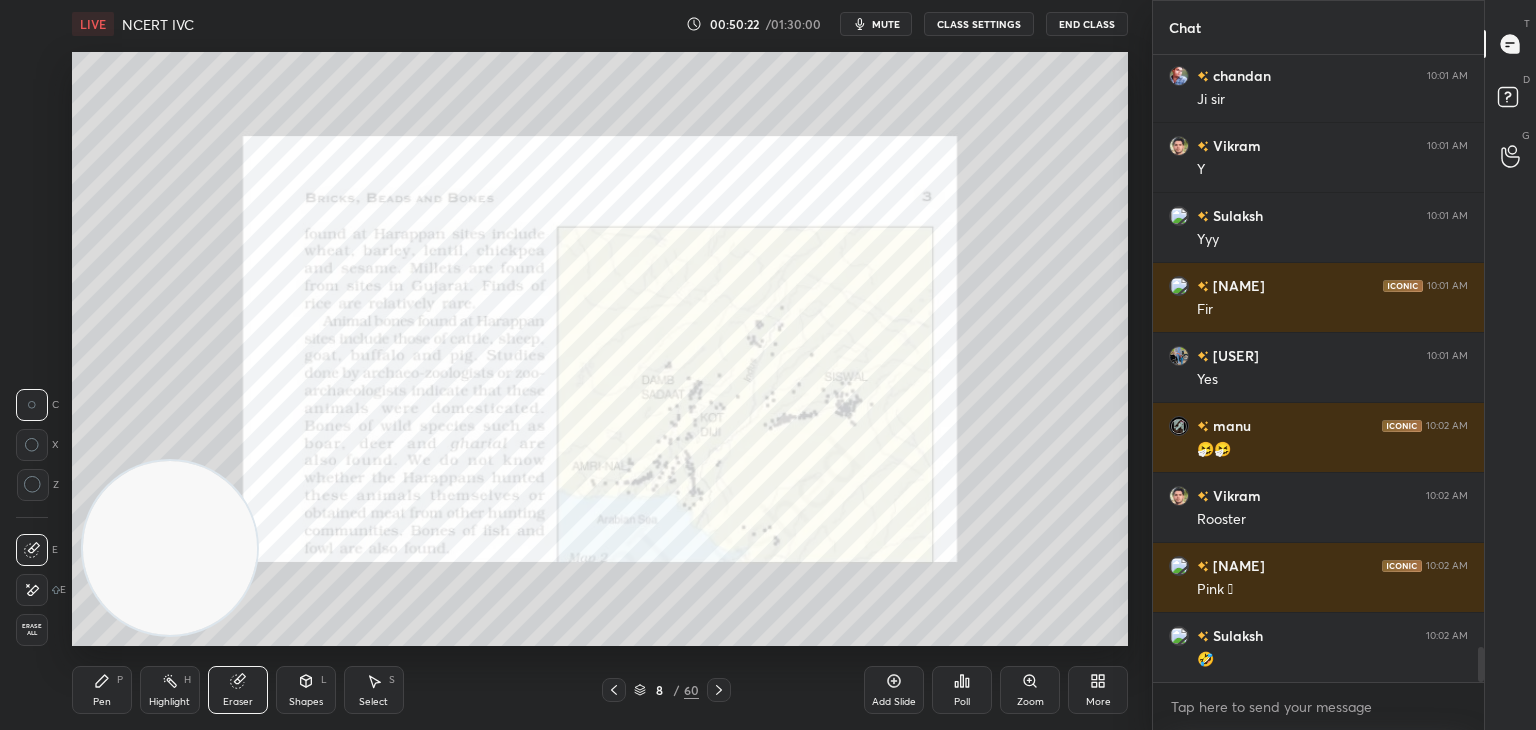 click 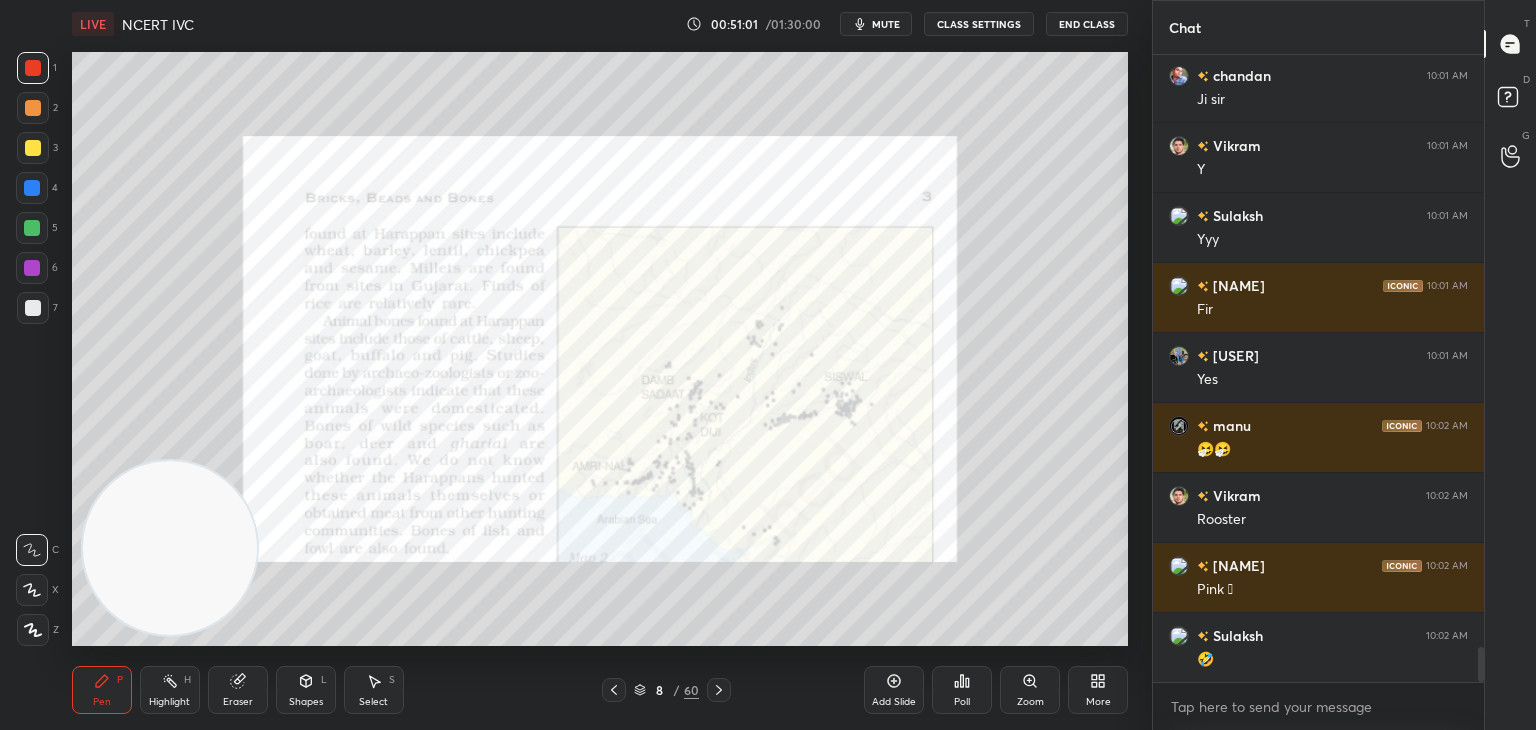 click at bounding box center (33, 308) 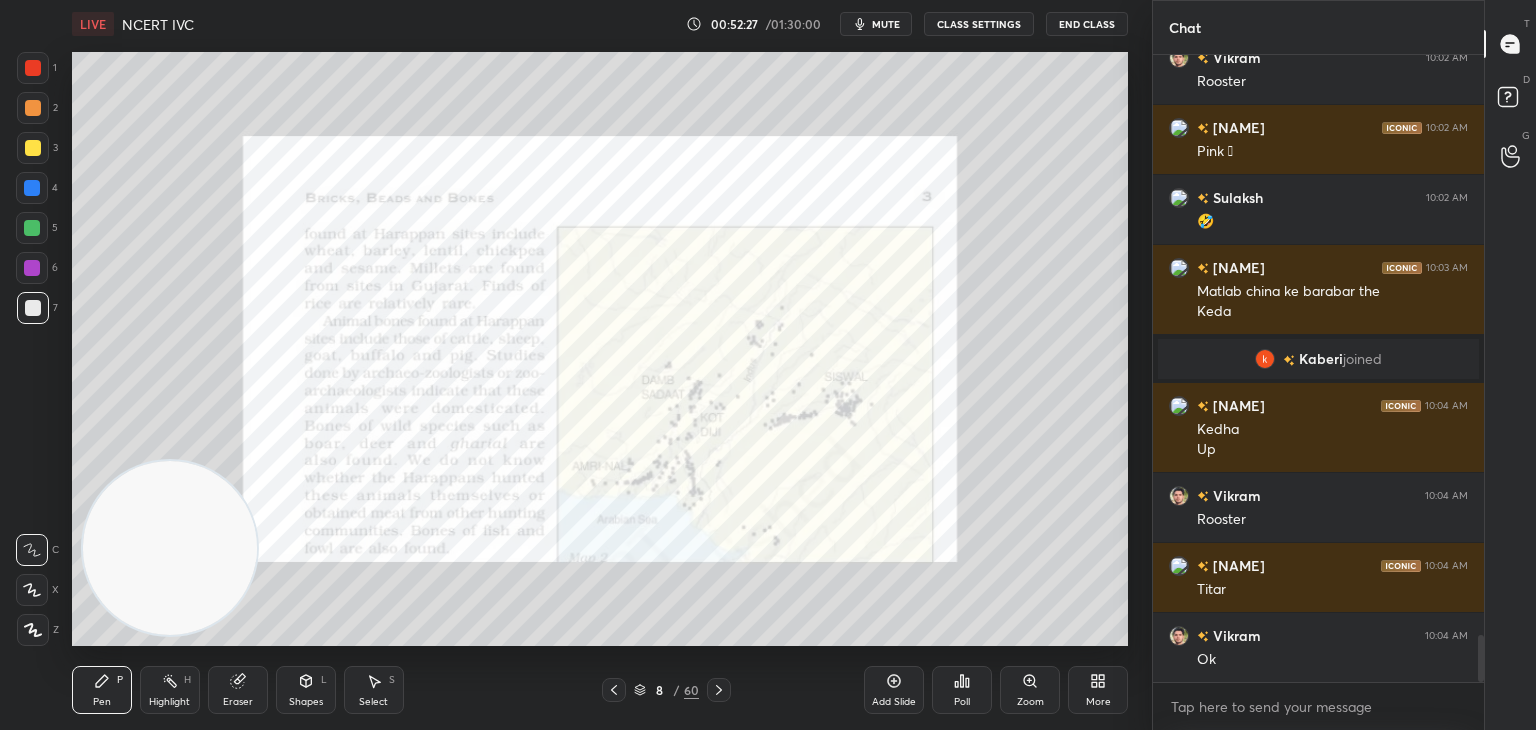 scroll, scrollTop: 7900, scrollLeft: 0, axis: vertical 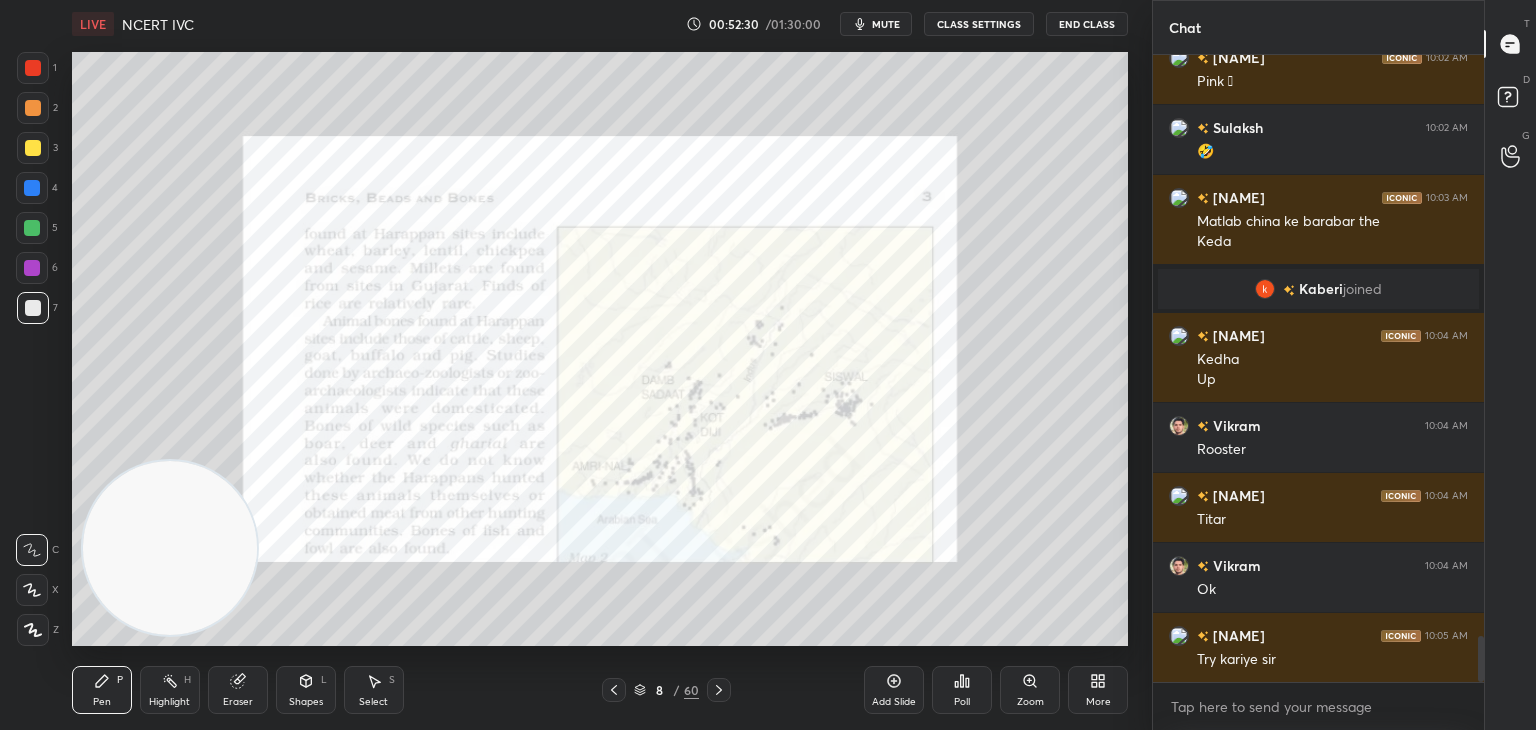 click 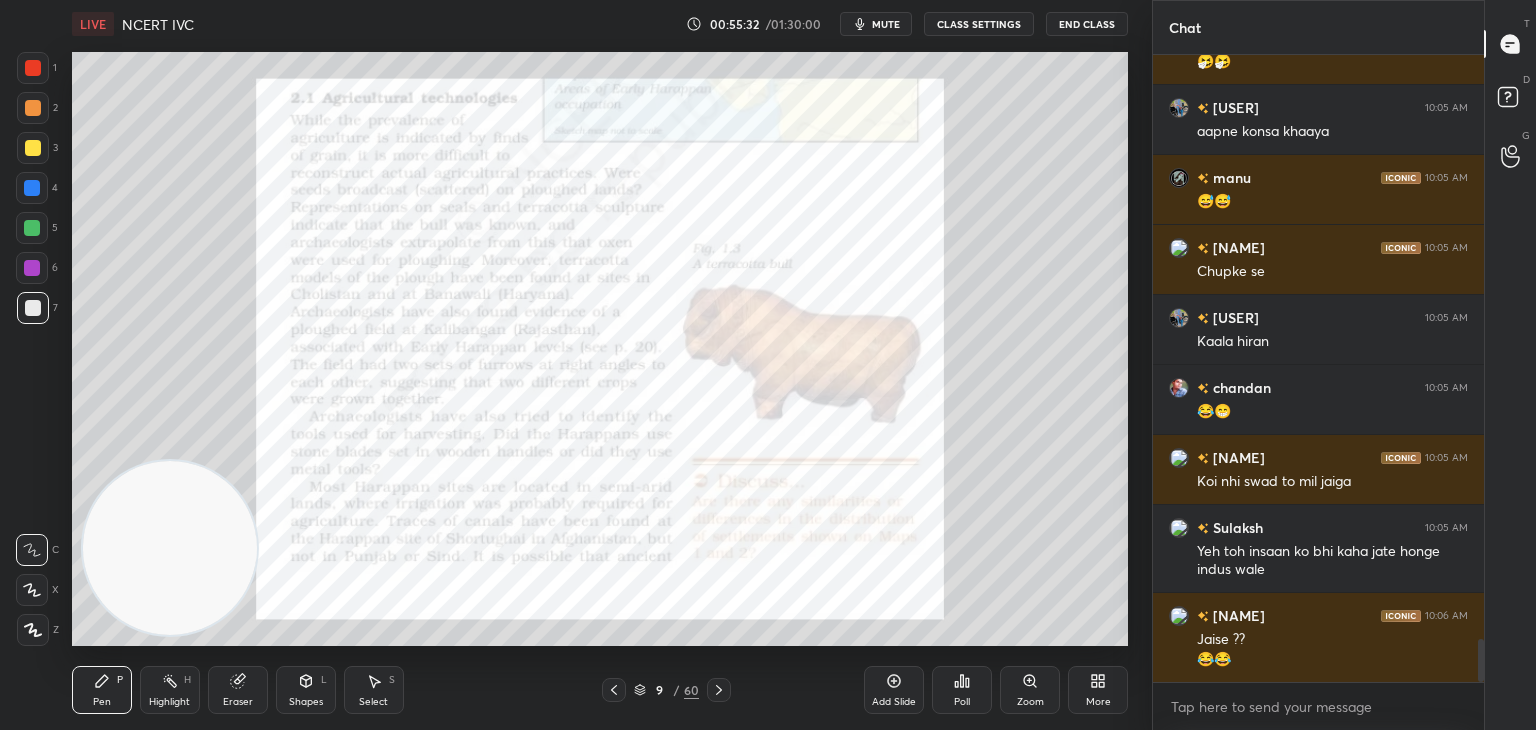 scroll, scrollTop: 8656, scrollLeft: 0, axis: vertical 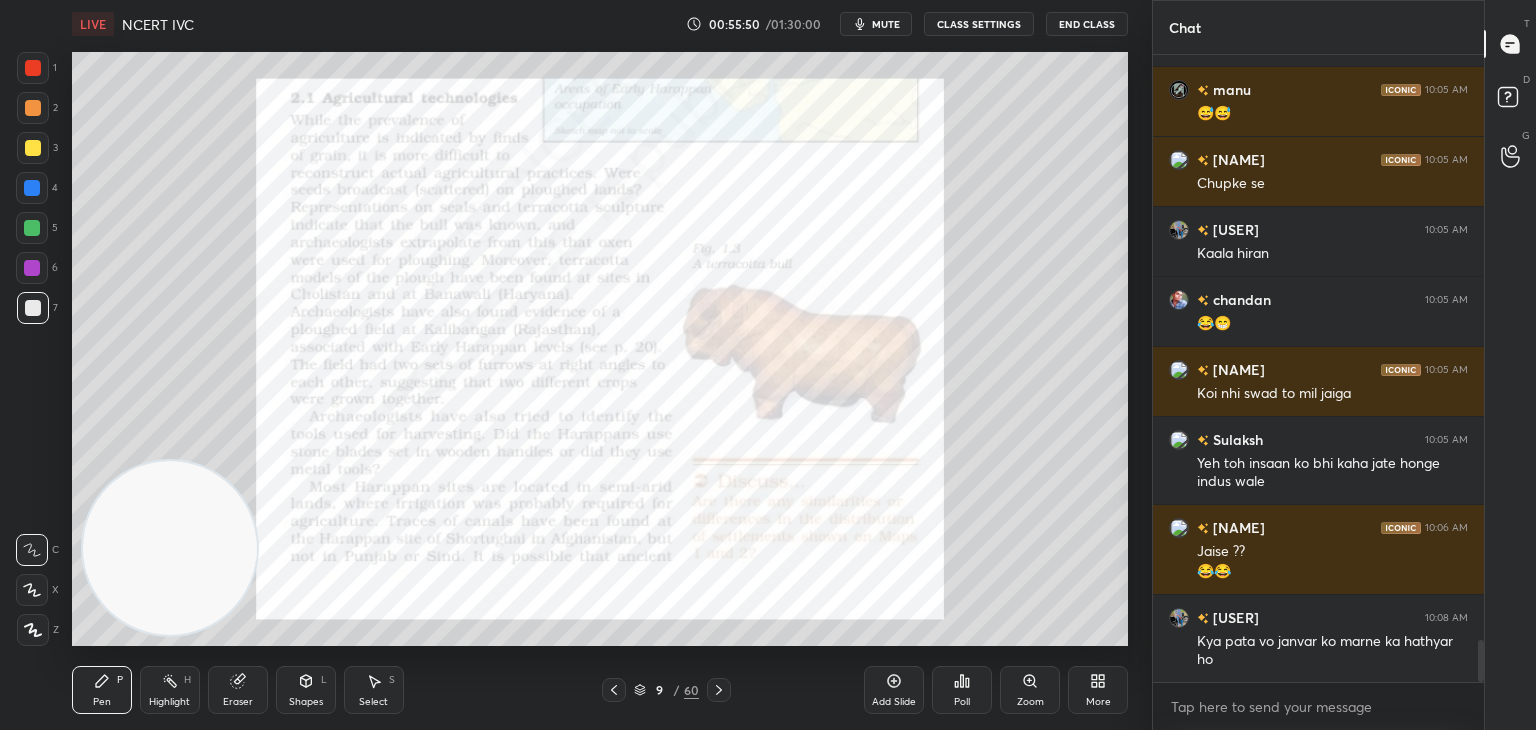 click on "Shapes L" at bounding box center (306, 690) 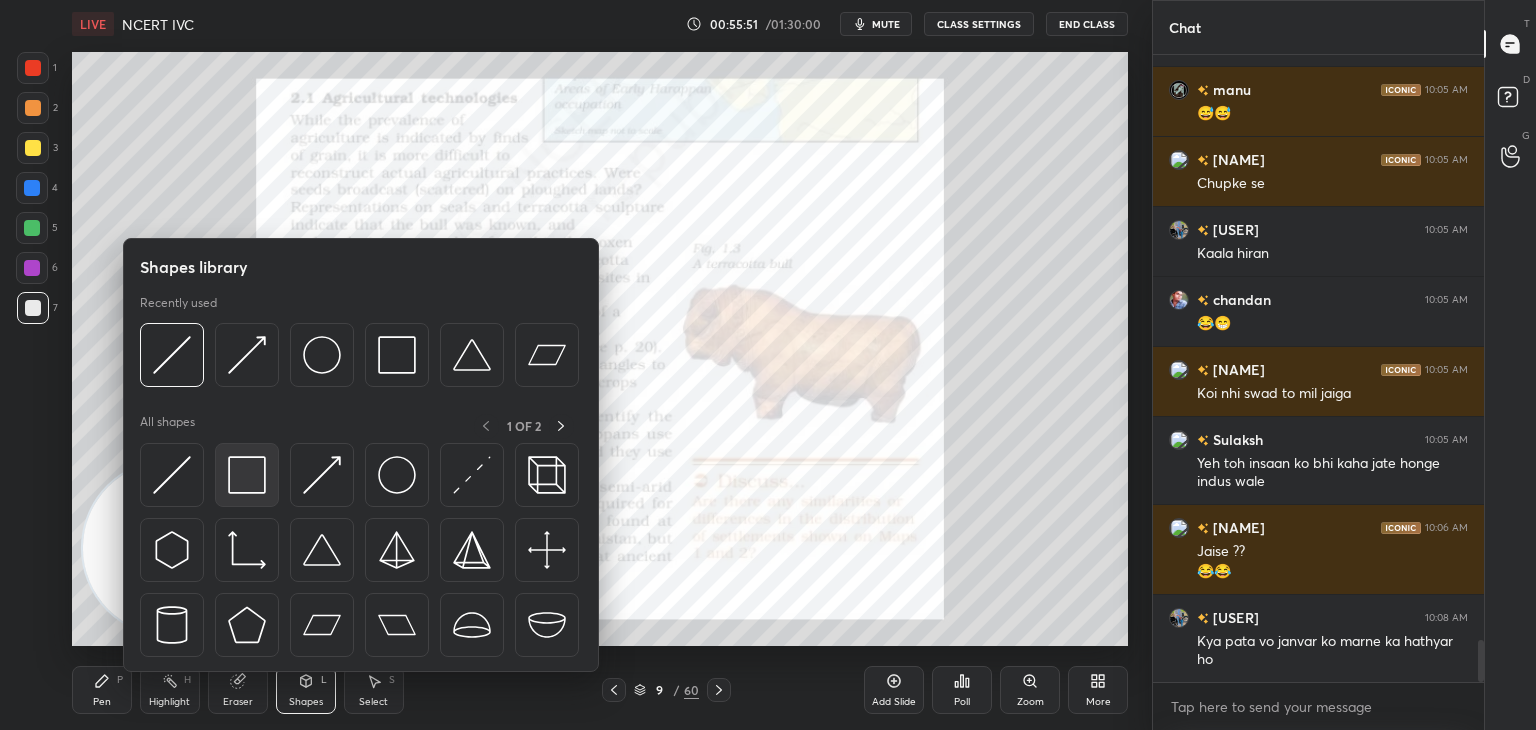click at bounding box center (247, 475) 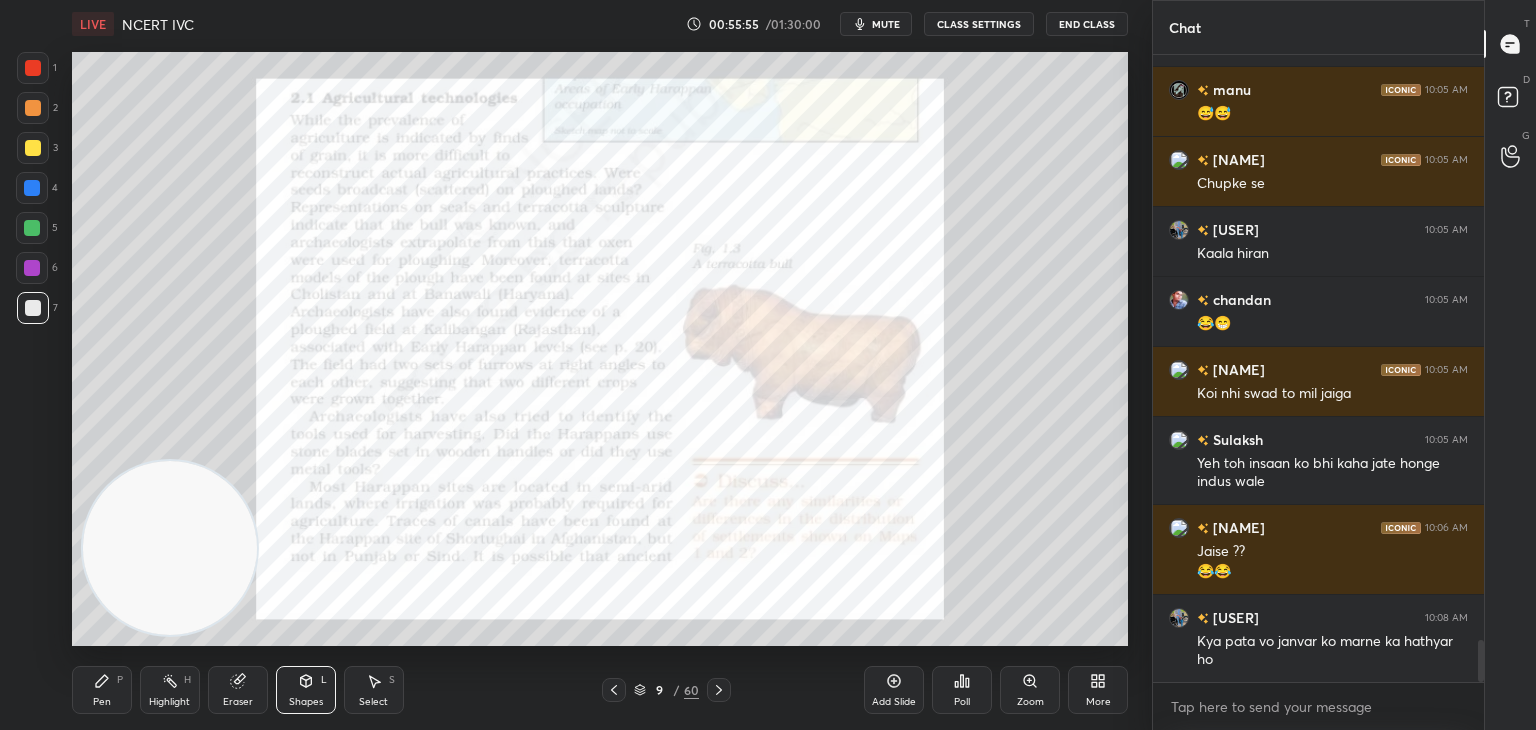 scroll, scrollTop: 8726, scrollLeft: 0, axis: vertical 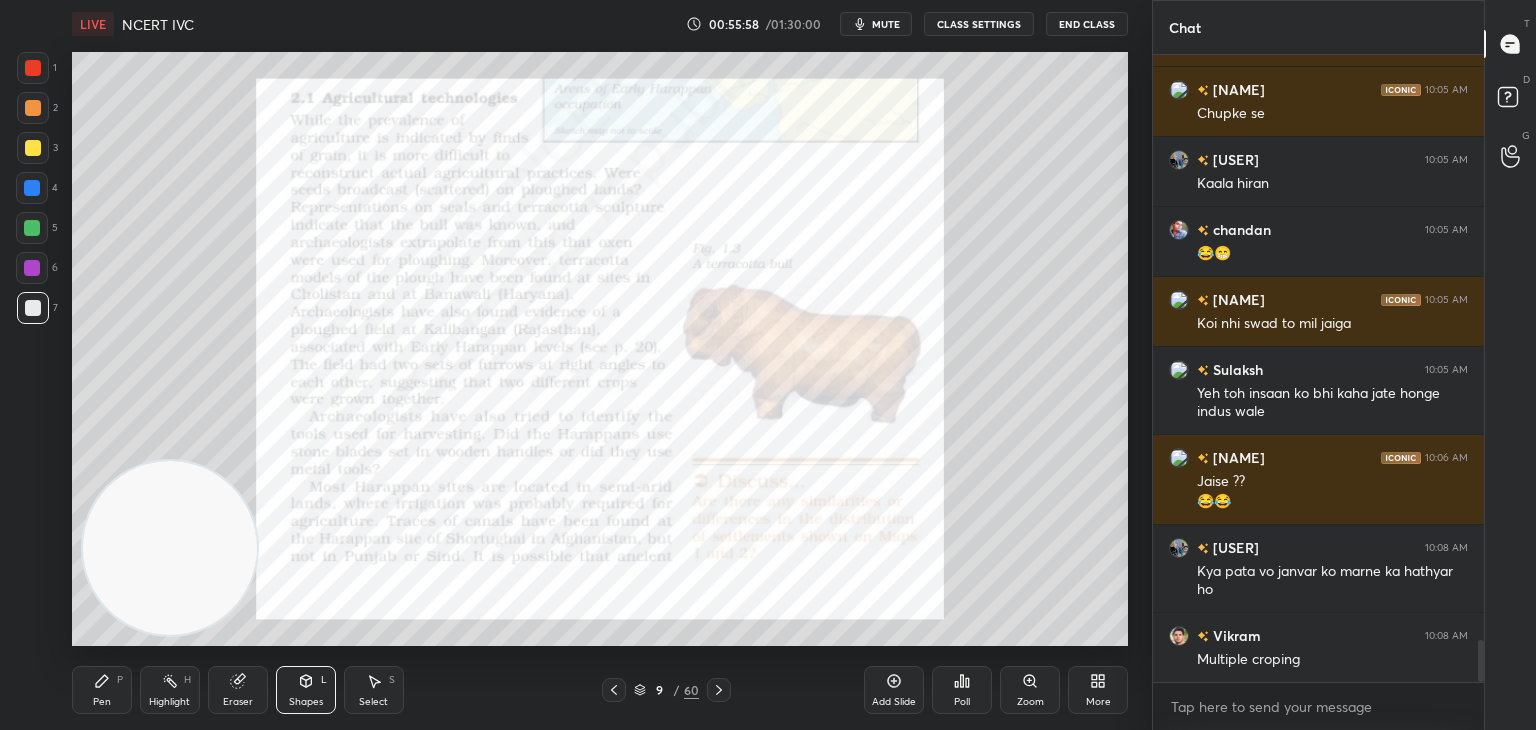 click at bounding box center [33, 68] 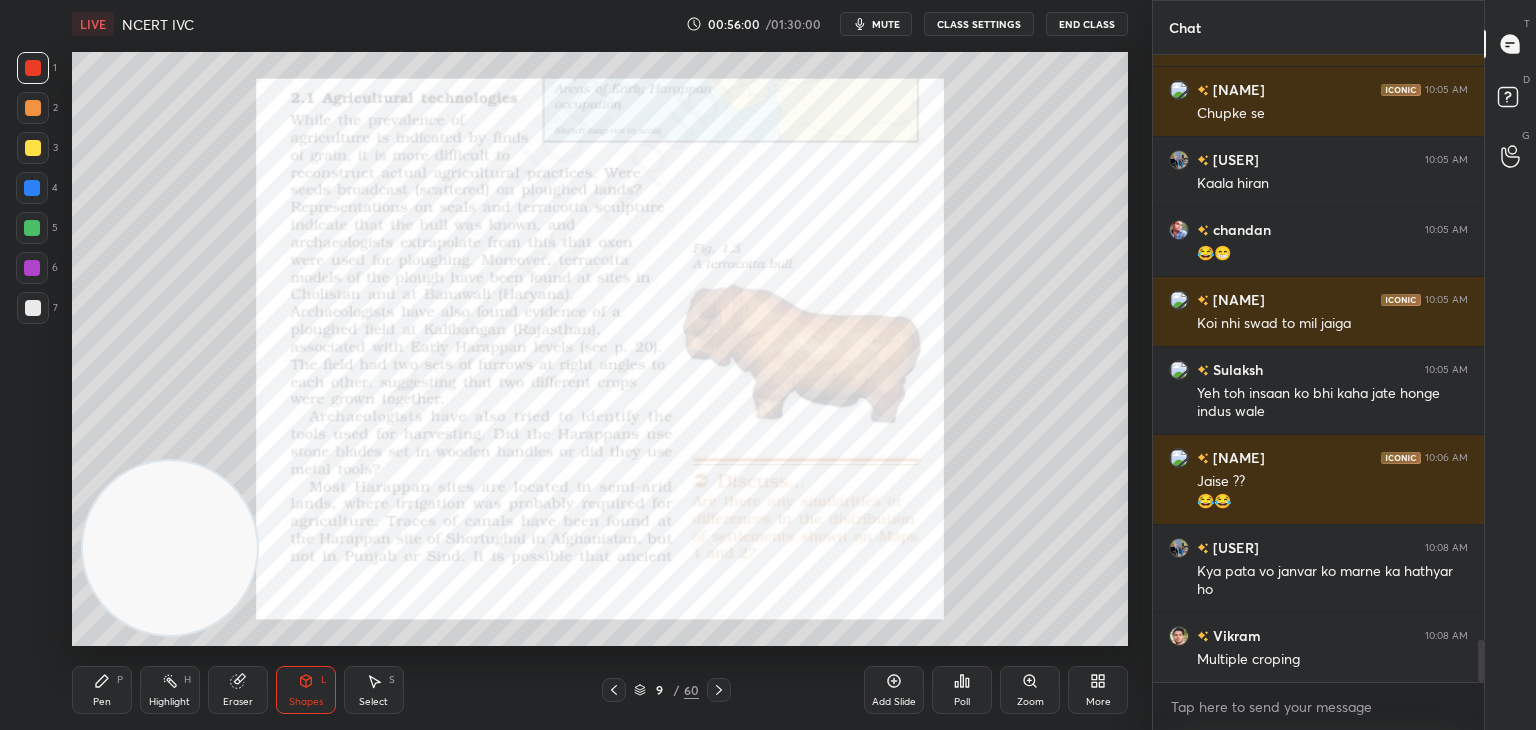 click 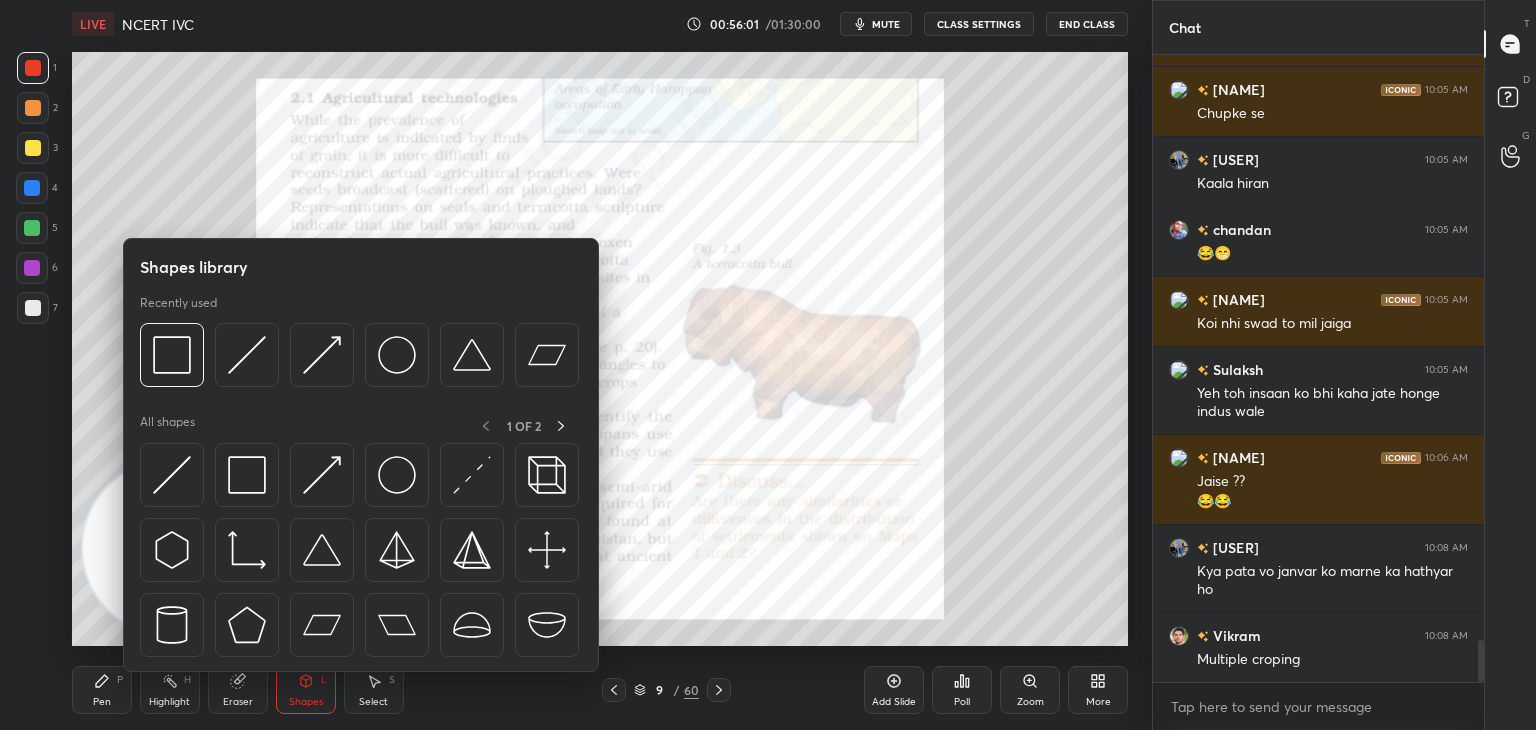 click at bounding box center [172, 475] 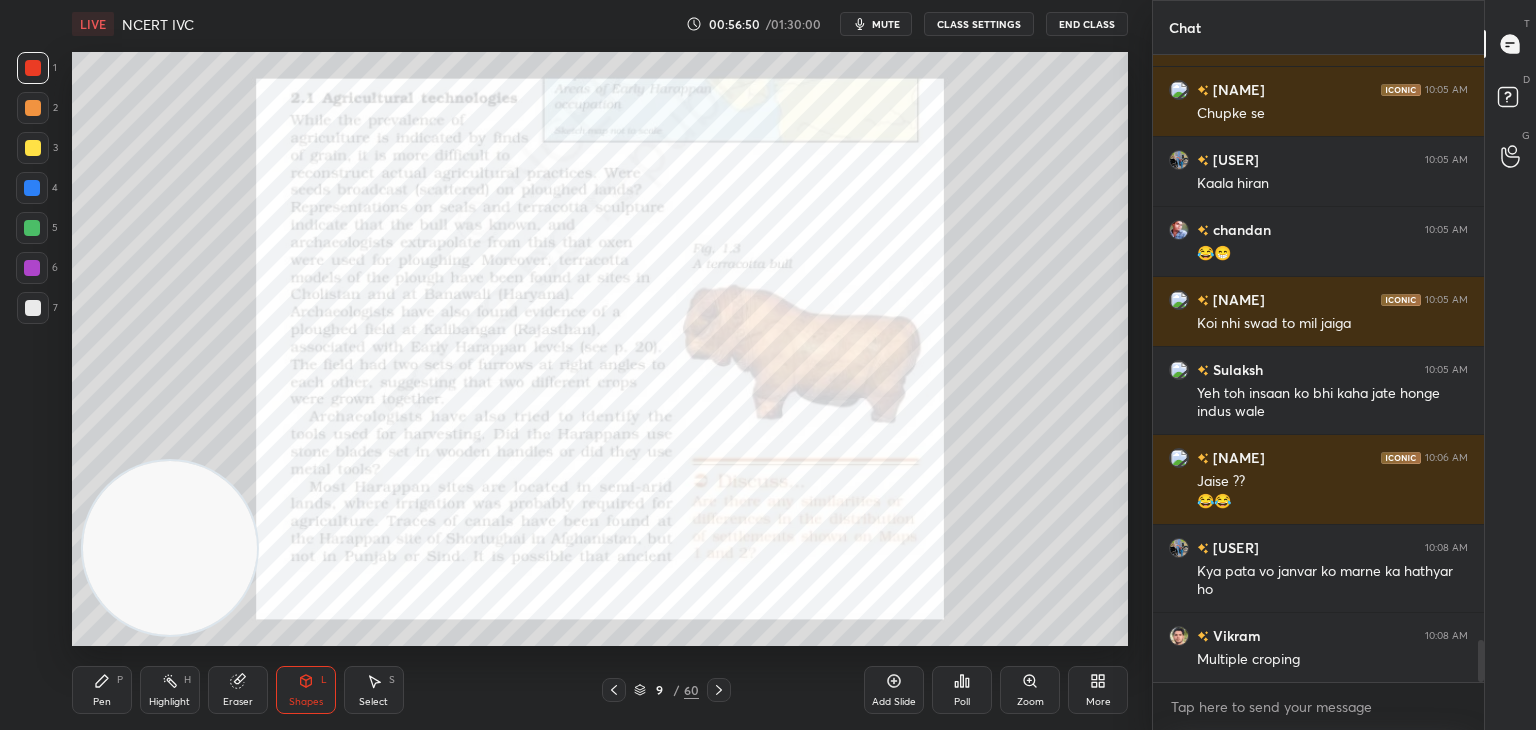 click at bounding box center [32, 188] 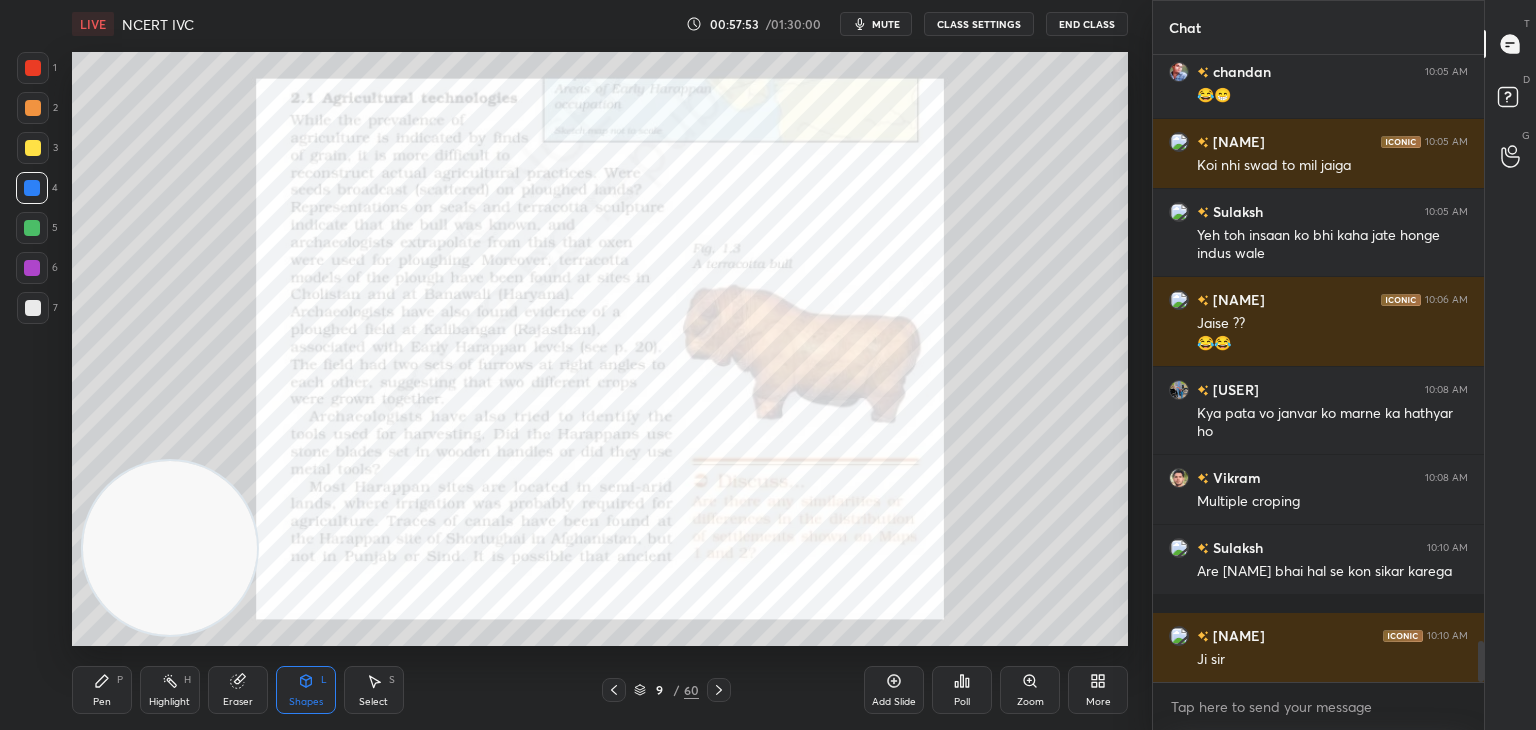 scroll, scrollTop: 8954, scrollLeft: 0, axis: vertical 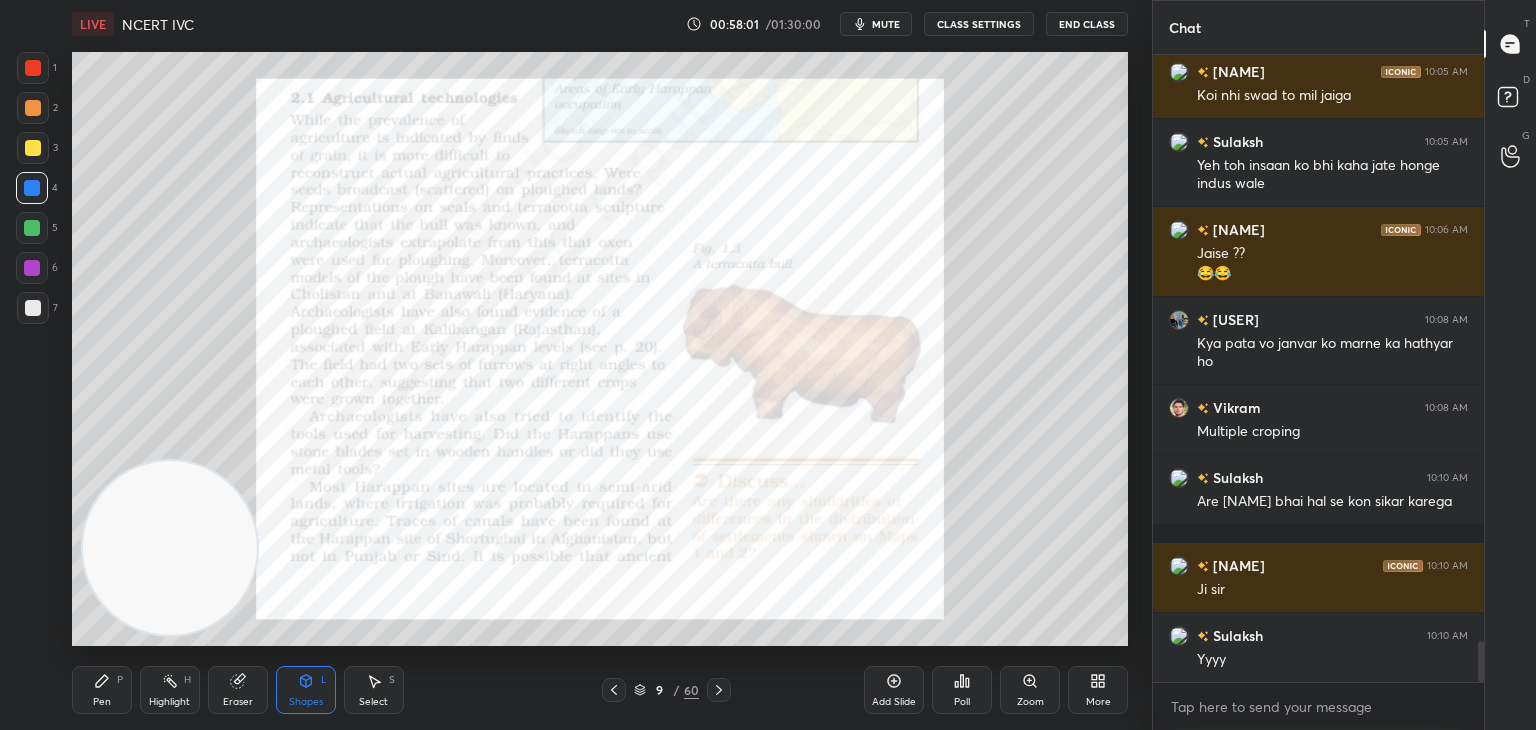 click 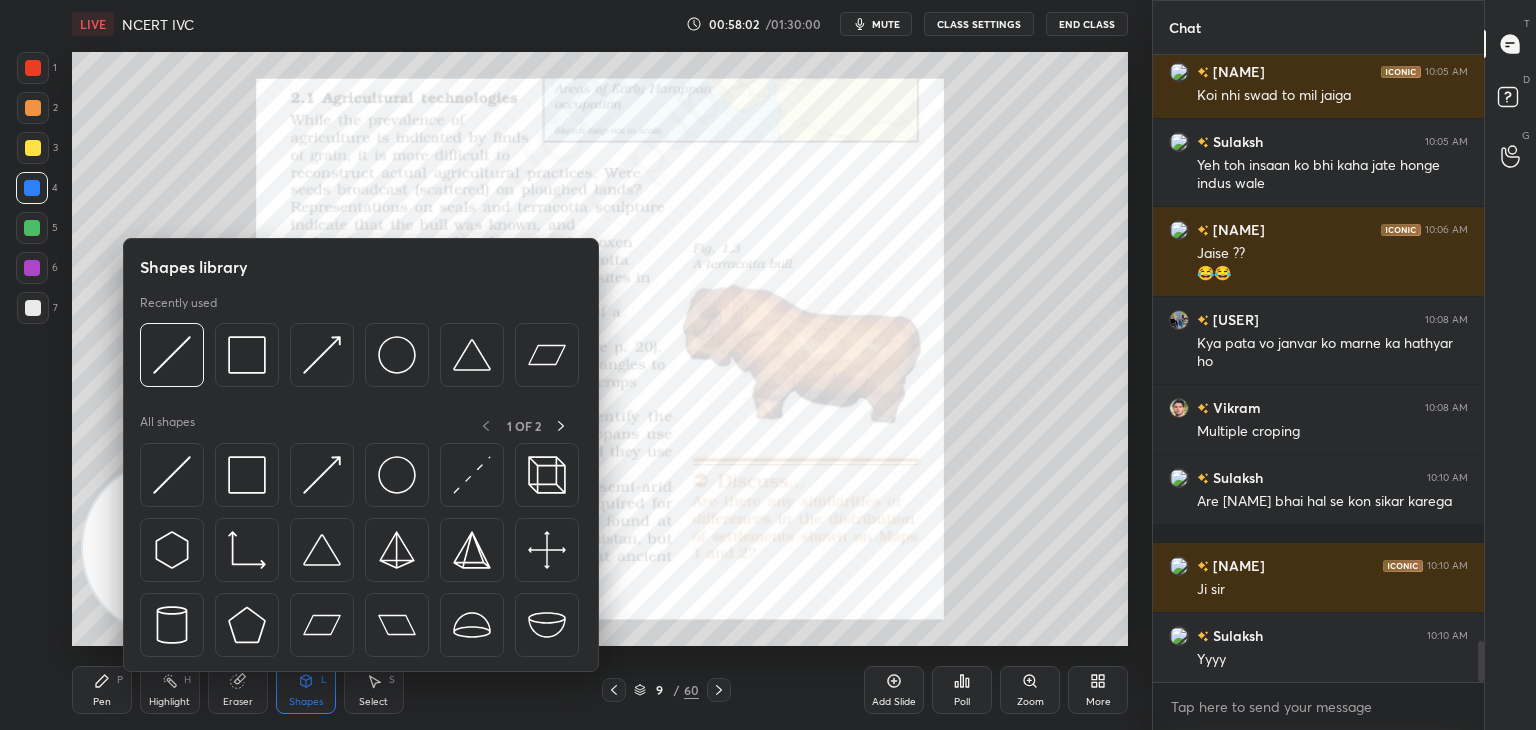 click at bounding box center [172, 475] 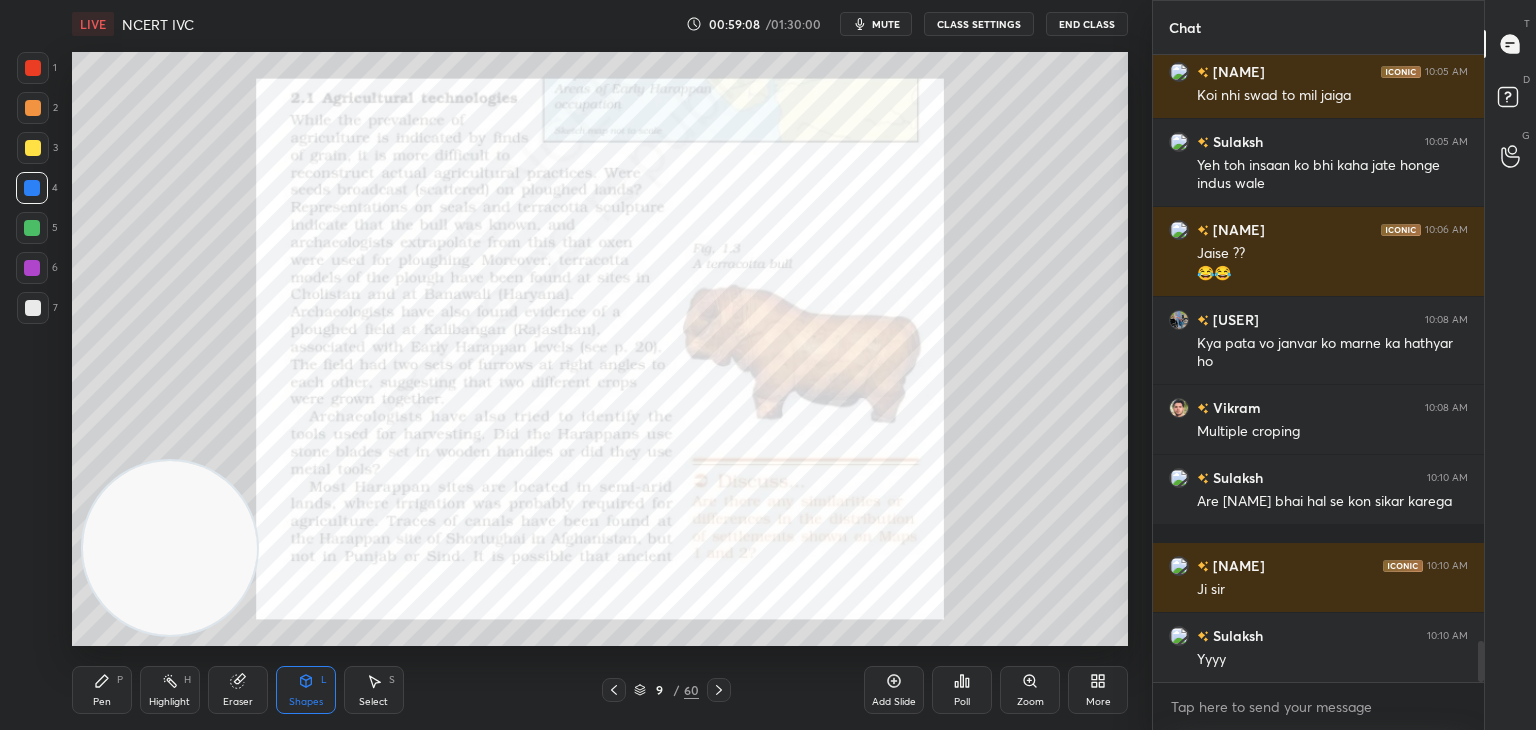 click 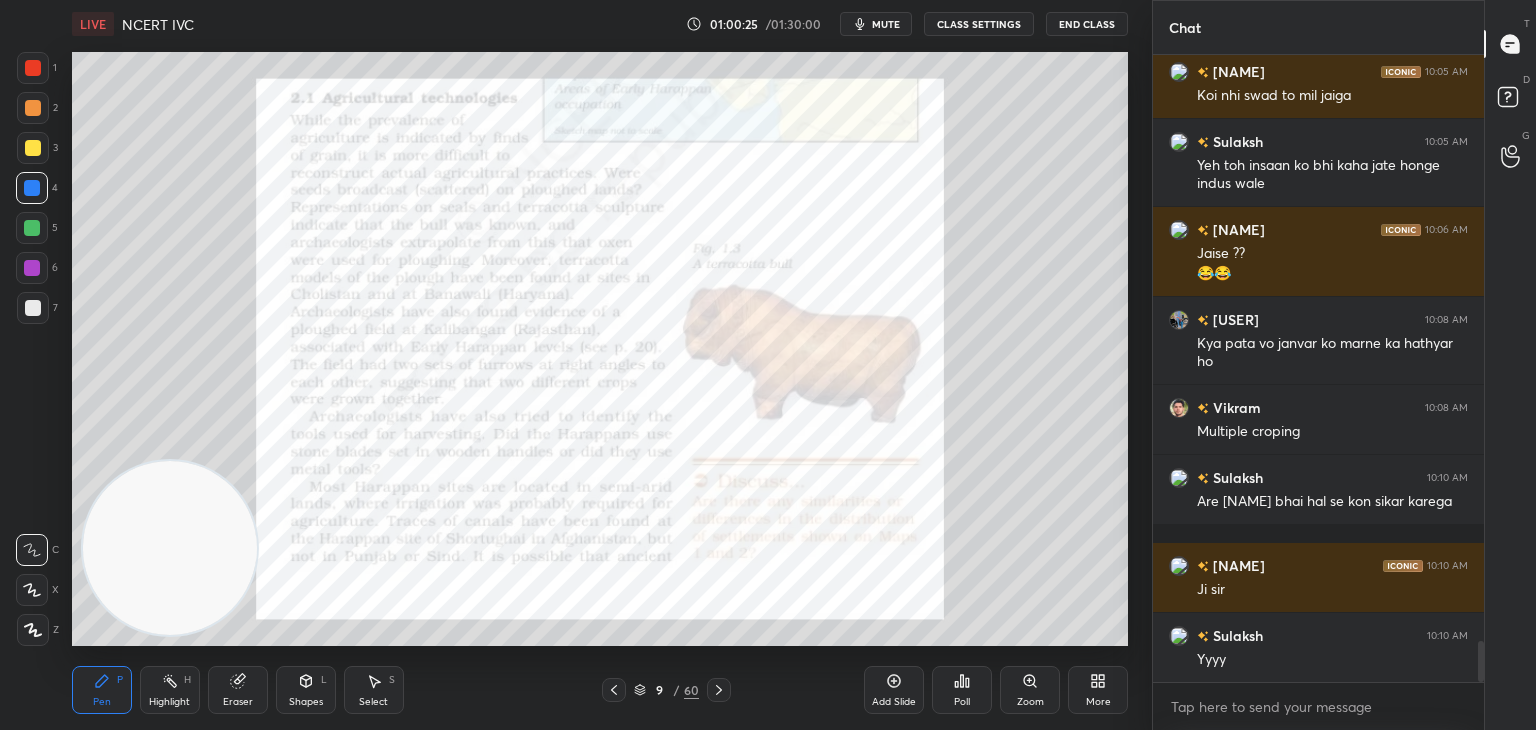 click 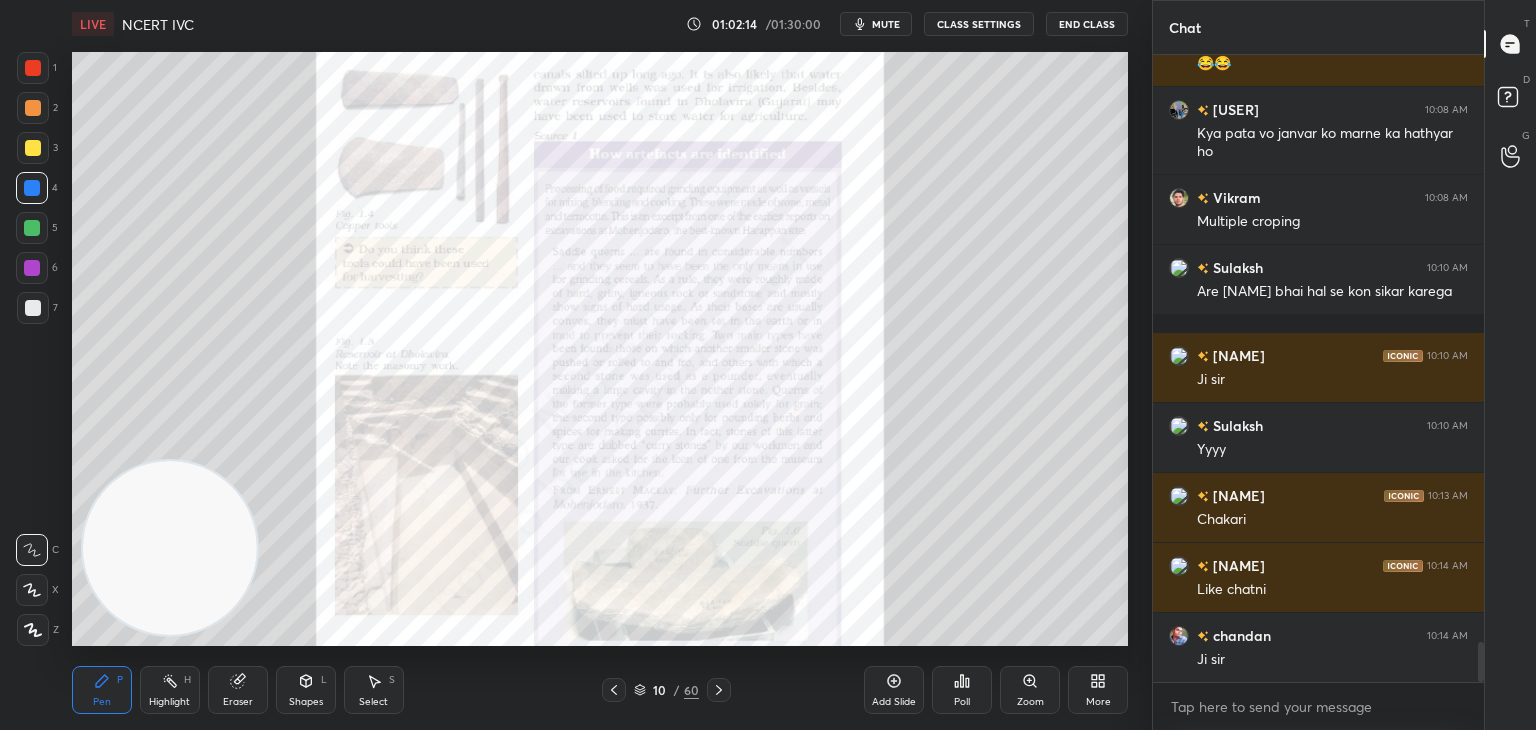 scroll, scrollTop: 9234, scrollLeft: 0, axis: vertical 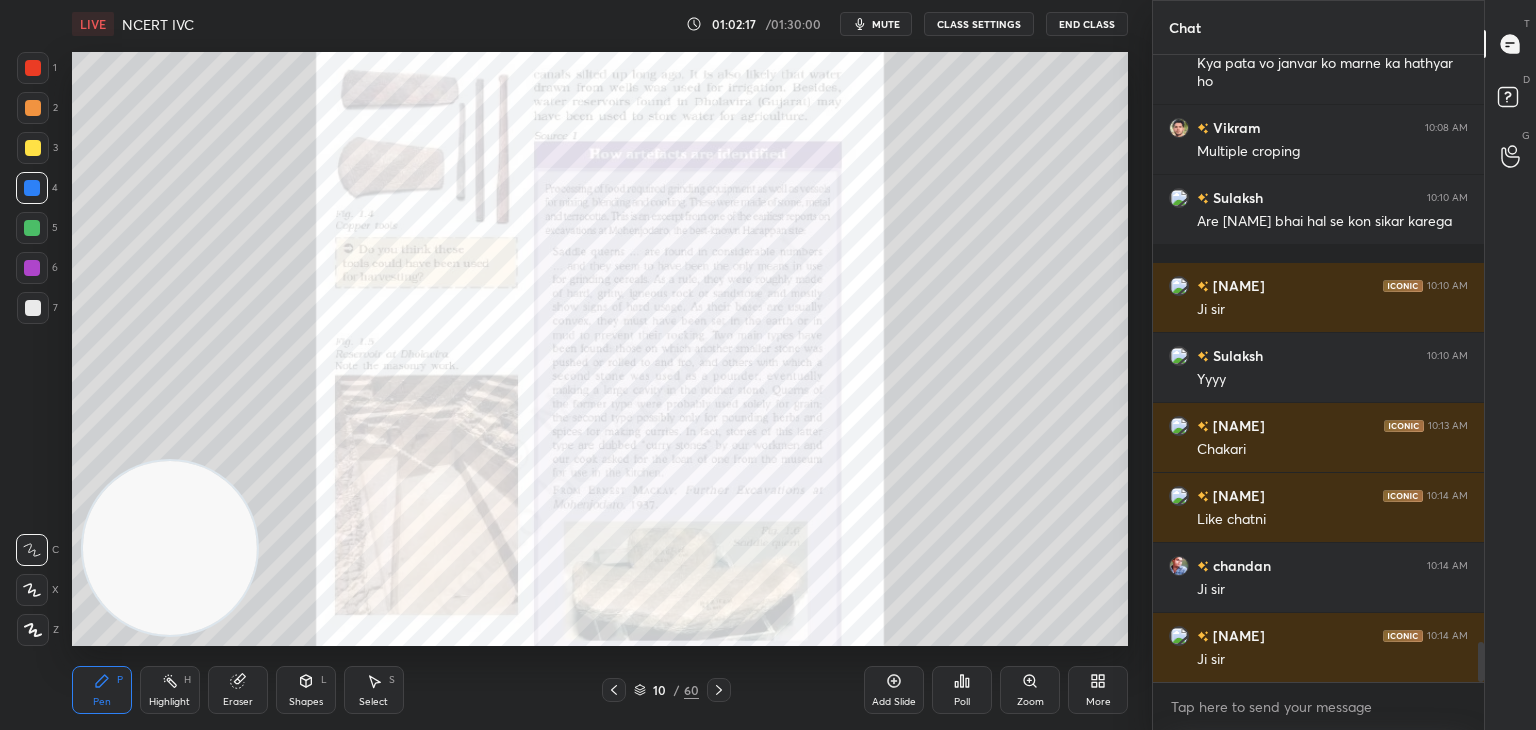 click 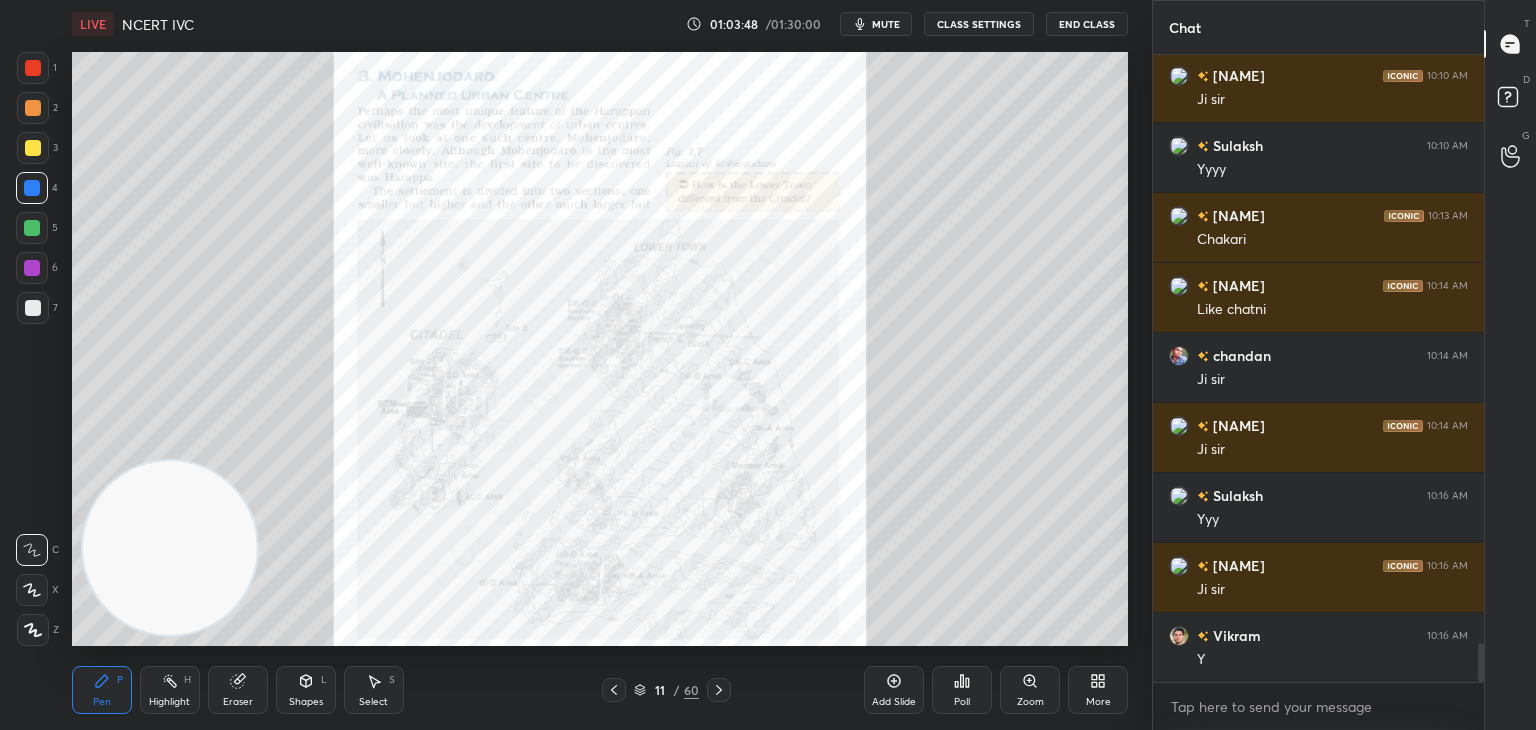 scroll, scrollTop: 9584, scrollLeft: 0, axis: vertical 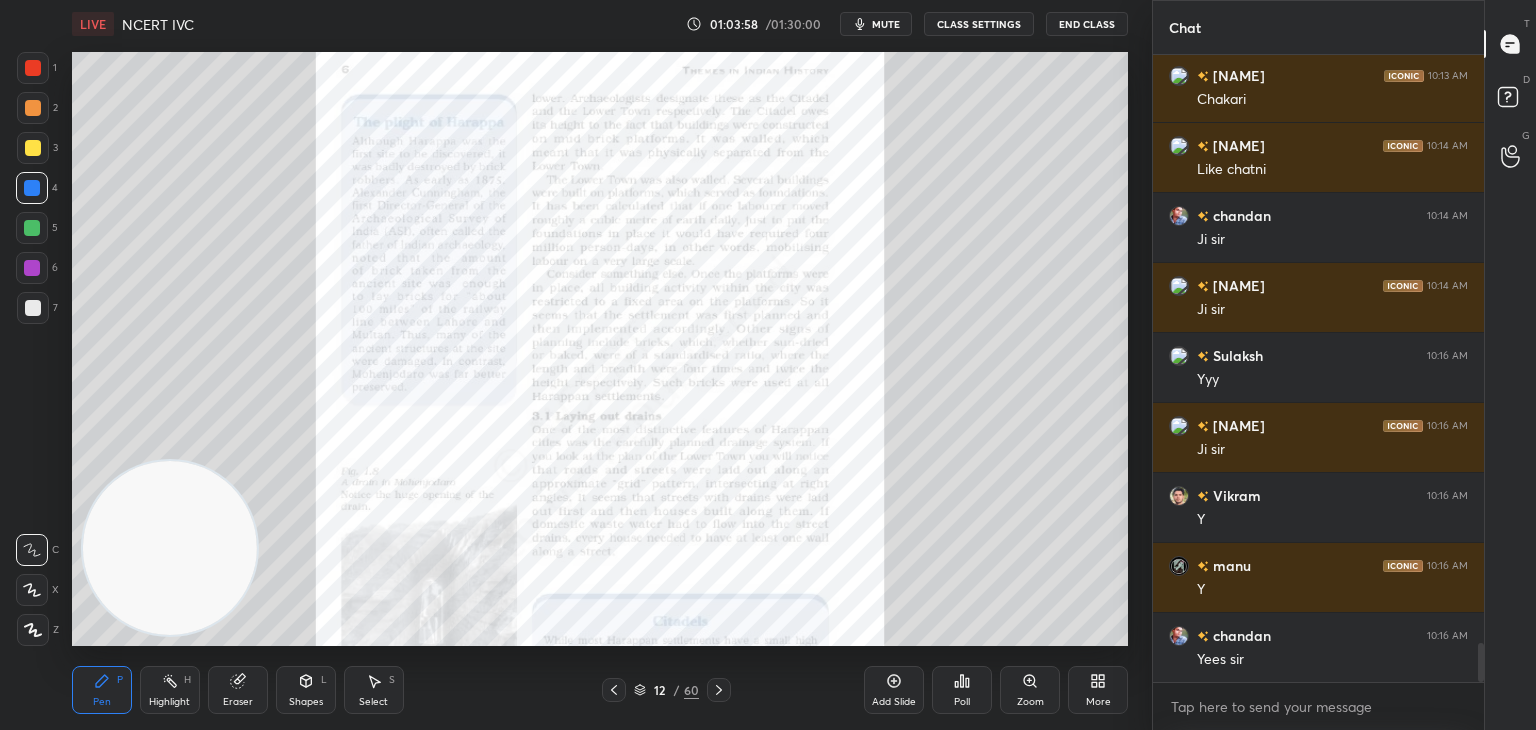 click on "Zoom" at bounding box center (1030, 690) 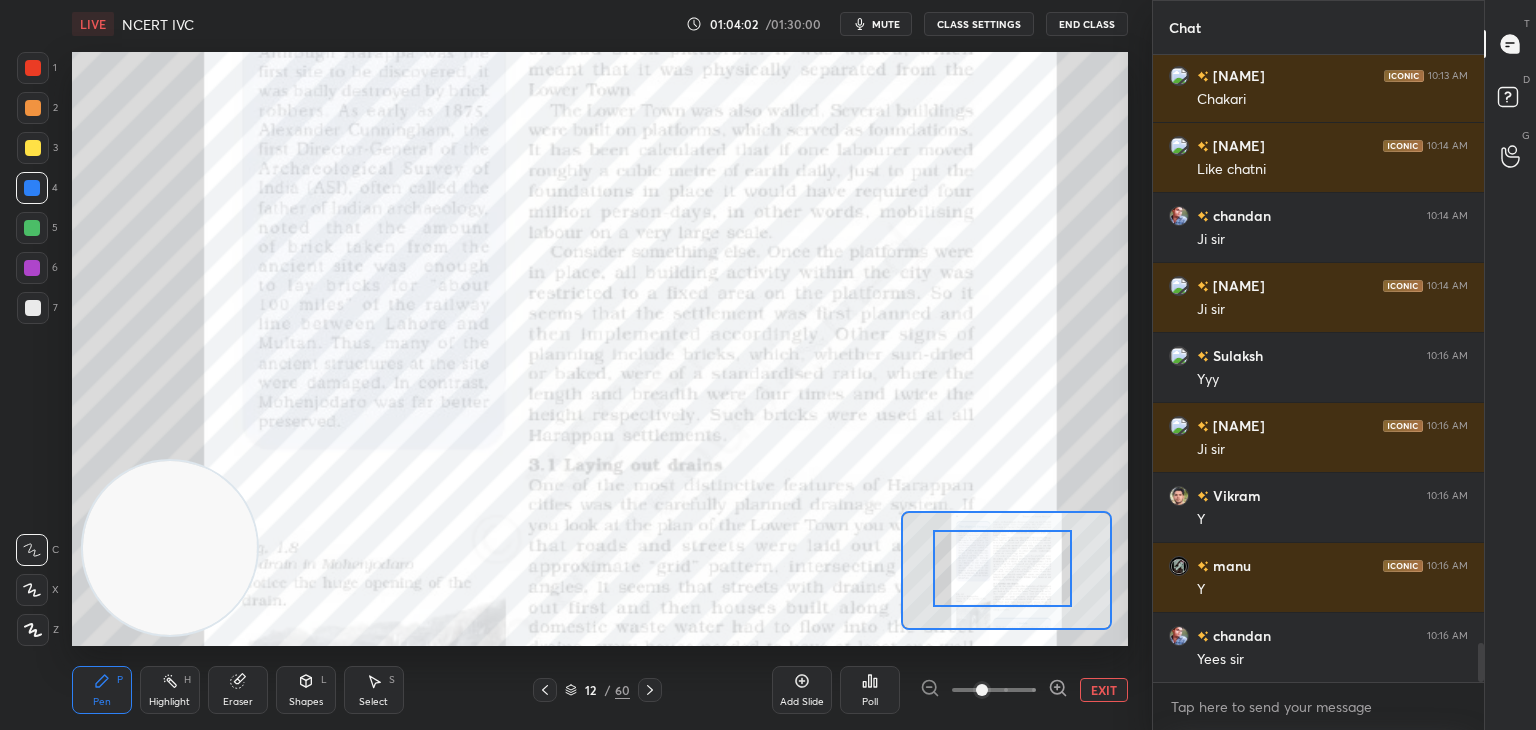 drag, startPoint x: 1036, startPoint y: 599, endPoint x: 988, endPoint y: 512, distance: 99.36297 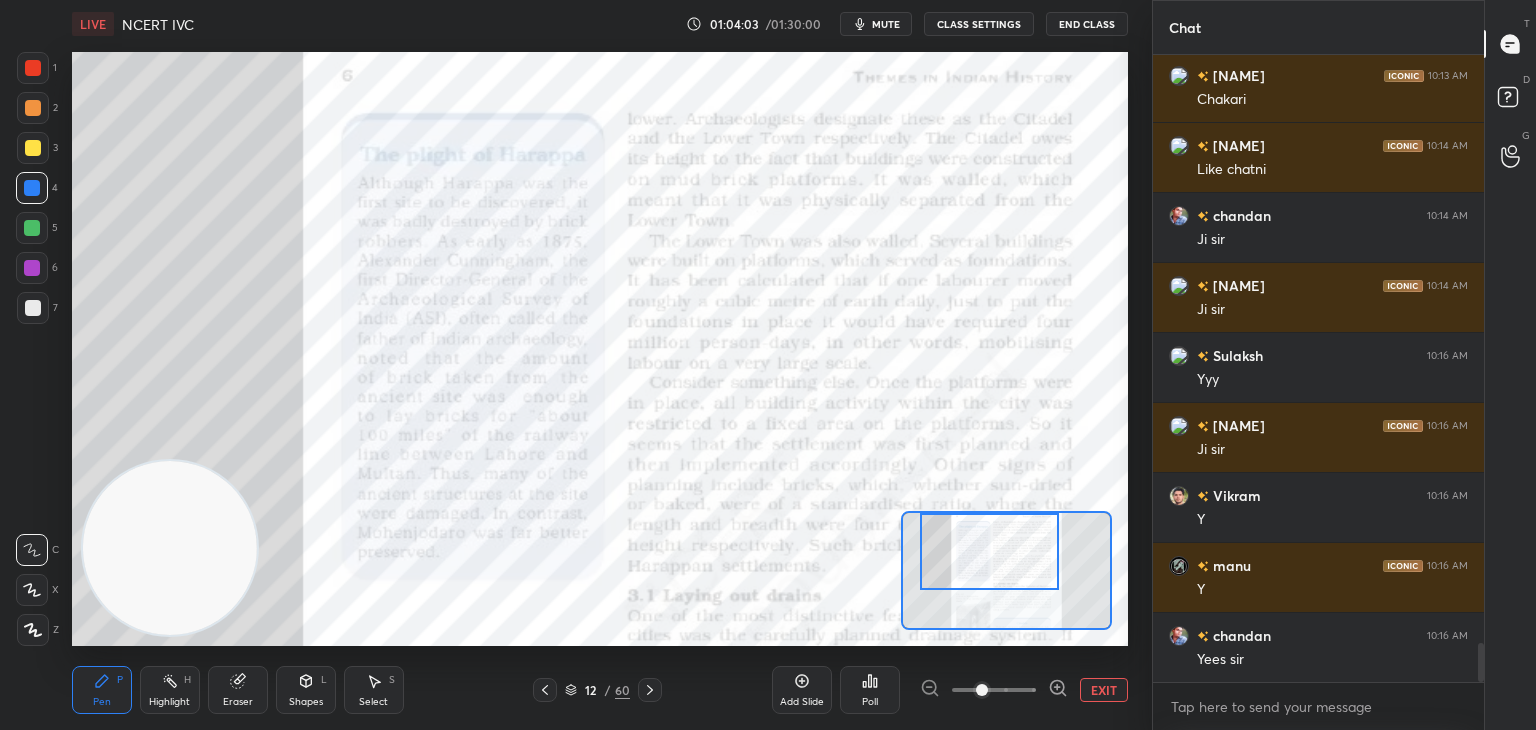 drag, startPoint x: 1005, startPoint y: 574, endPoint x: 991, endPoint y: 551, distance: 26.925823 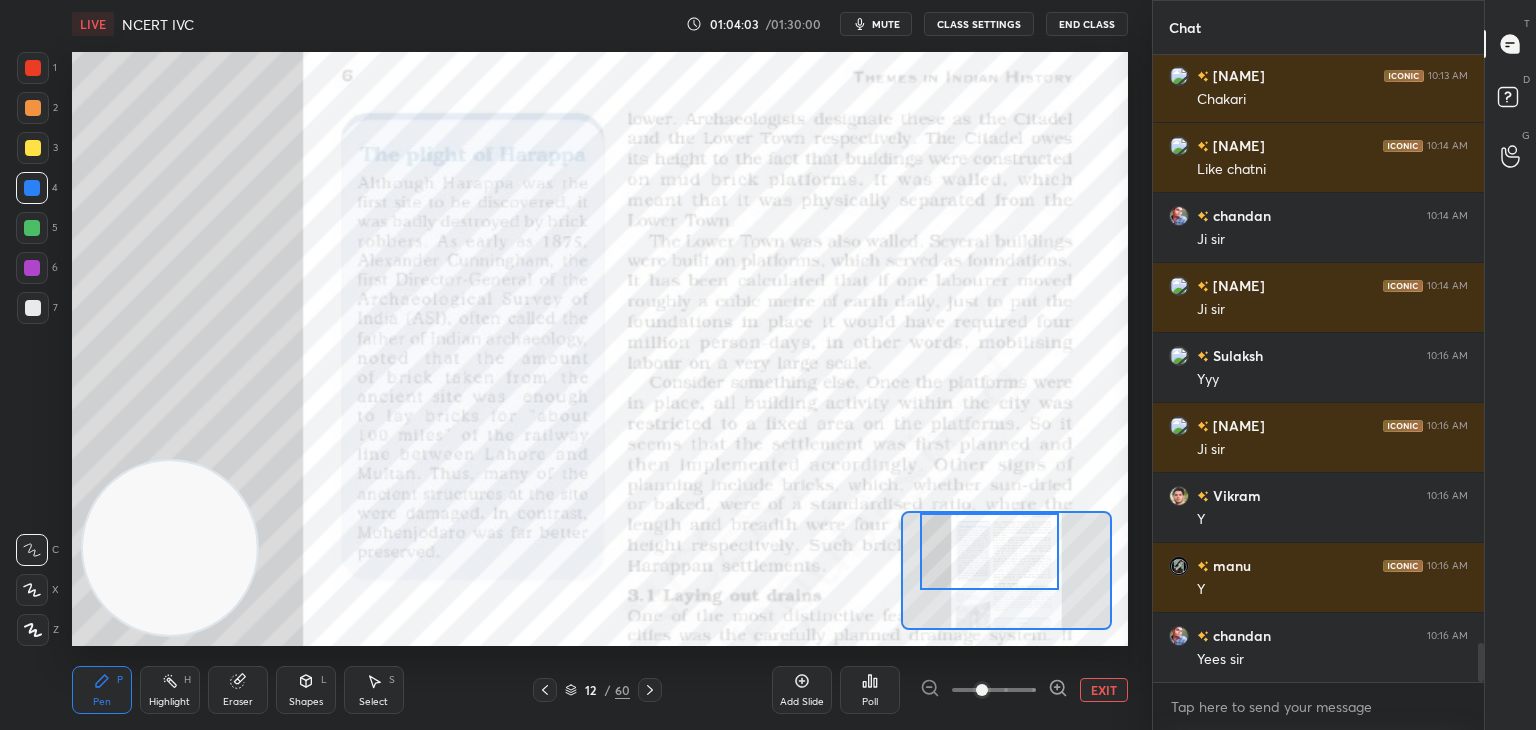 click at bounding box center (989, 551) 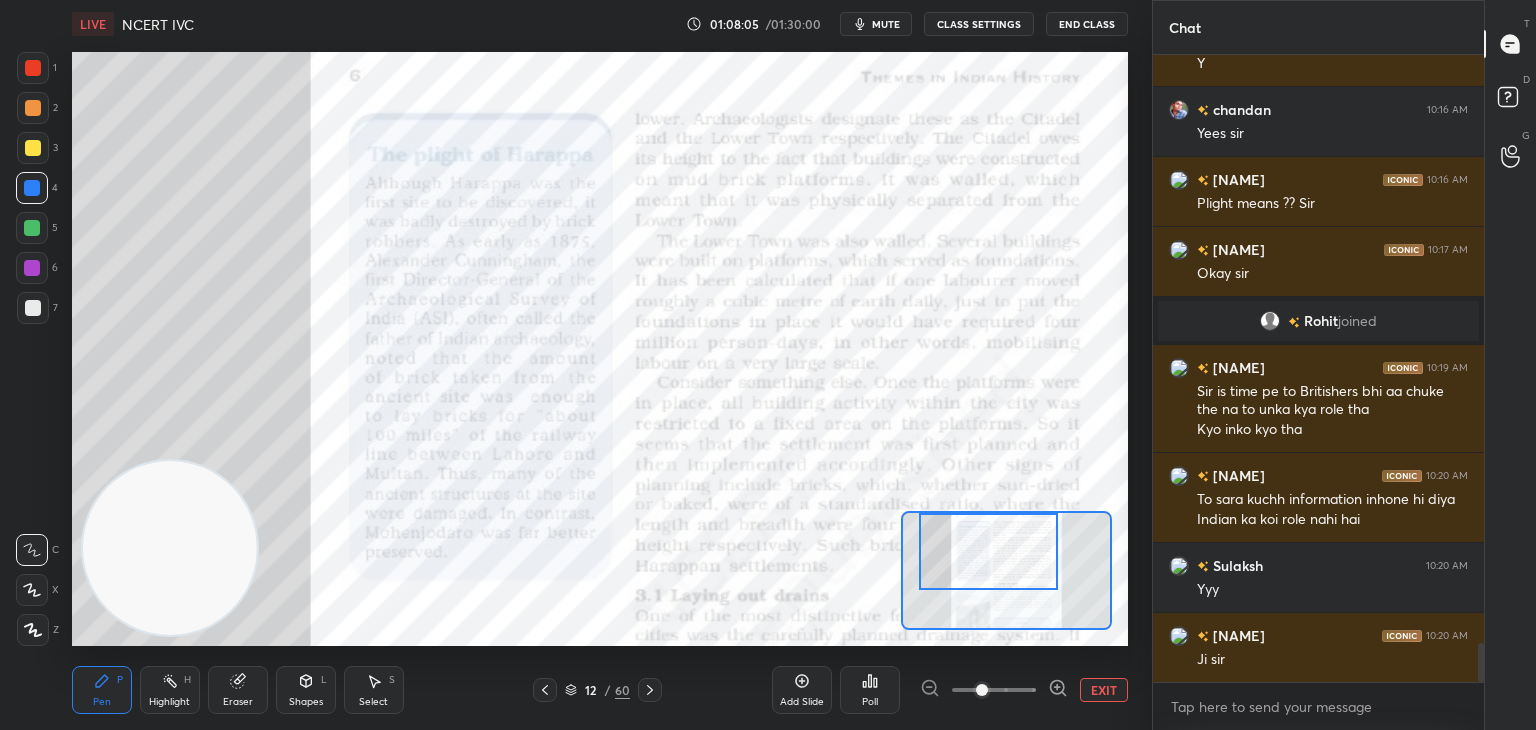 scroll, scrollTop: 9542, scrollLeft: 0, axis: vertical 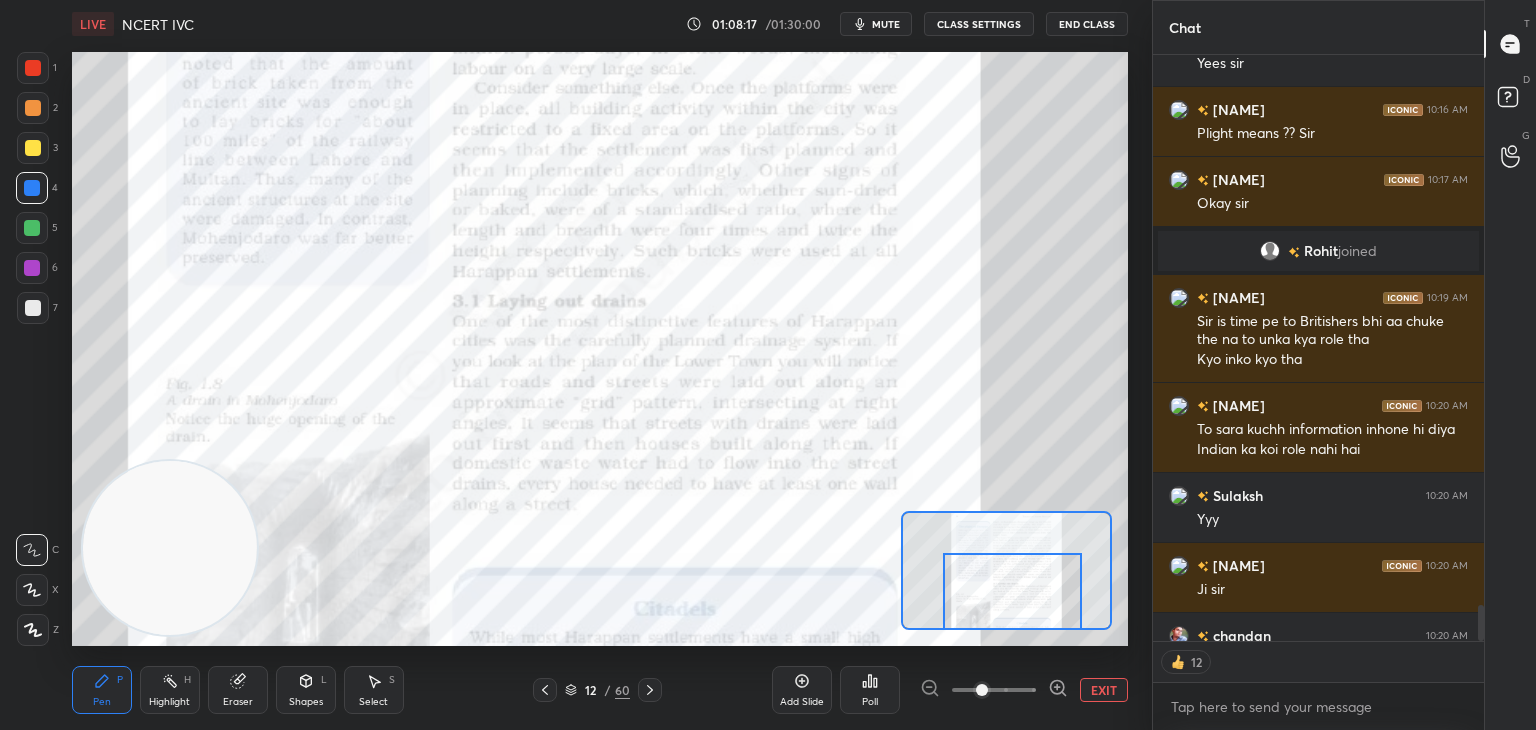 click on "EXIT" at bounding box center (1104, 690) 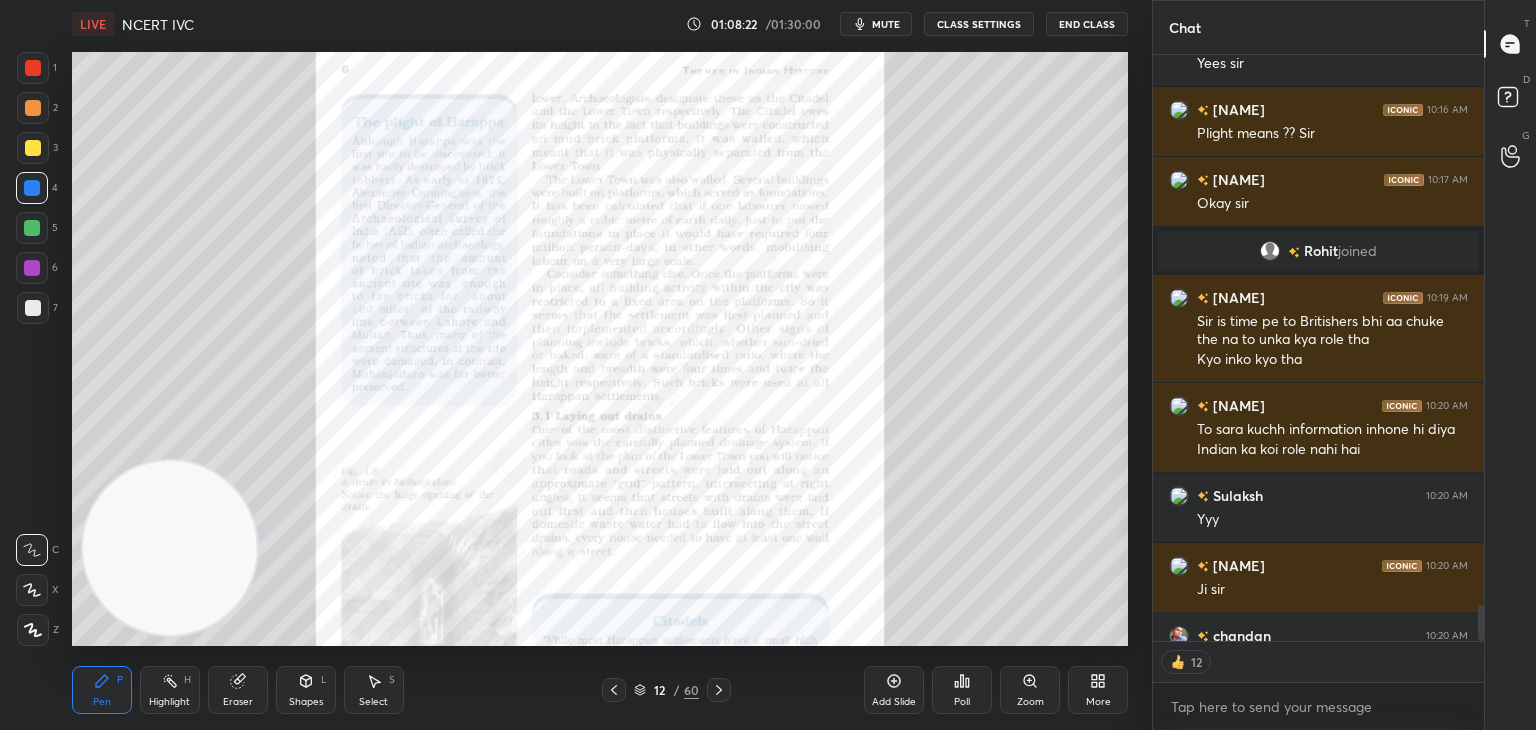 scroll, scrollTop: 6, scrollLeft: 6, axis: both 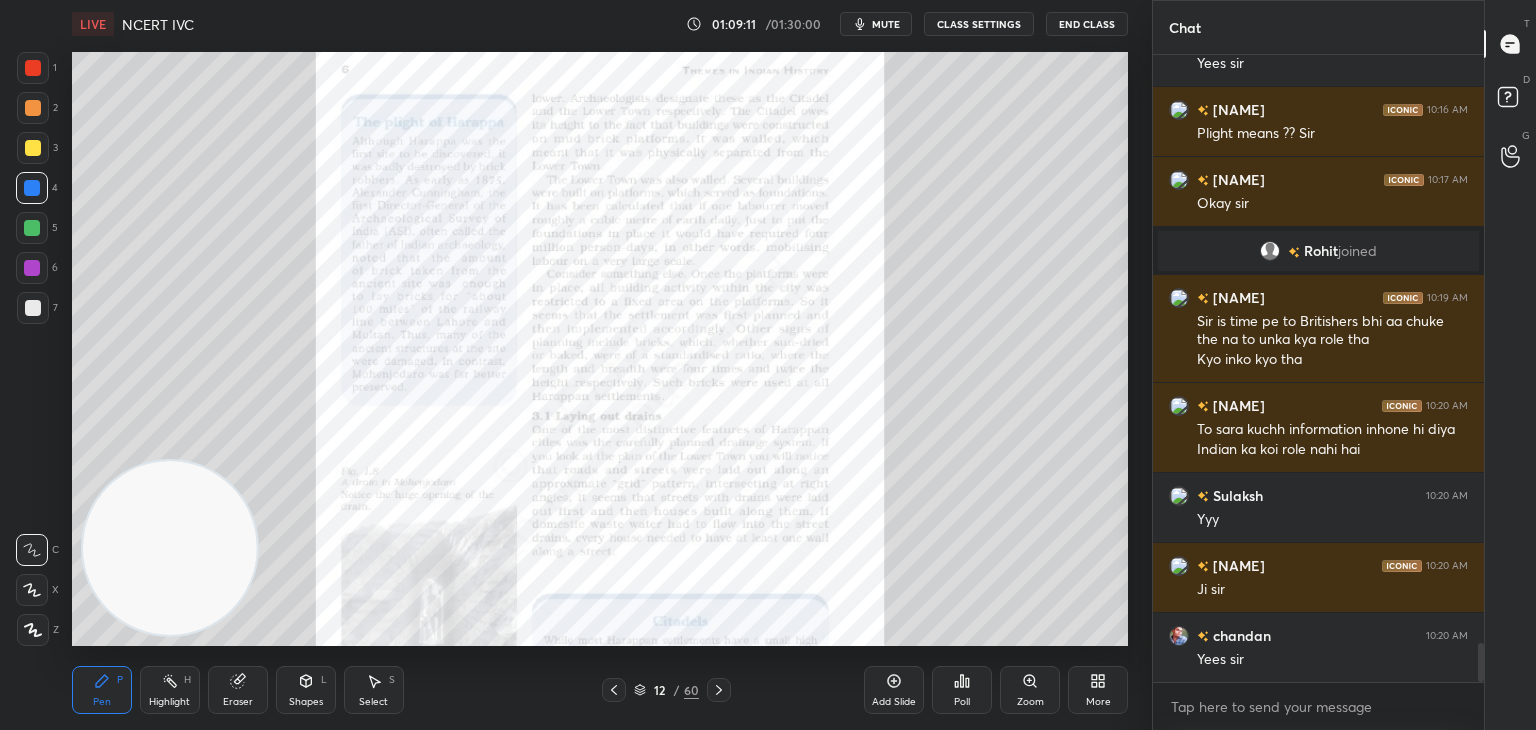 click on "Shapes L" at bounding box center [306, 690] 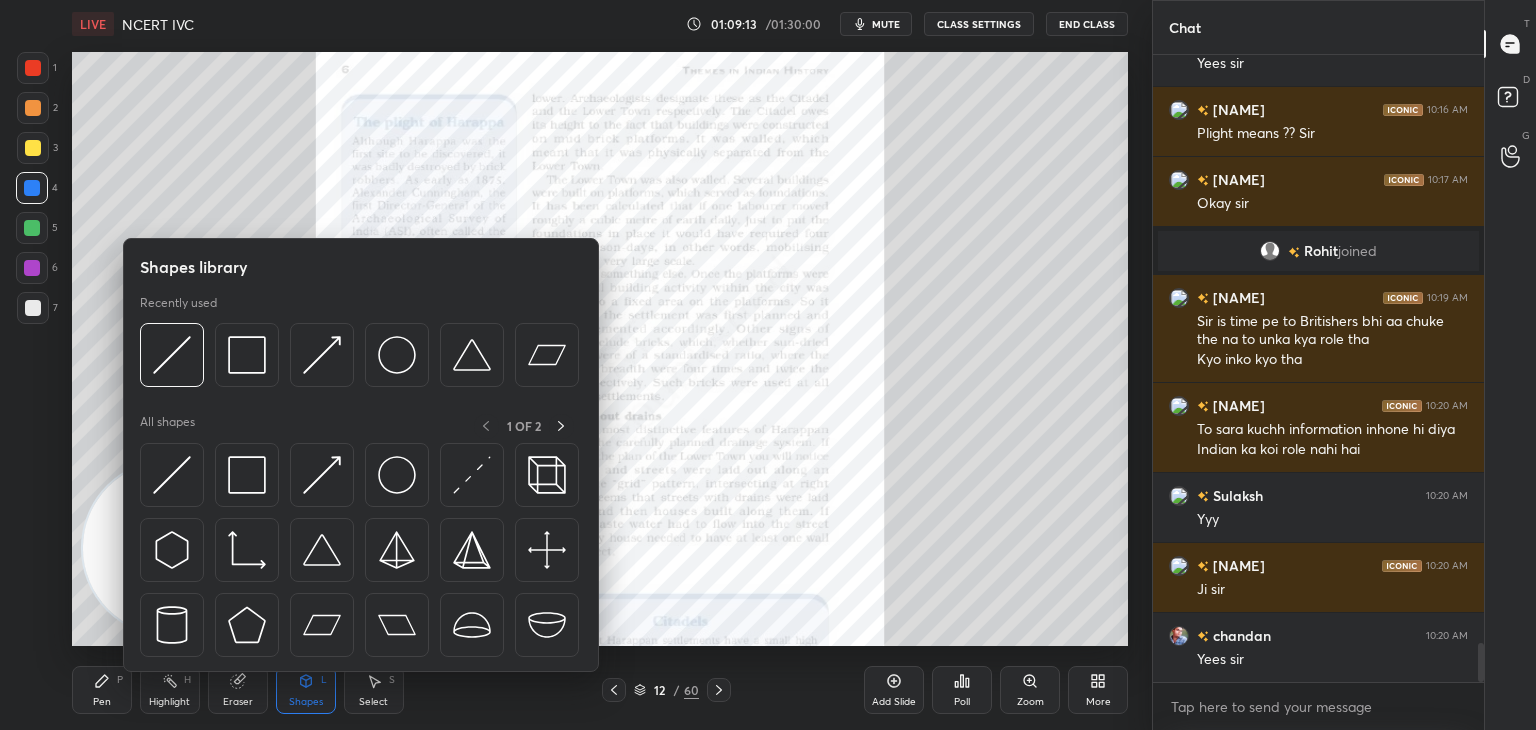 click at bounding box center [172, 475] 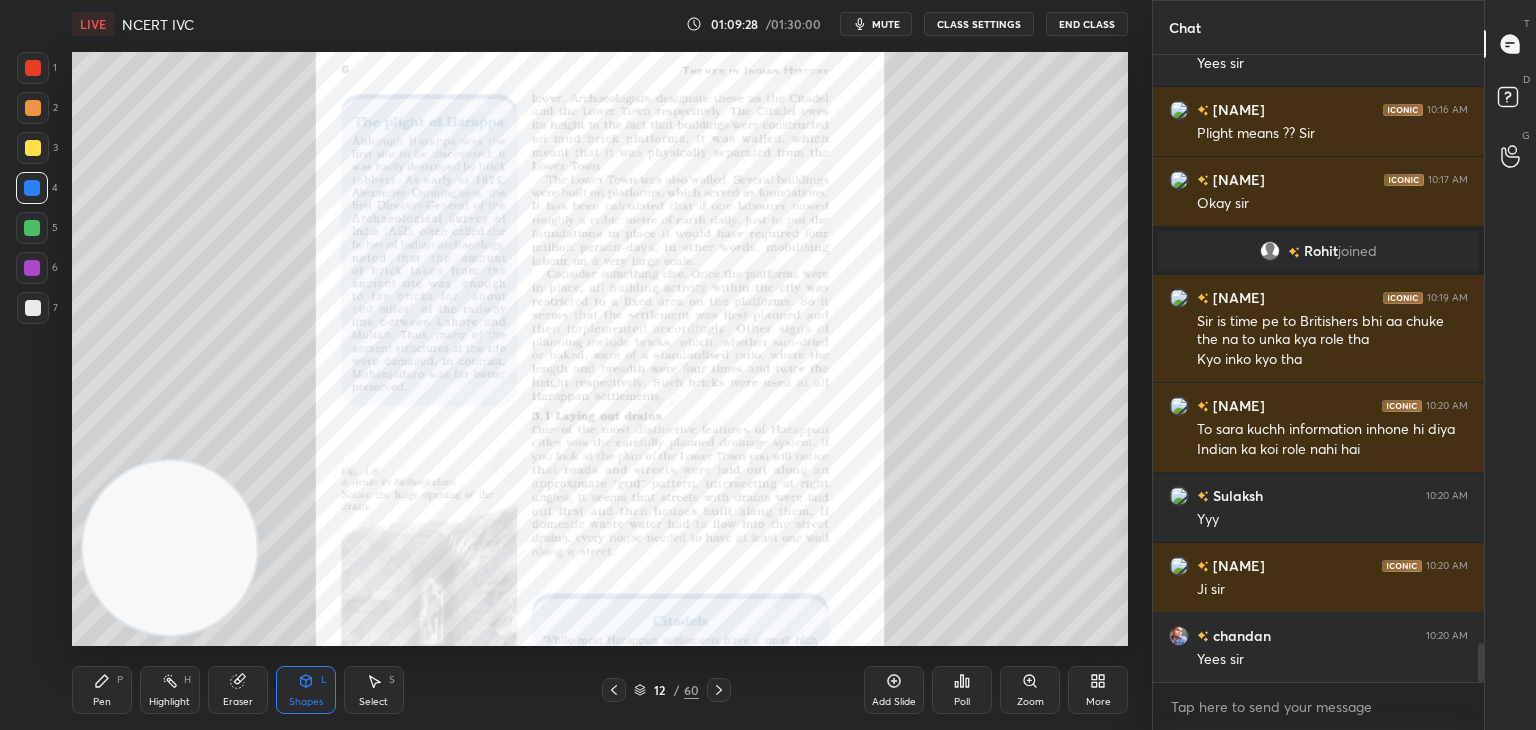 click 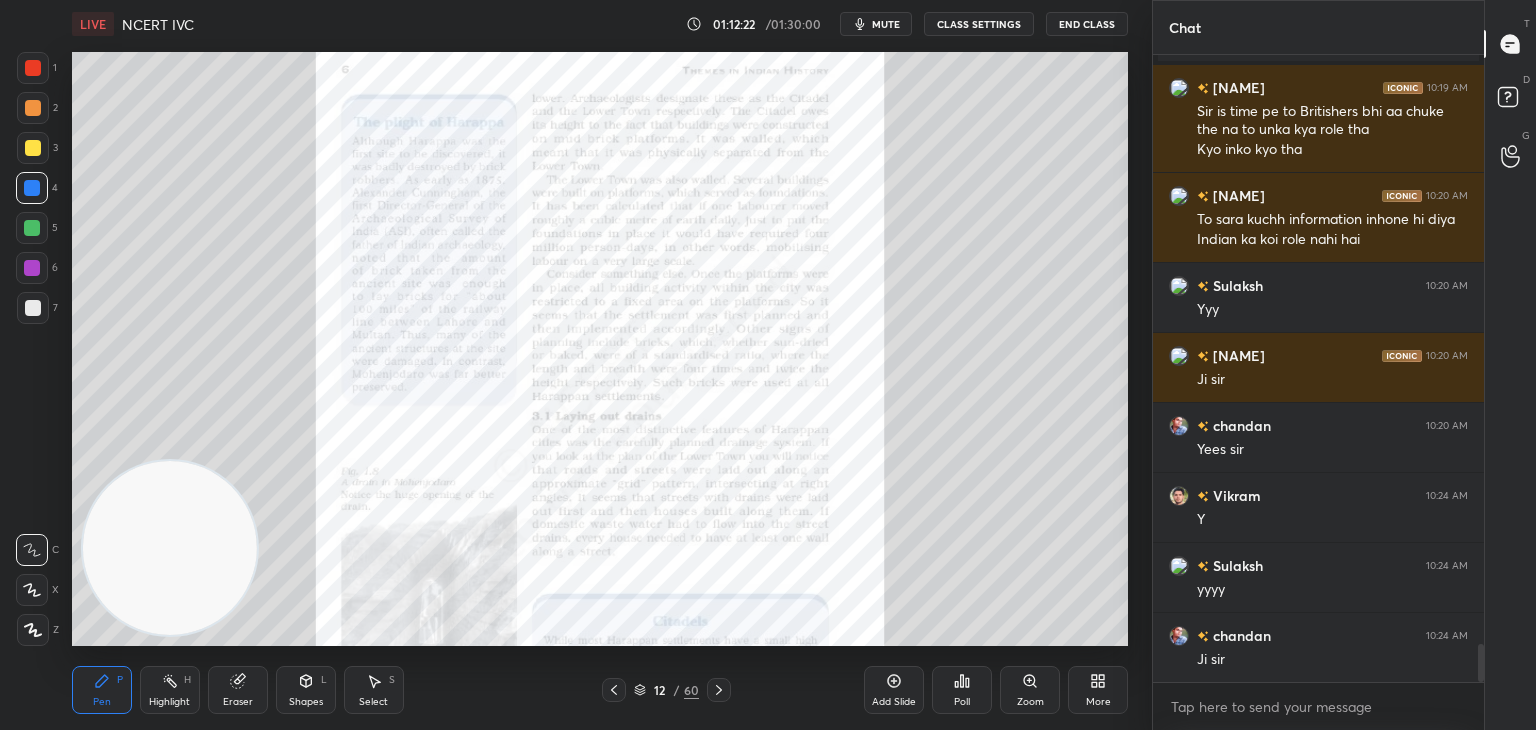 scroll, scrollTop: 9822, scrollLeft: 0, axis: vertical 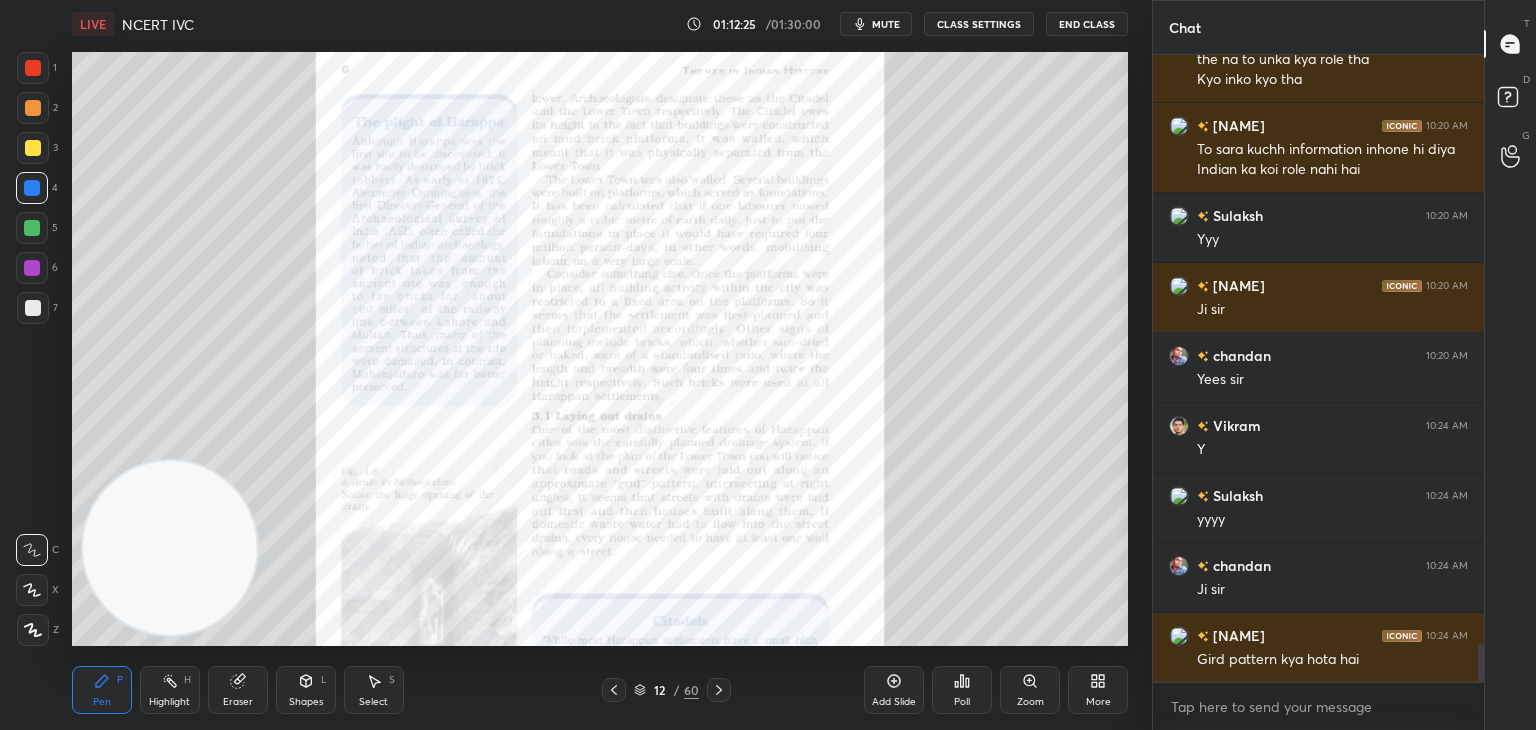 click 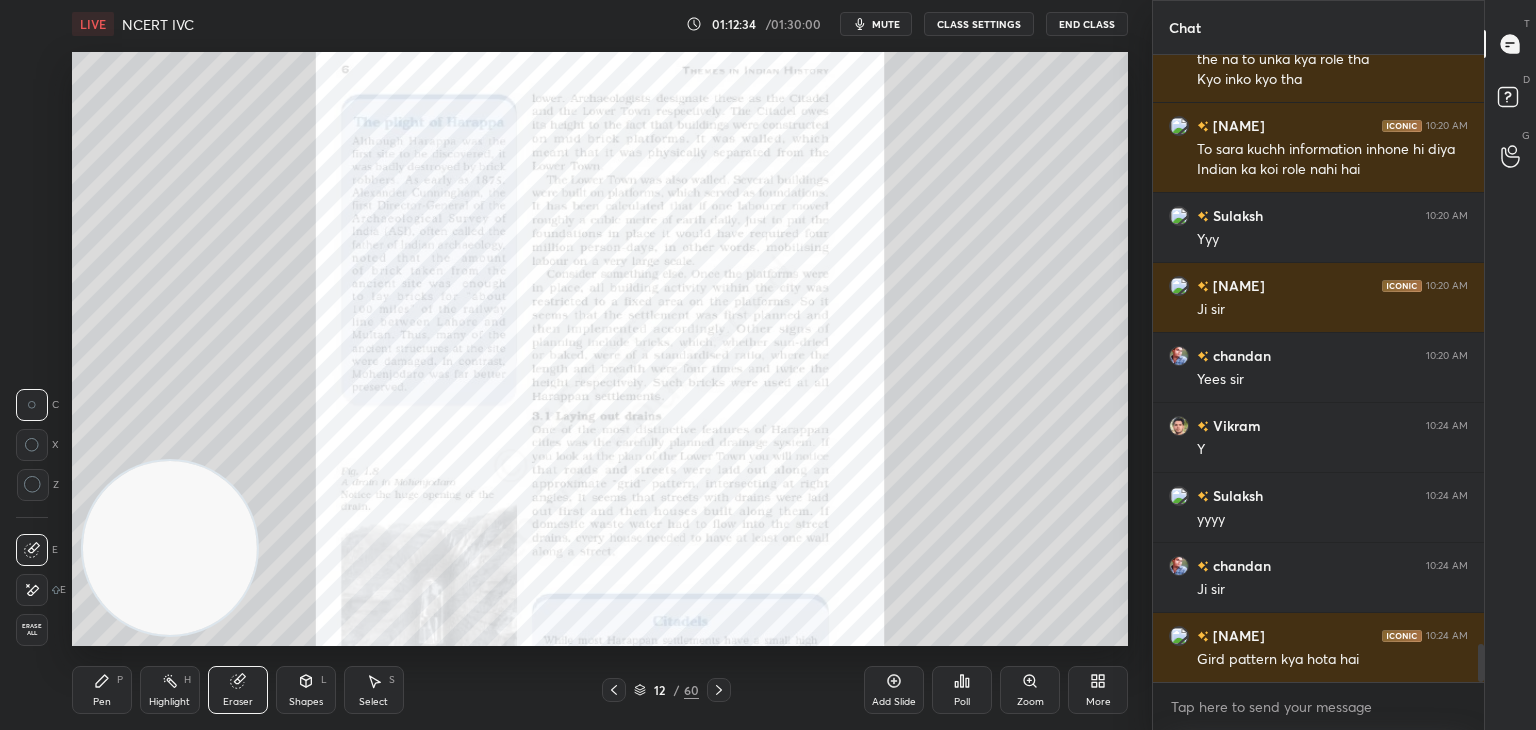 click on "Pen P" at bounding box center (102, 690) 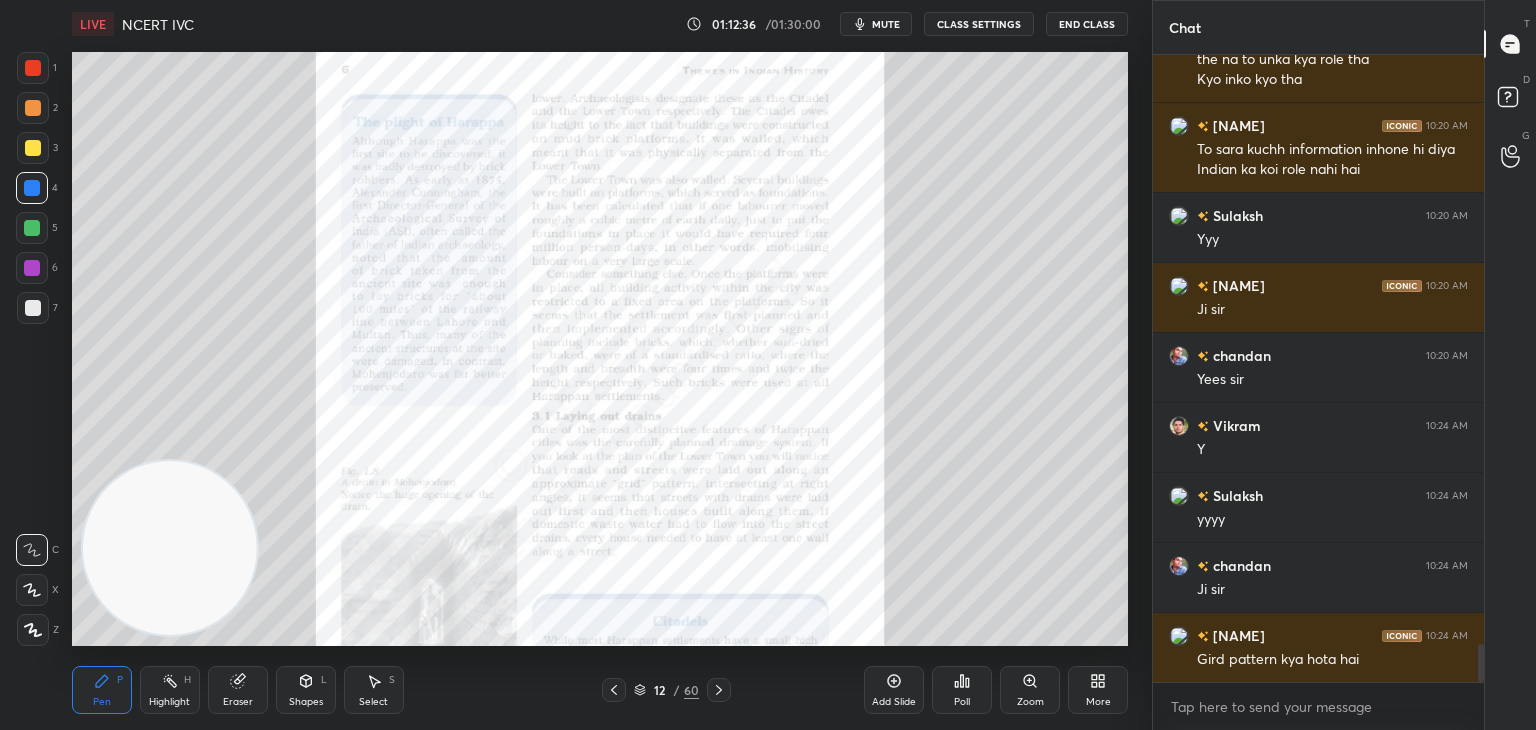 click on "Shapes L" at bounding box center (306, 690) 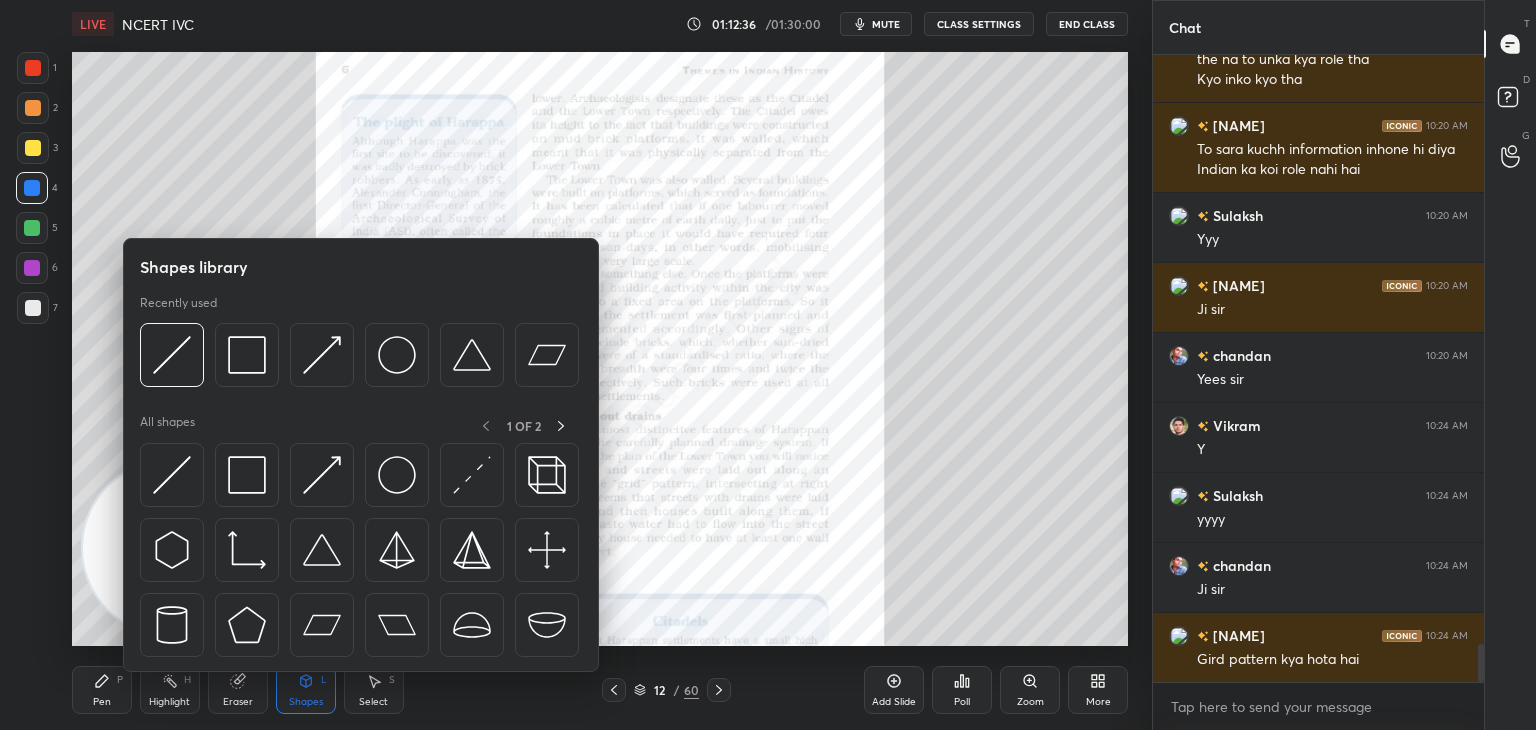 click at bounding box center (172, 475) 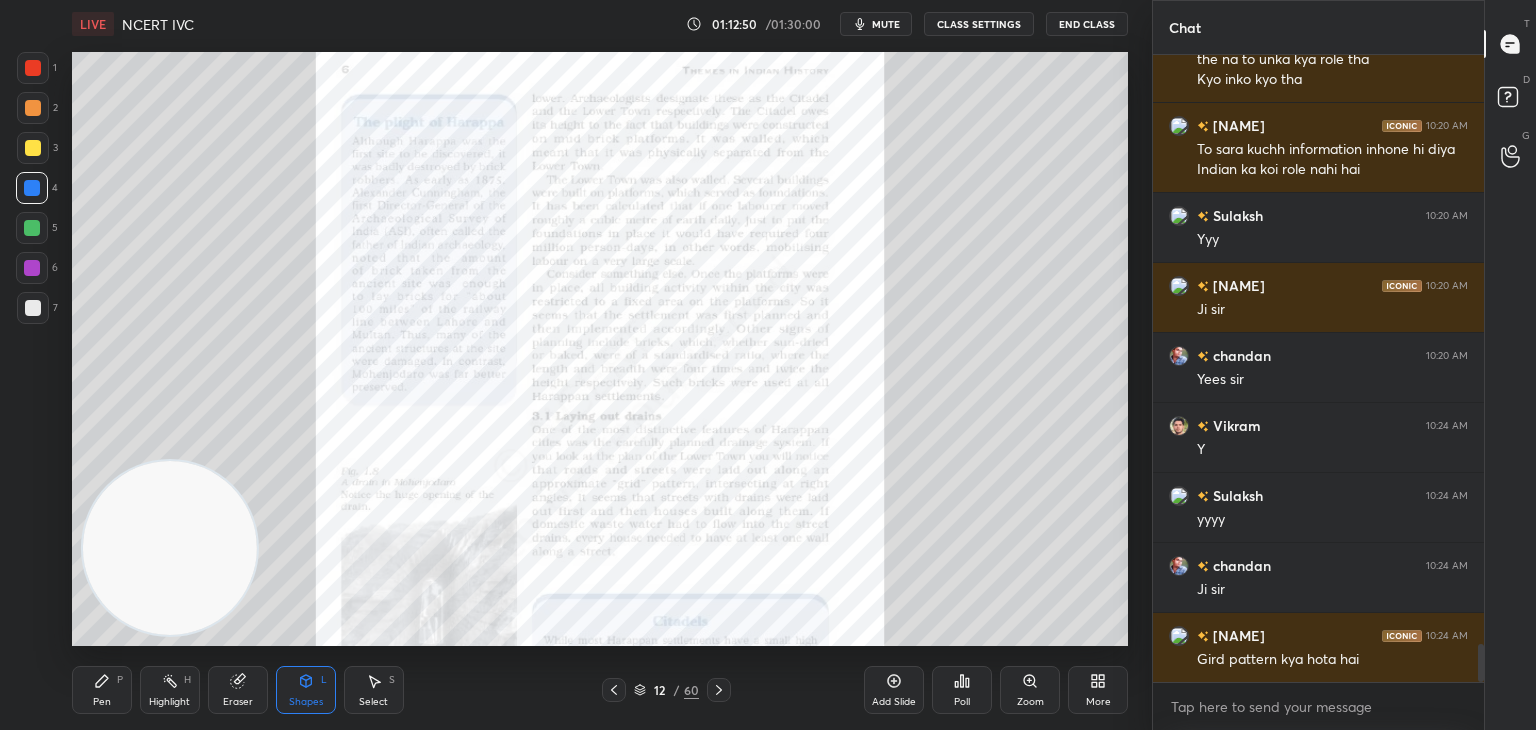 click 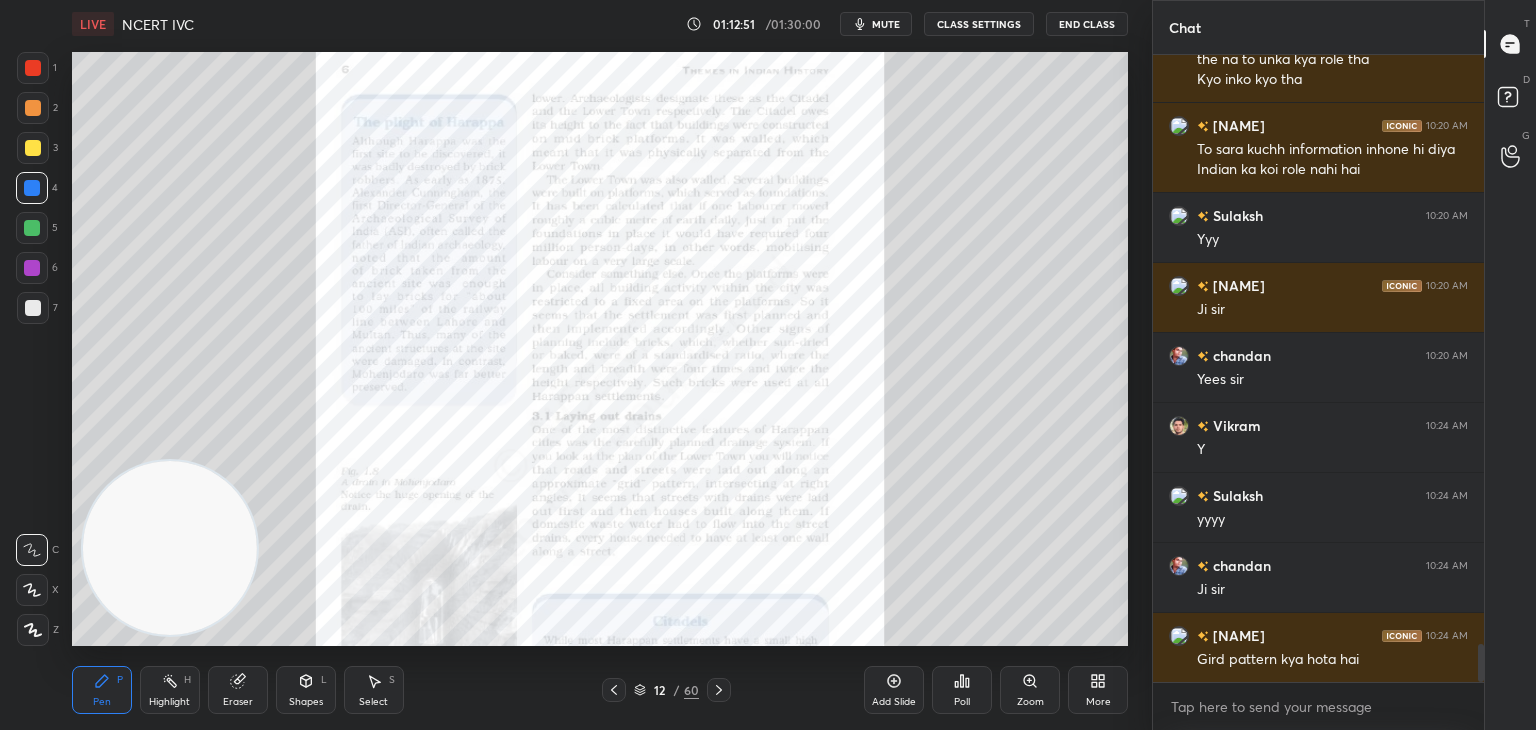 click at bounding box center [33, 308] 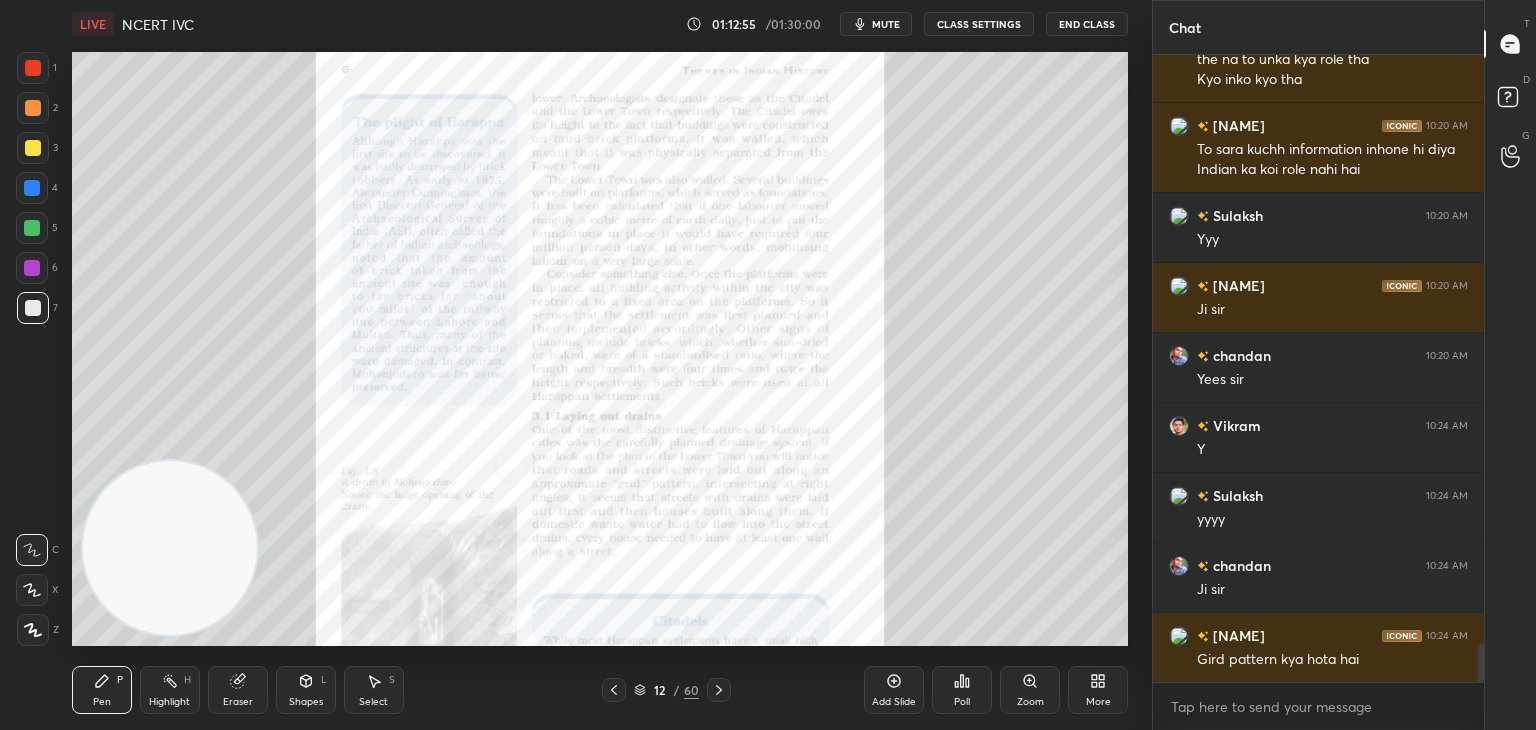 click 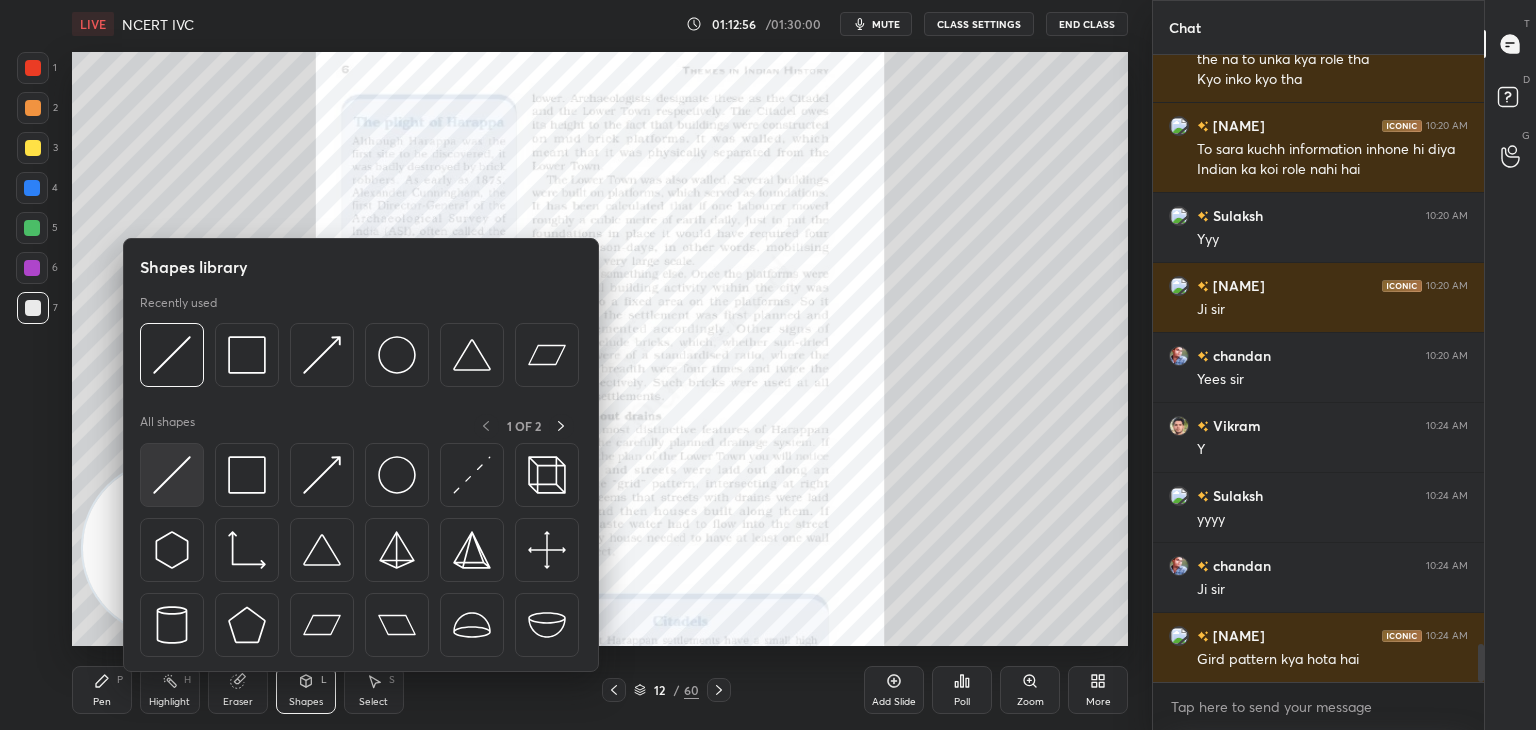 click at bounding box center (172, 475) 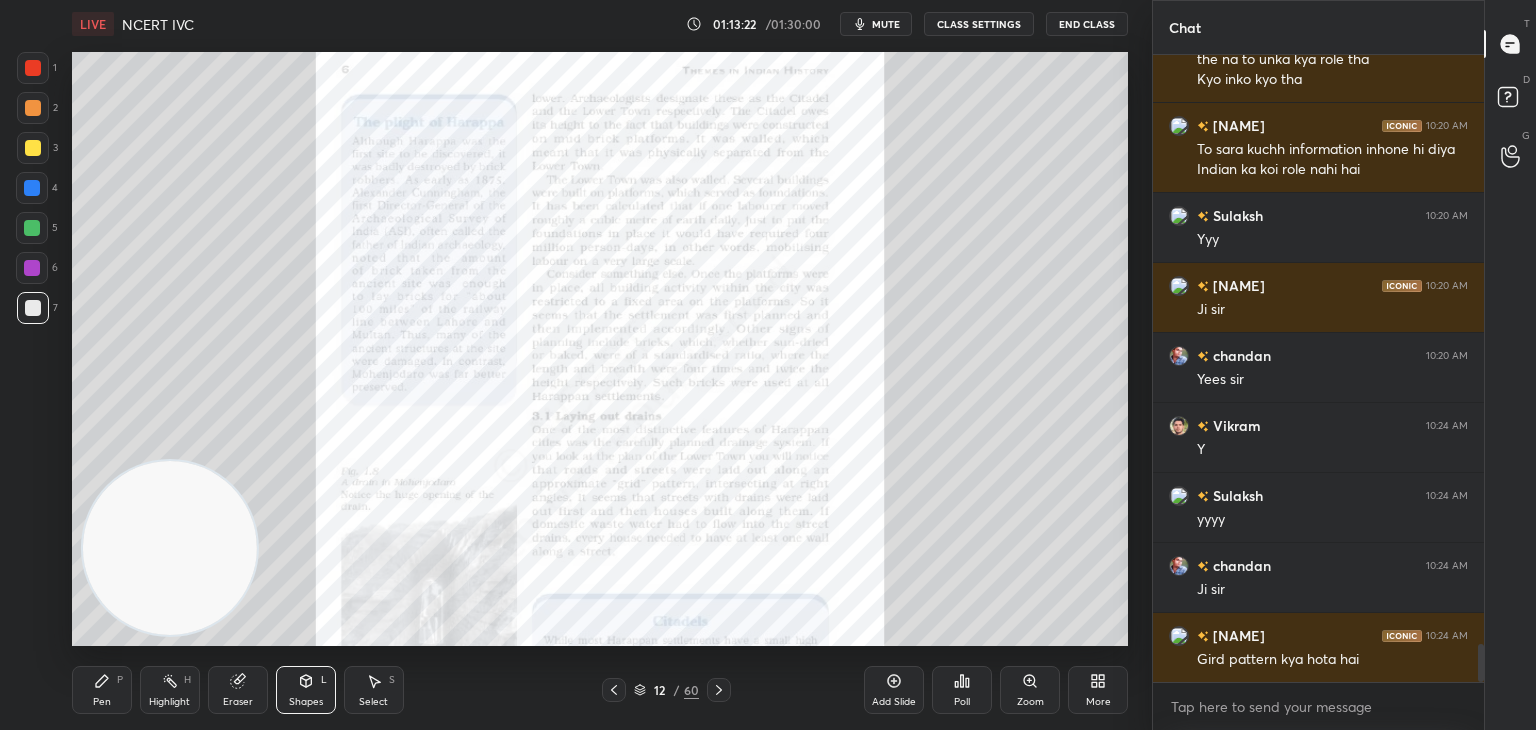 click 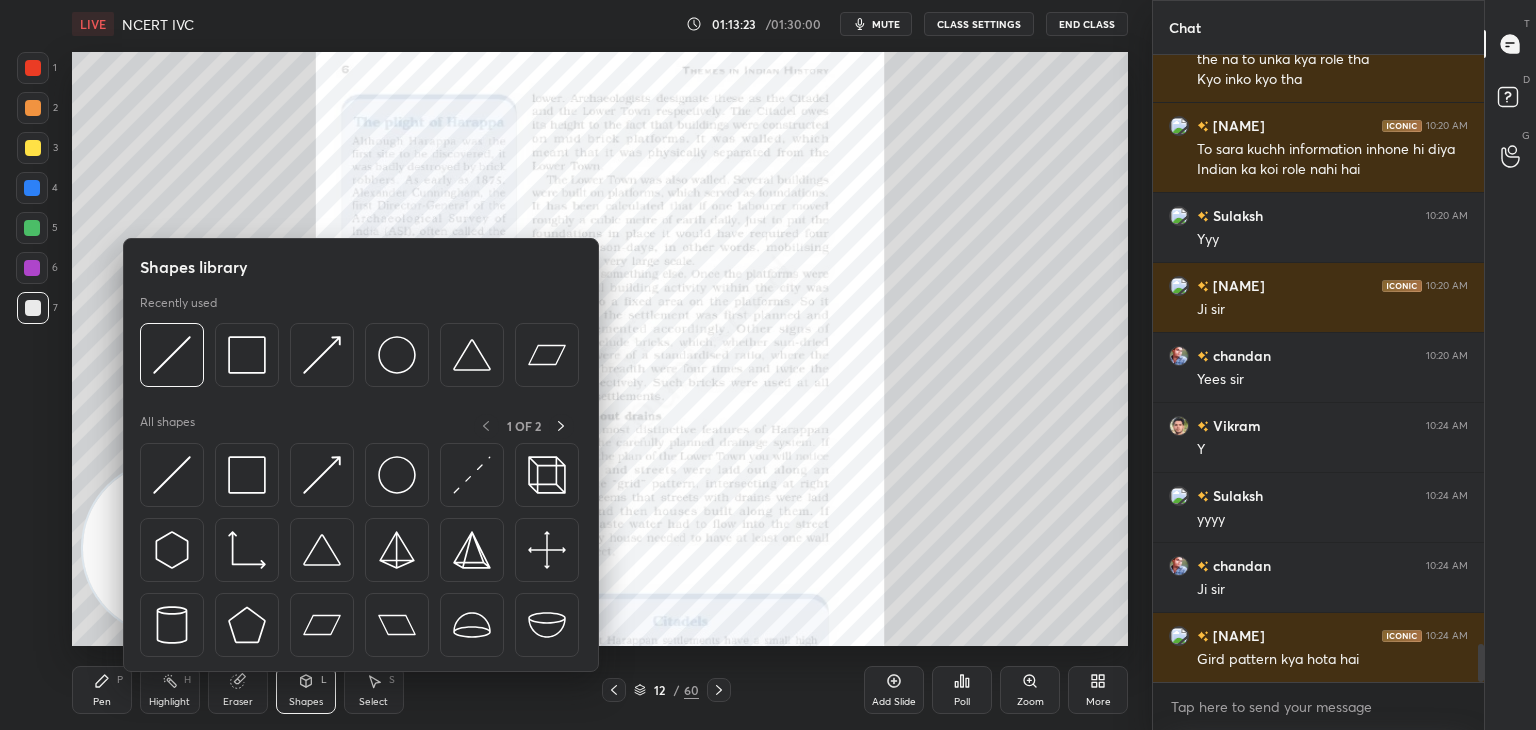 click at bounding box center (247, 475) 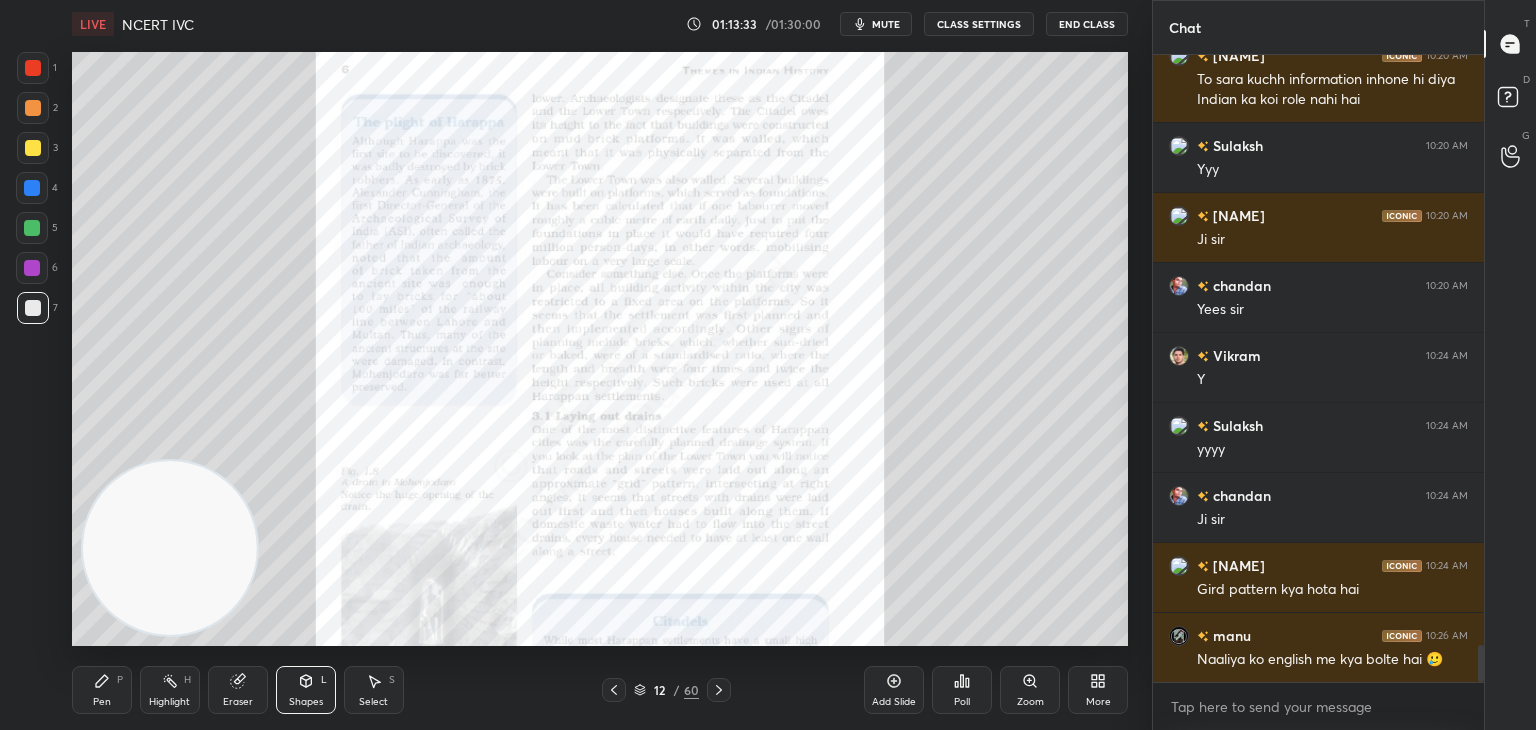 scroll, scrollTop: 9912, scrollLeft: 0, axis: vertical 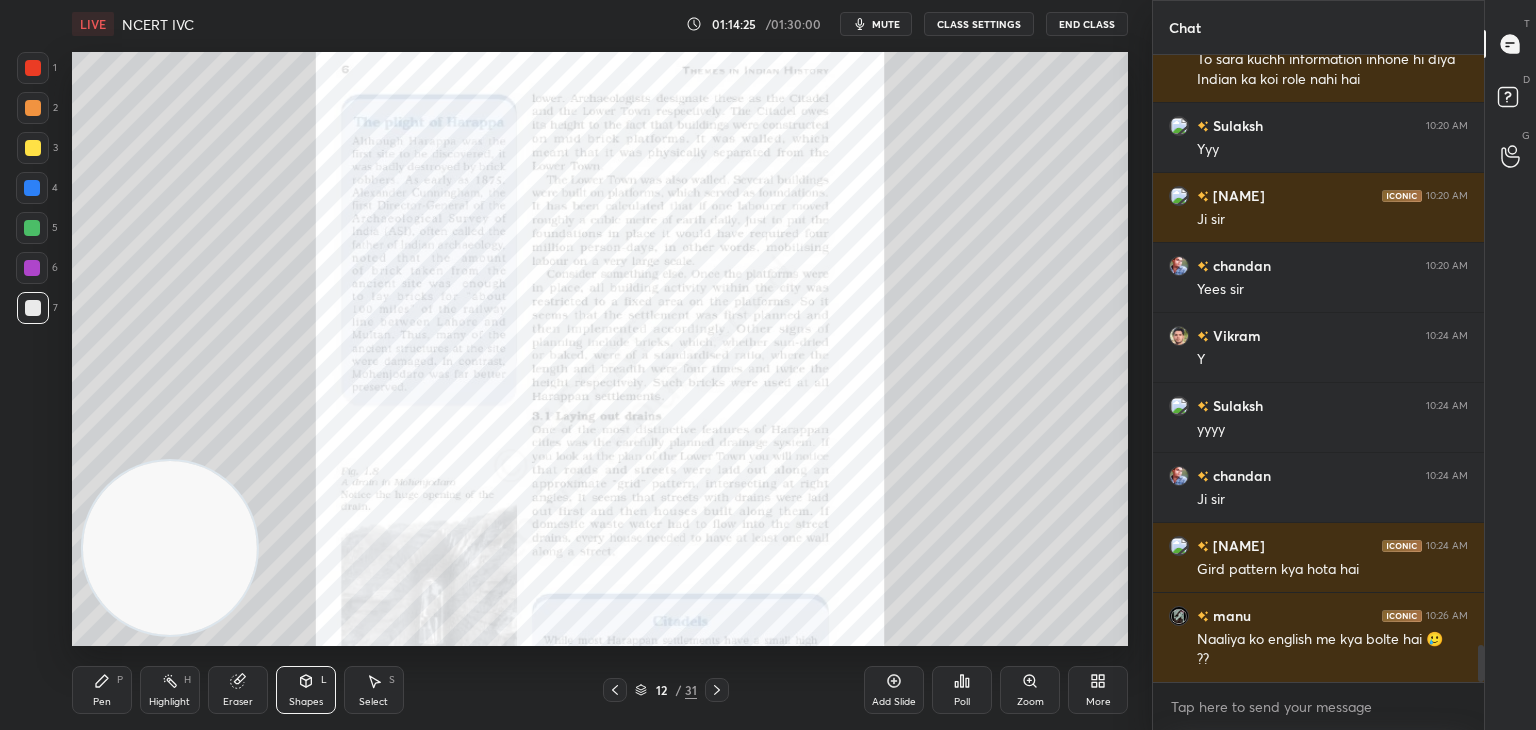click 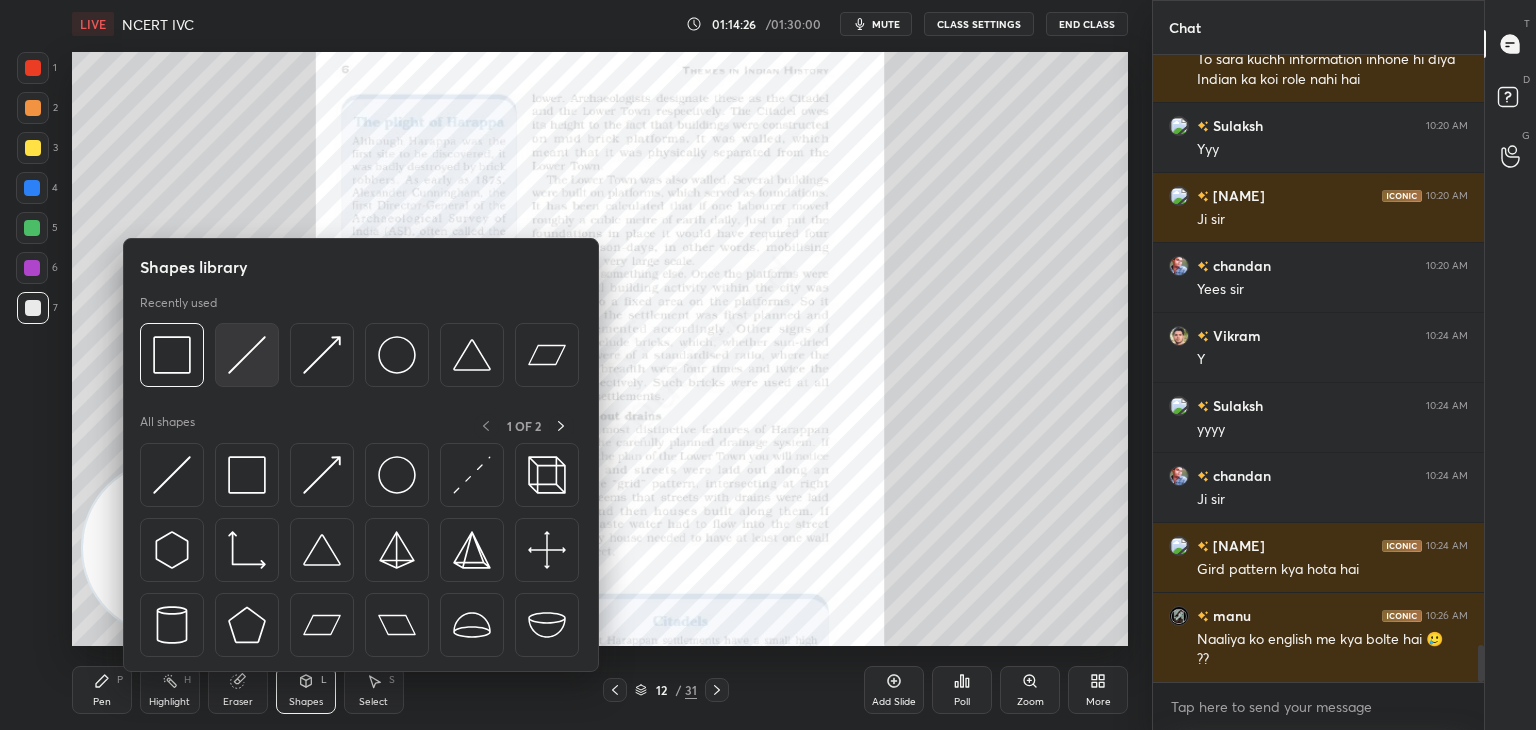click at bounding box center (247, 355) 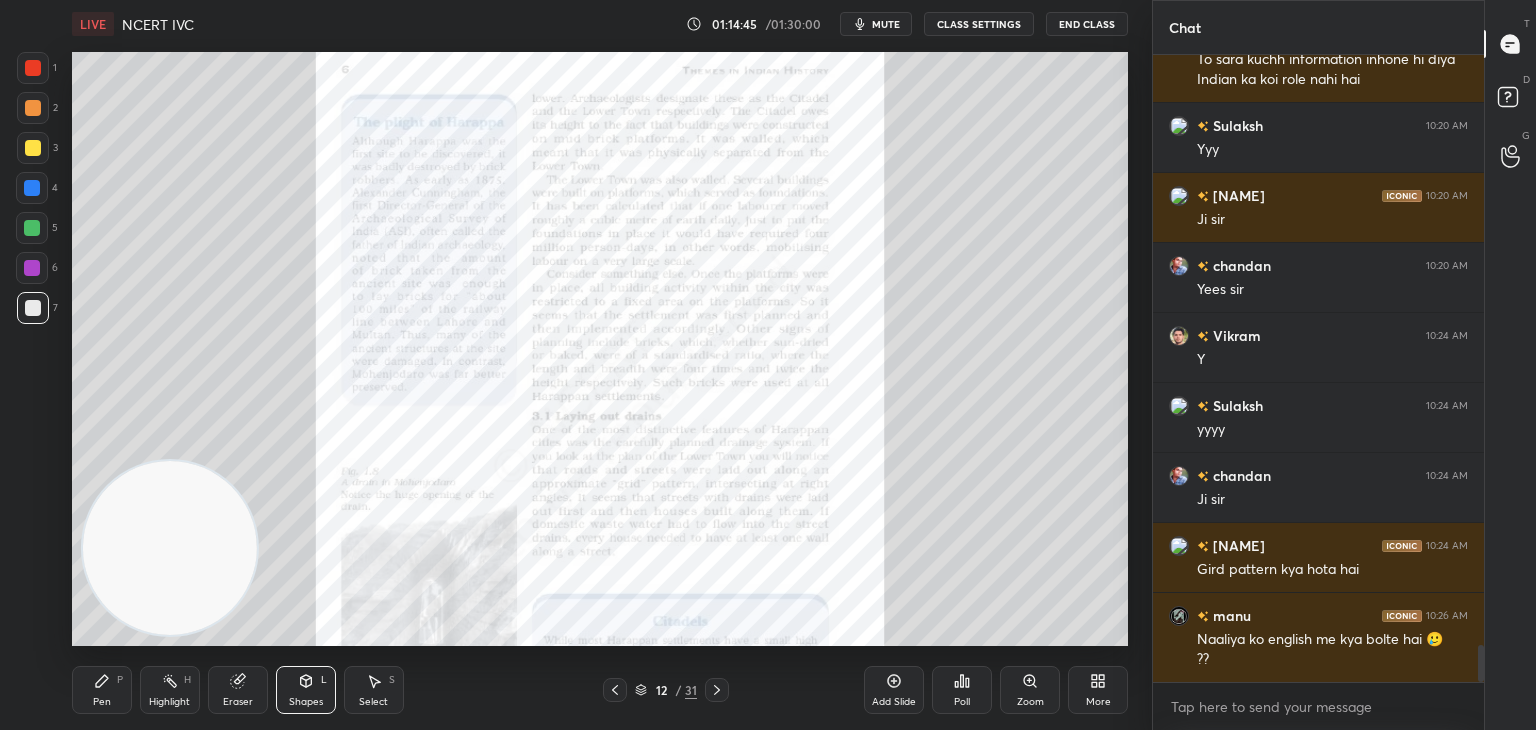 click 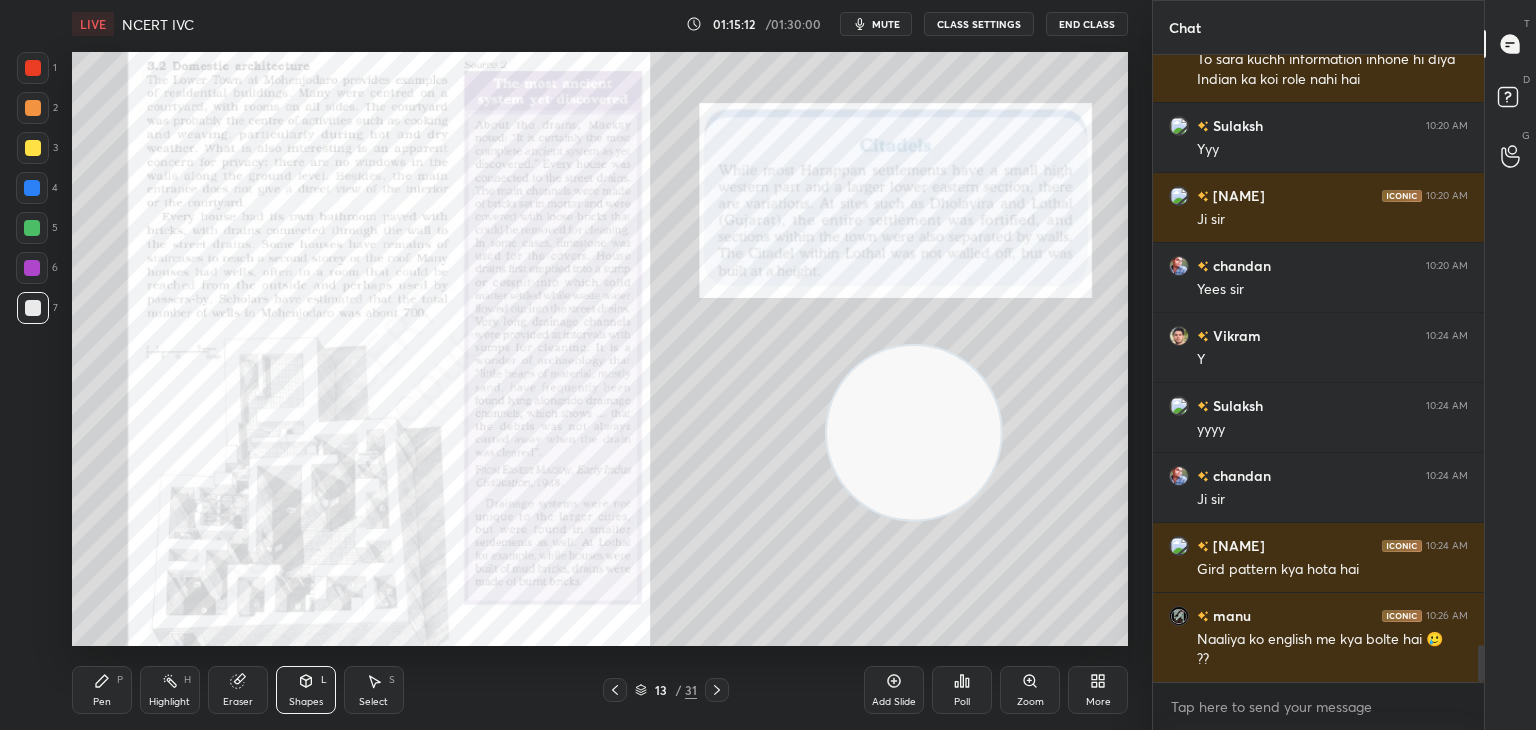 click at bounding box center (33, 68) 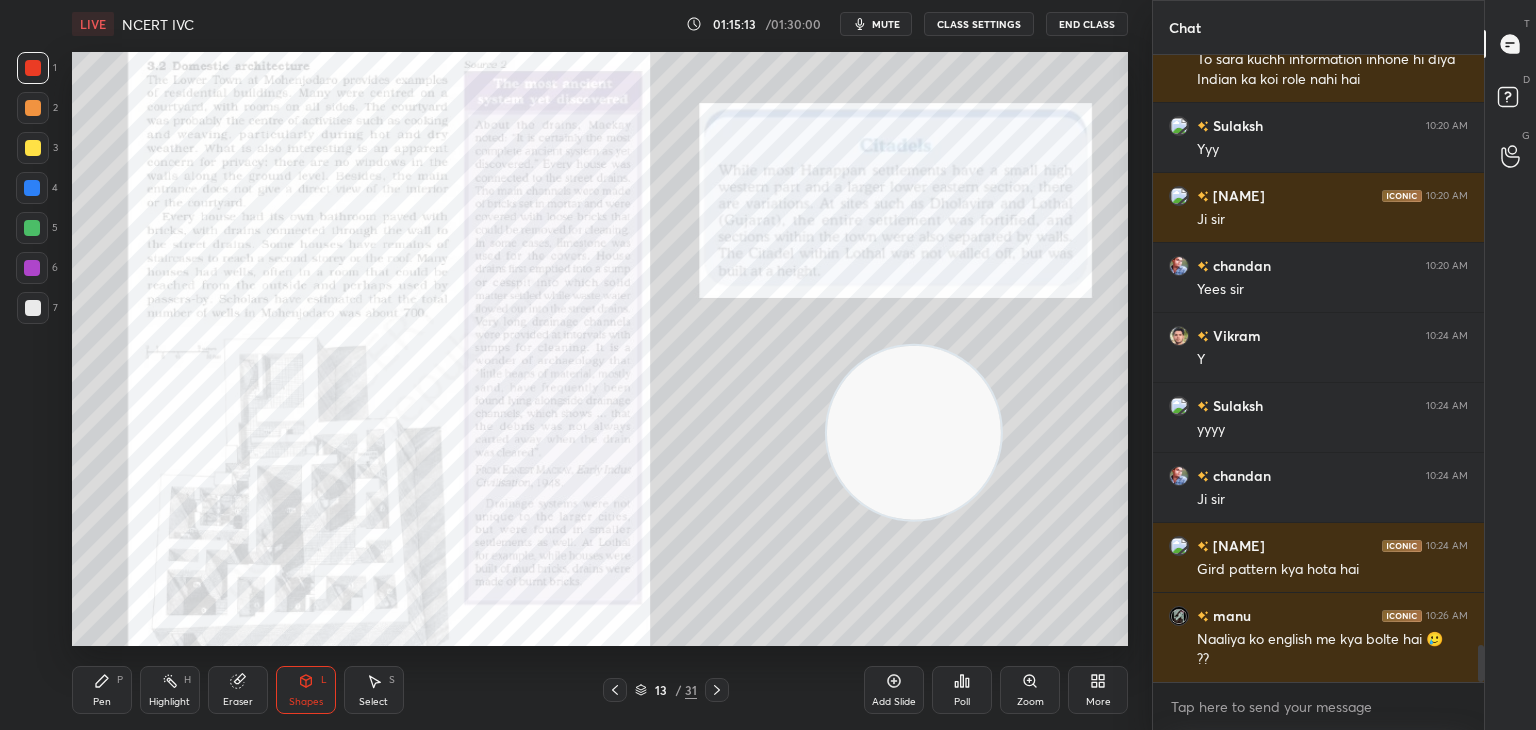 click on "Shapes L" at bounding box center [306, 690] 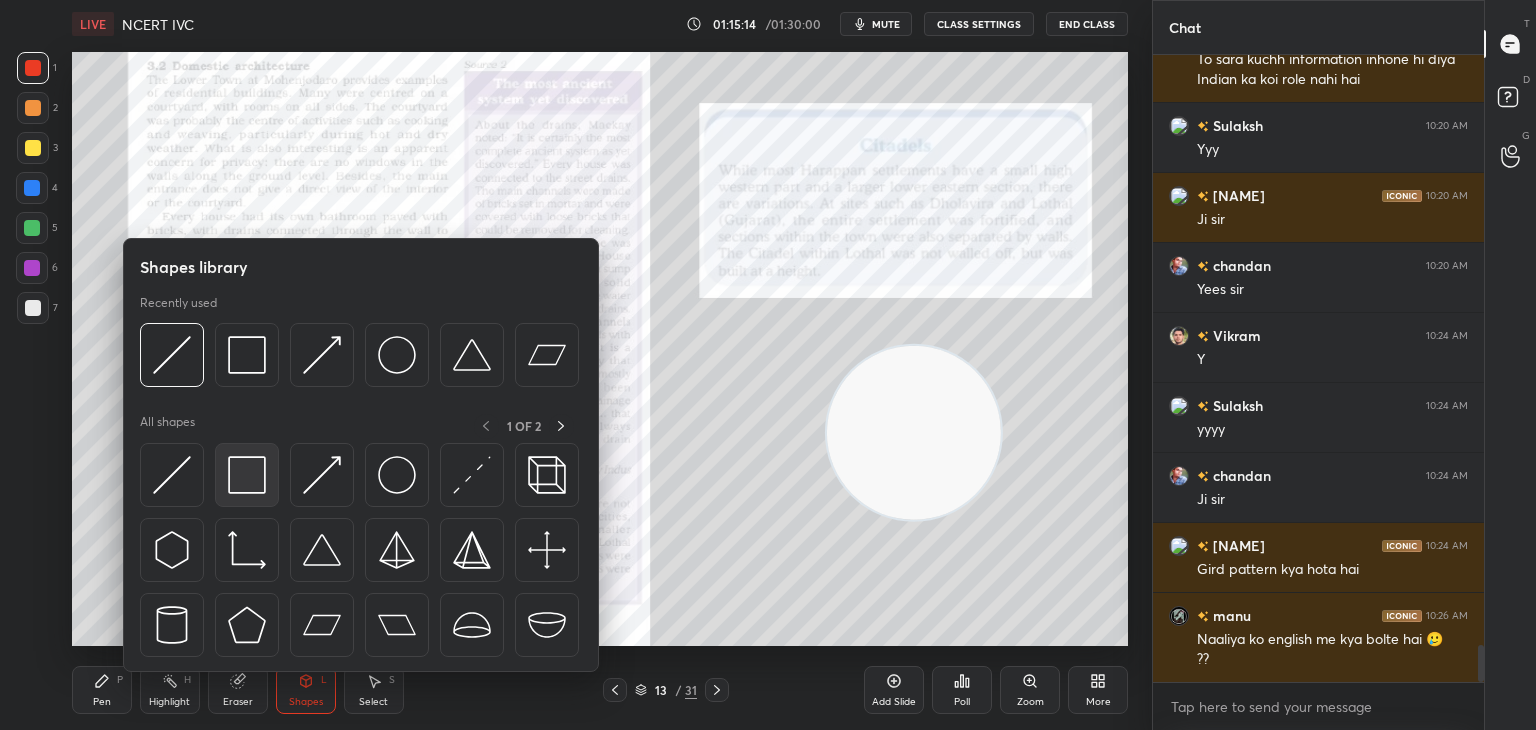 click at bounding box center (247, 475) 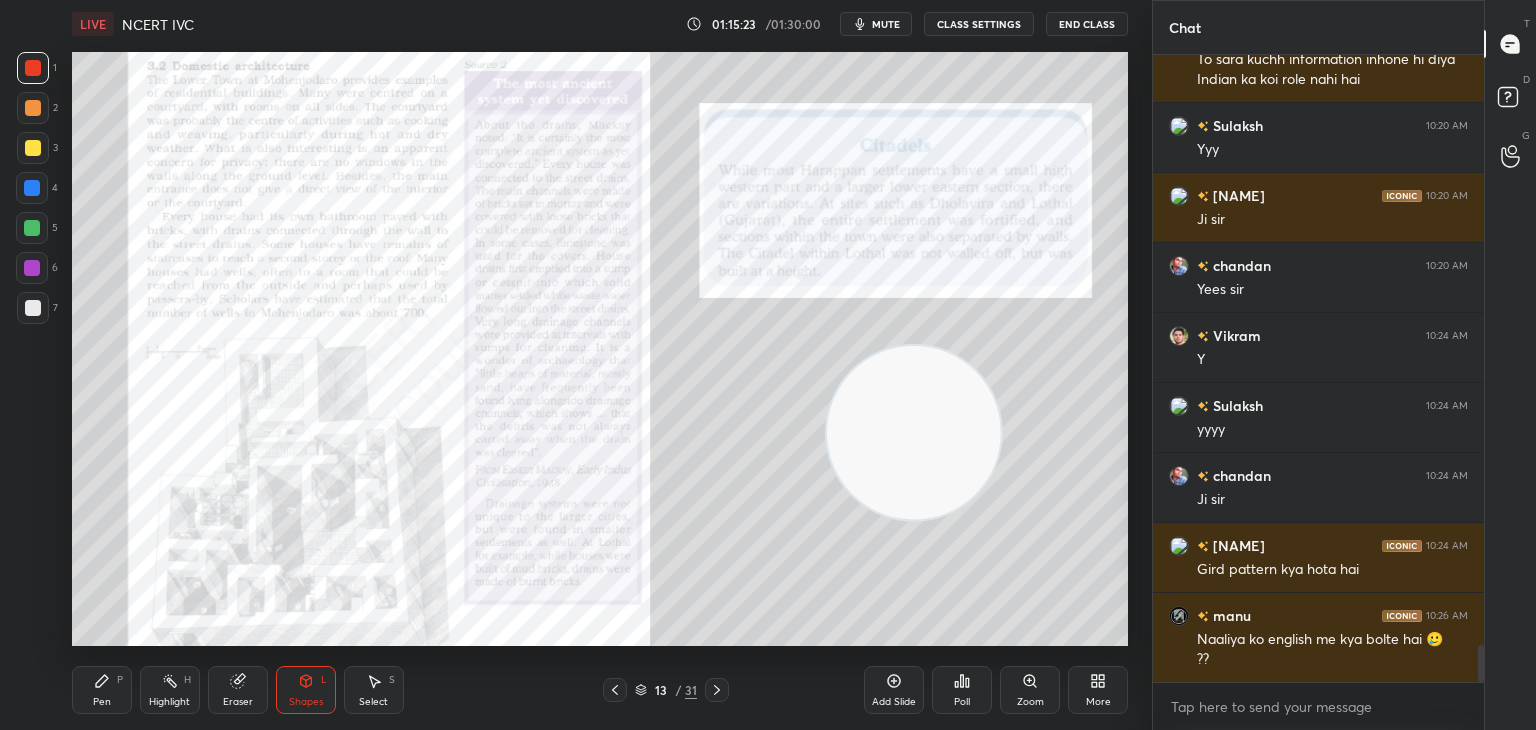 click 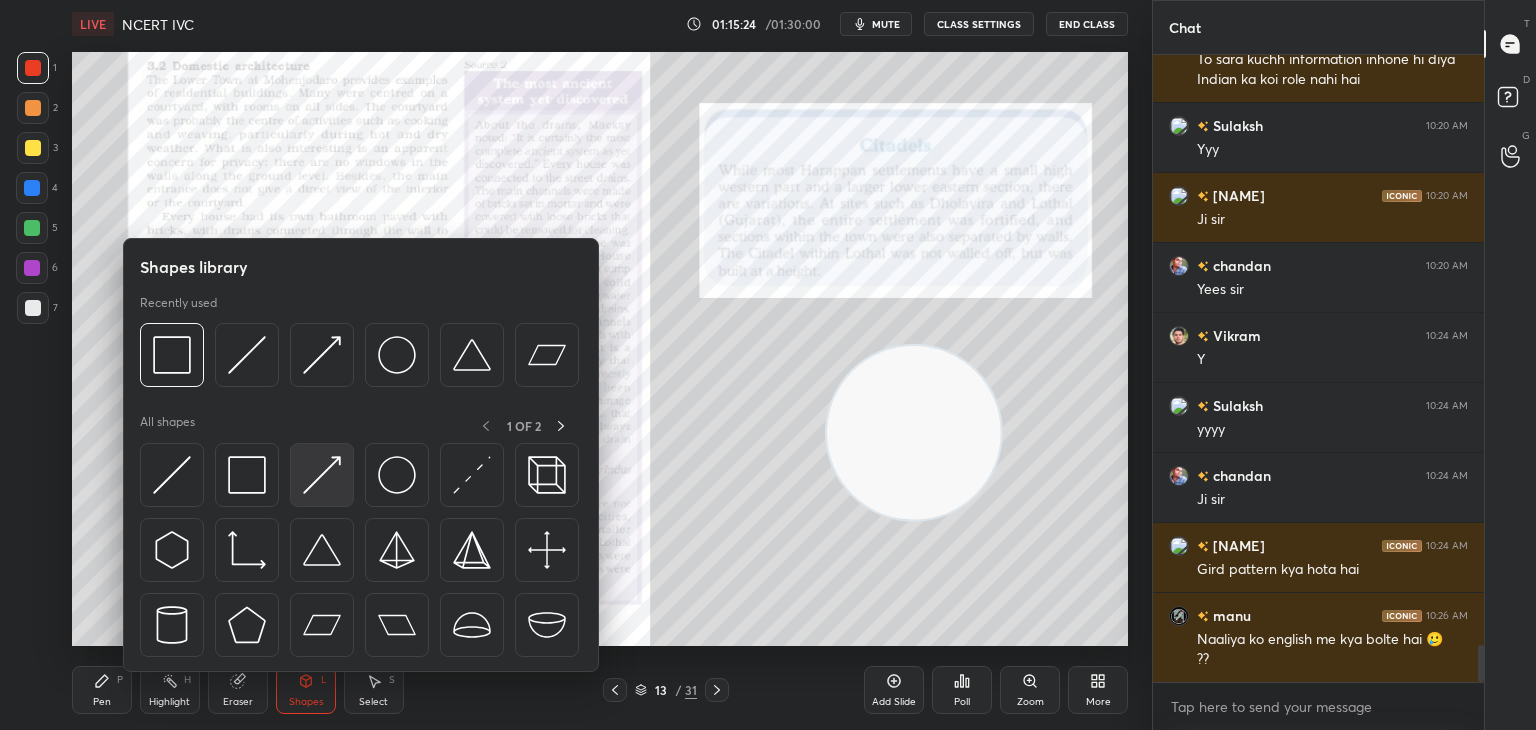 click at bounding box center [322, 475] 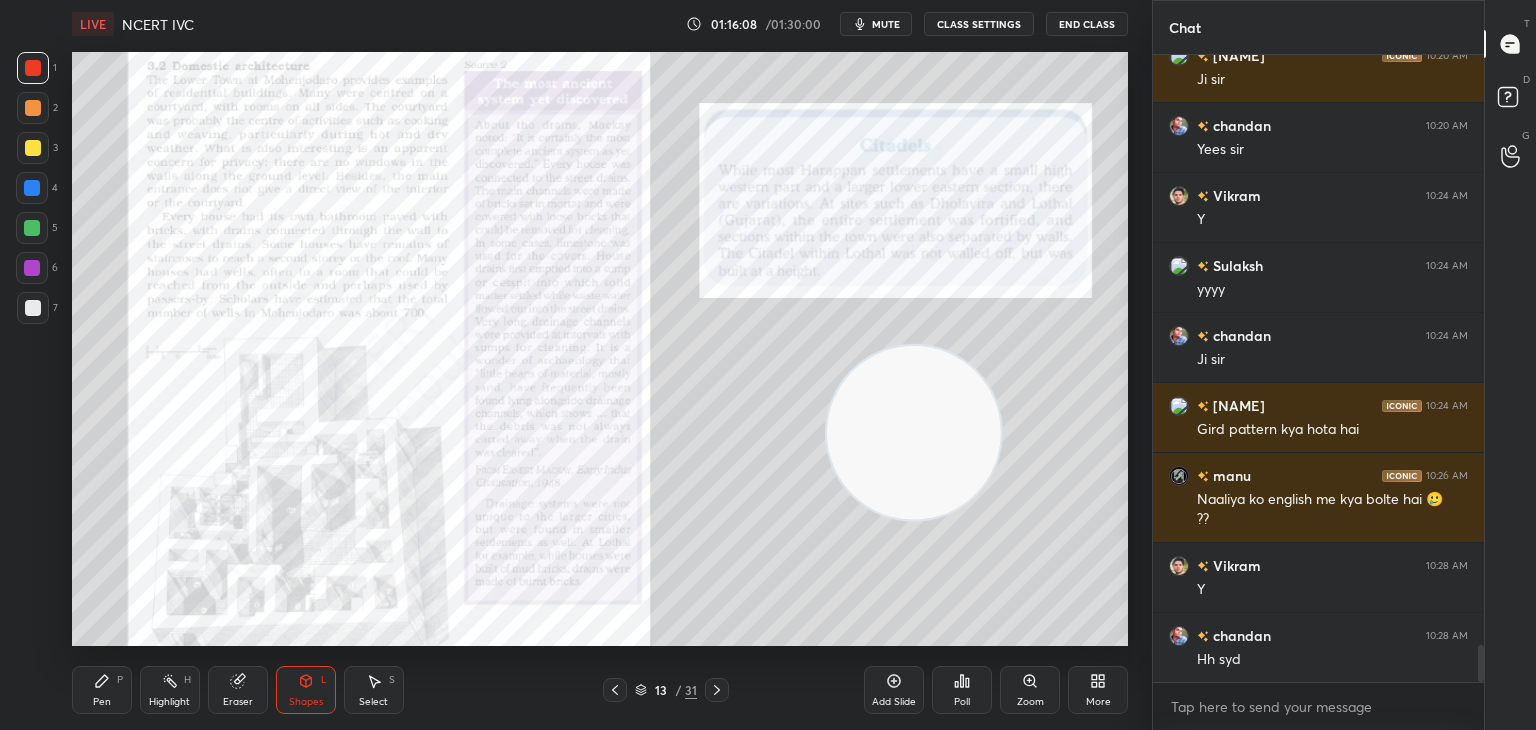 scroll, scrollTop: 10100, scrollLeft: 0, axis: vertical 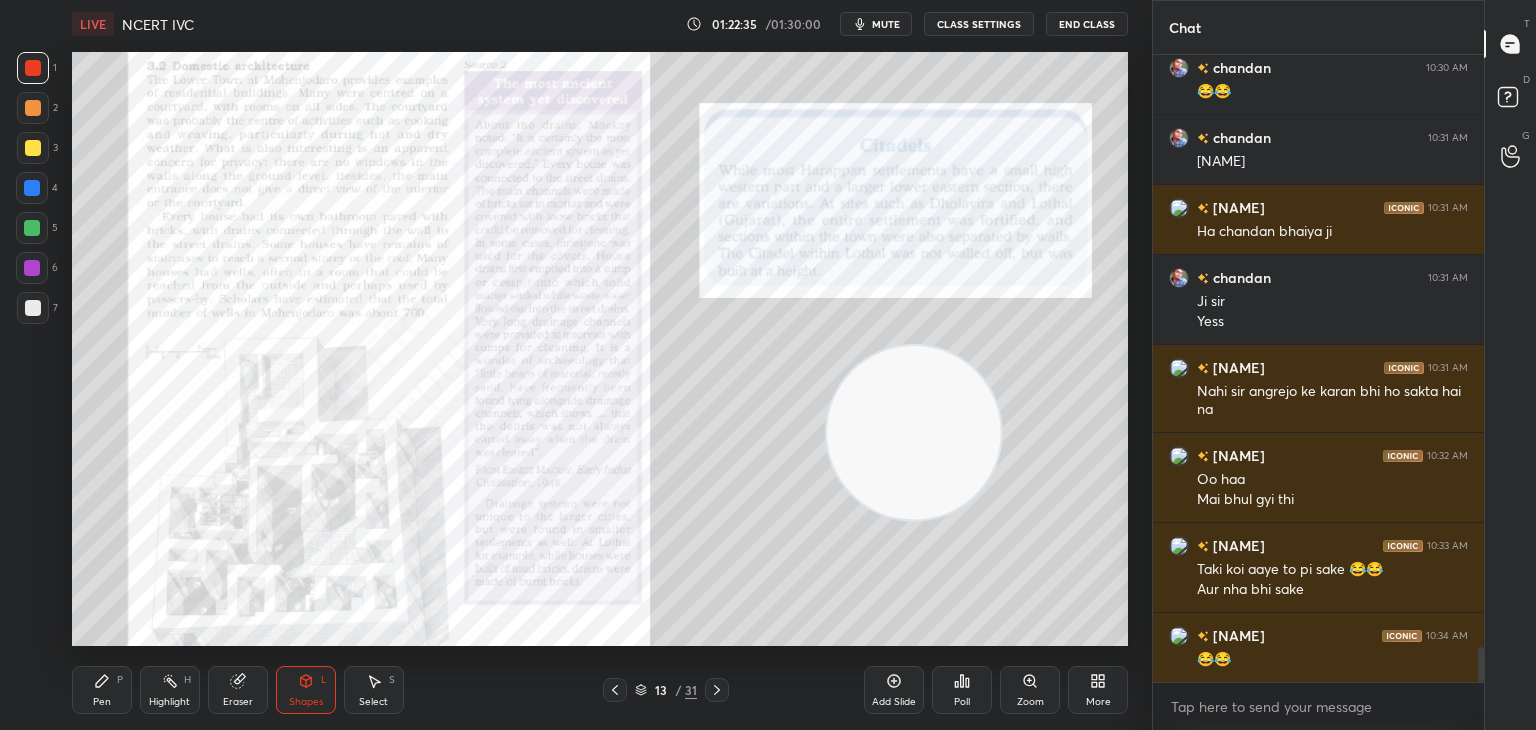 click 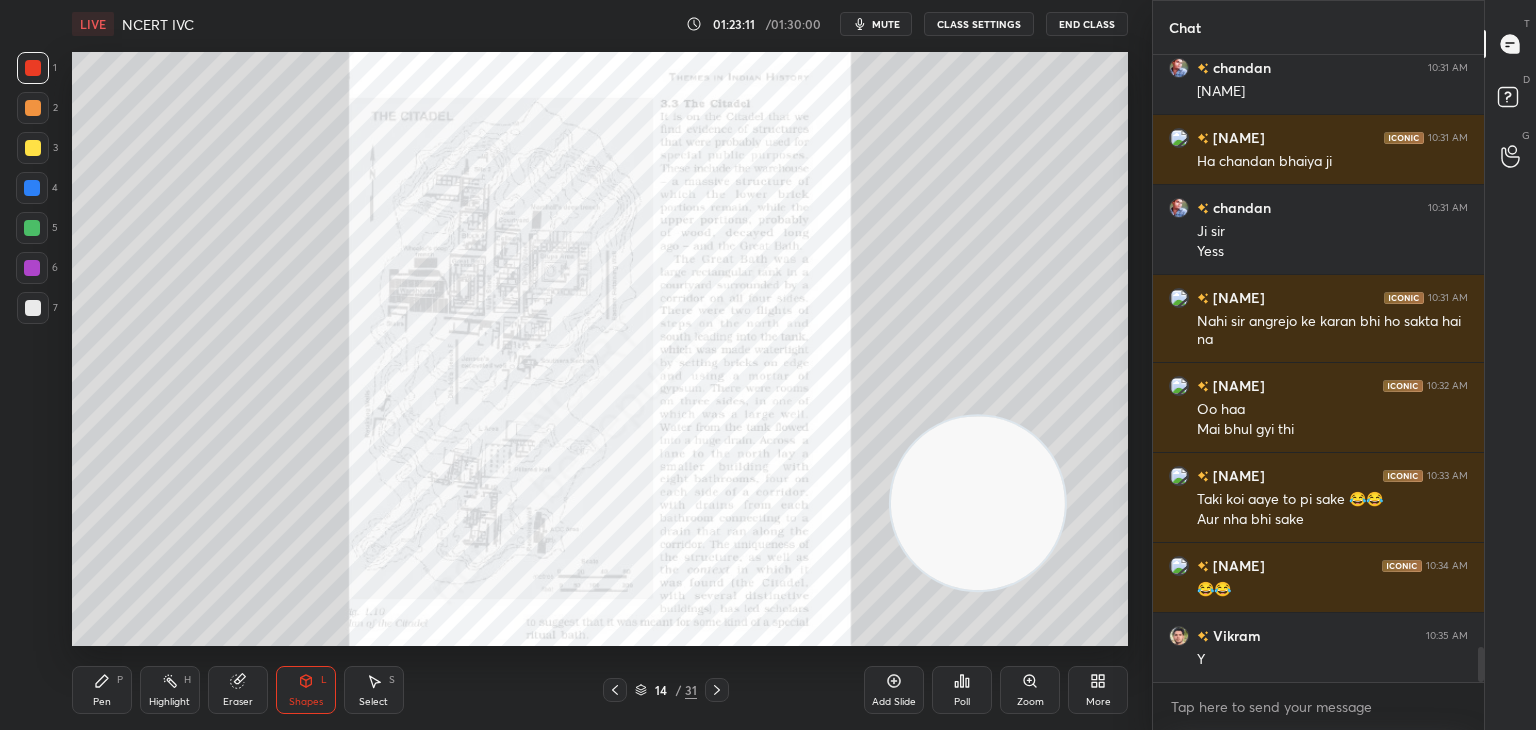 scroll, scrollTop: 10692, scrollLeft: 0, axis: vertical 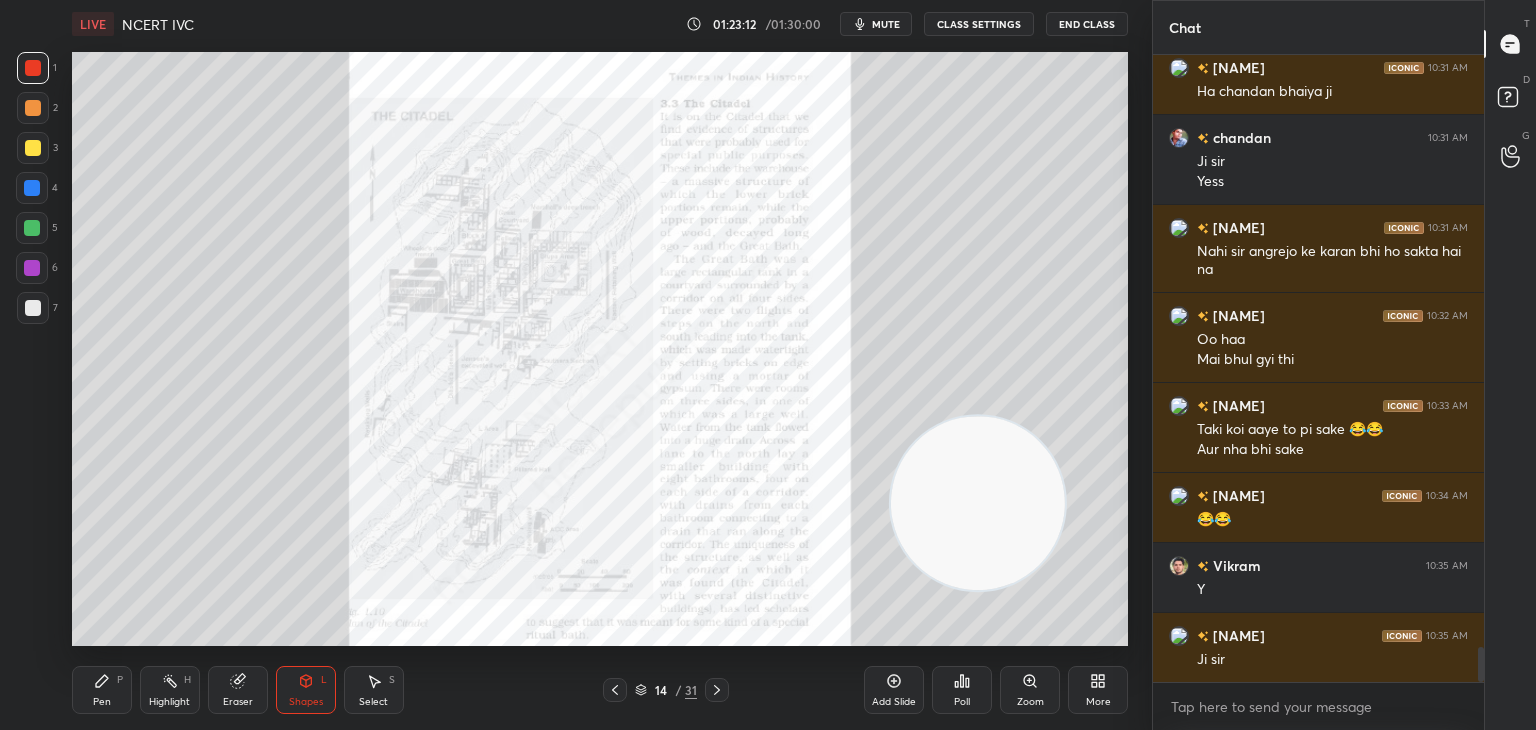 click on "Shapes L" at bounding box center (306, 690) 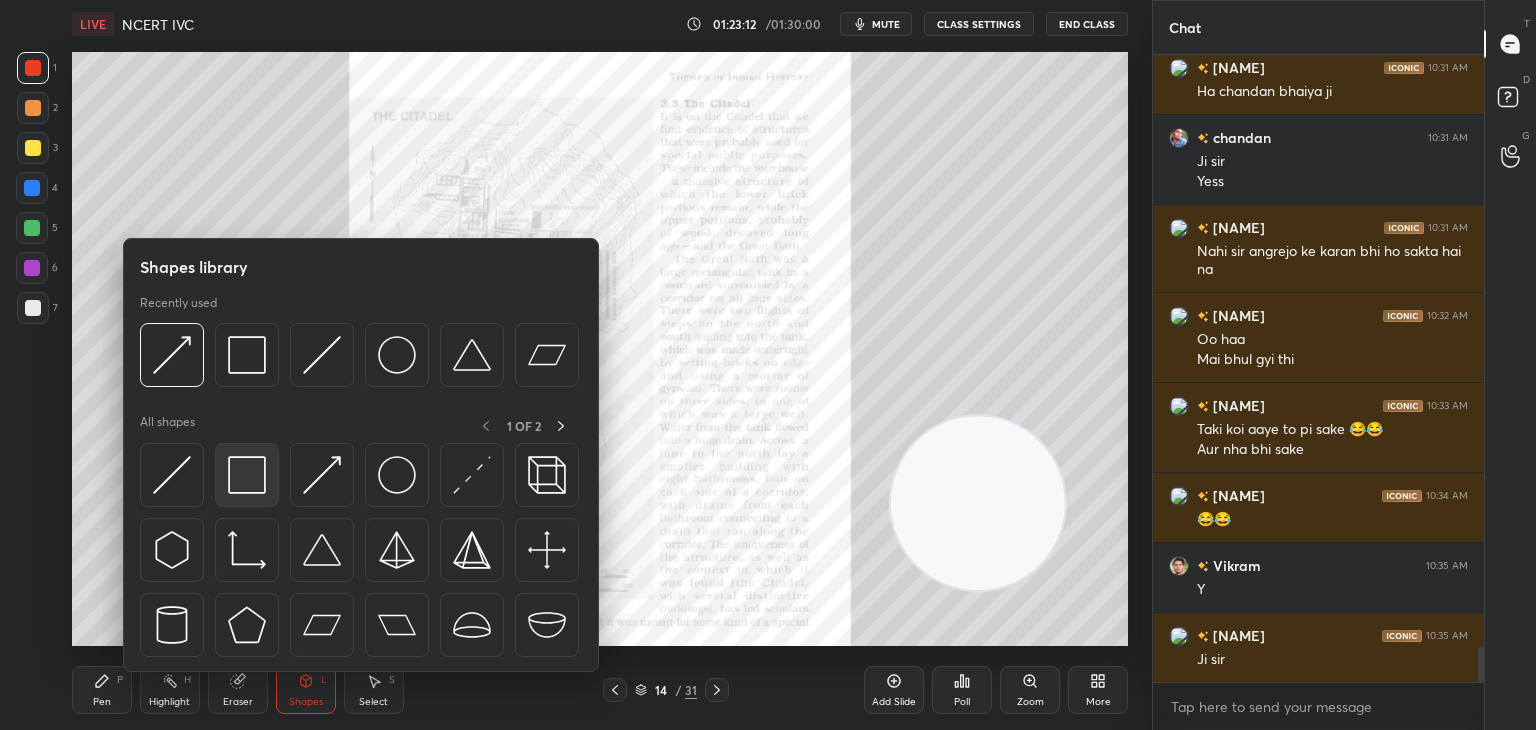 scroll, scrollTop: 10762, scrollLeft: 0, axis: vertical 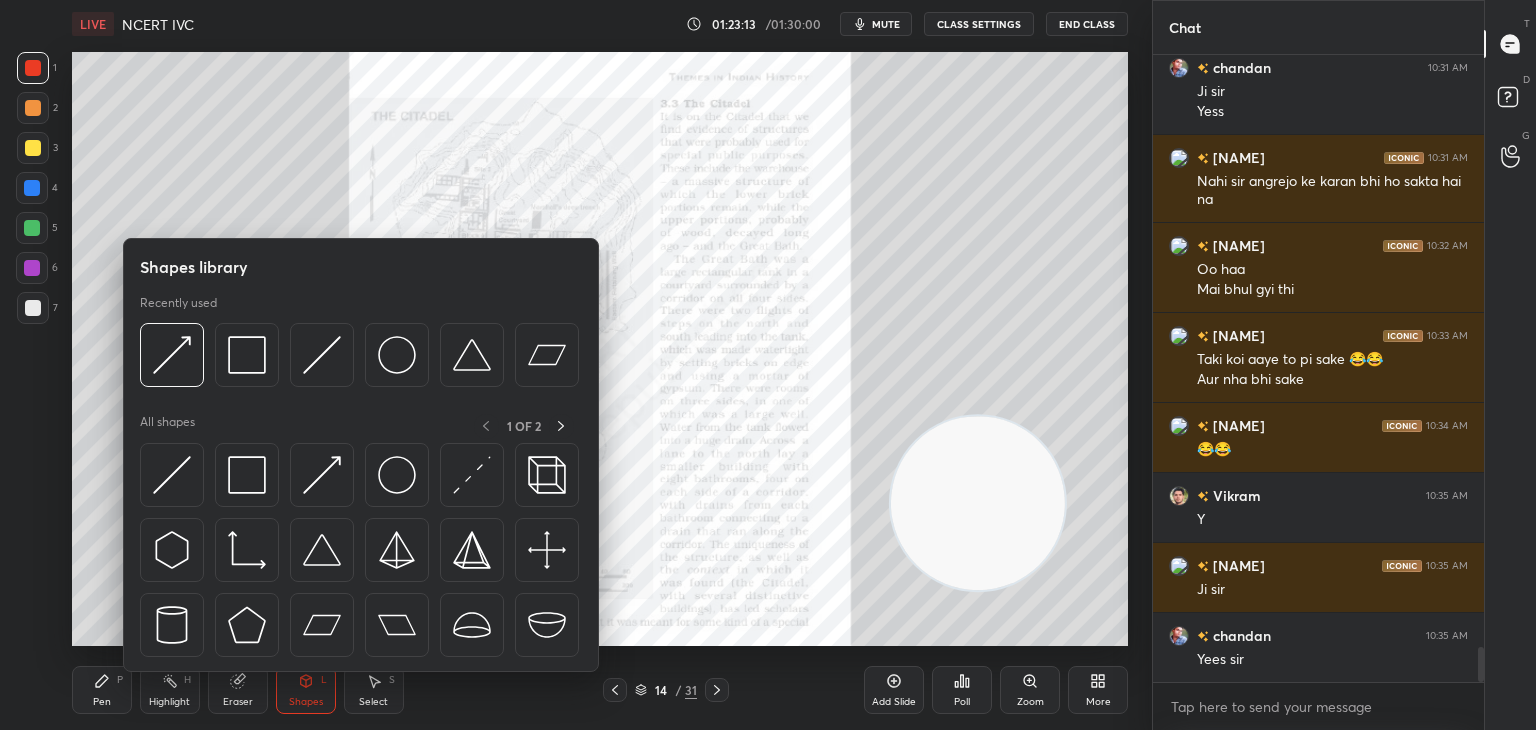 click at bounding box center [172, 475] 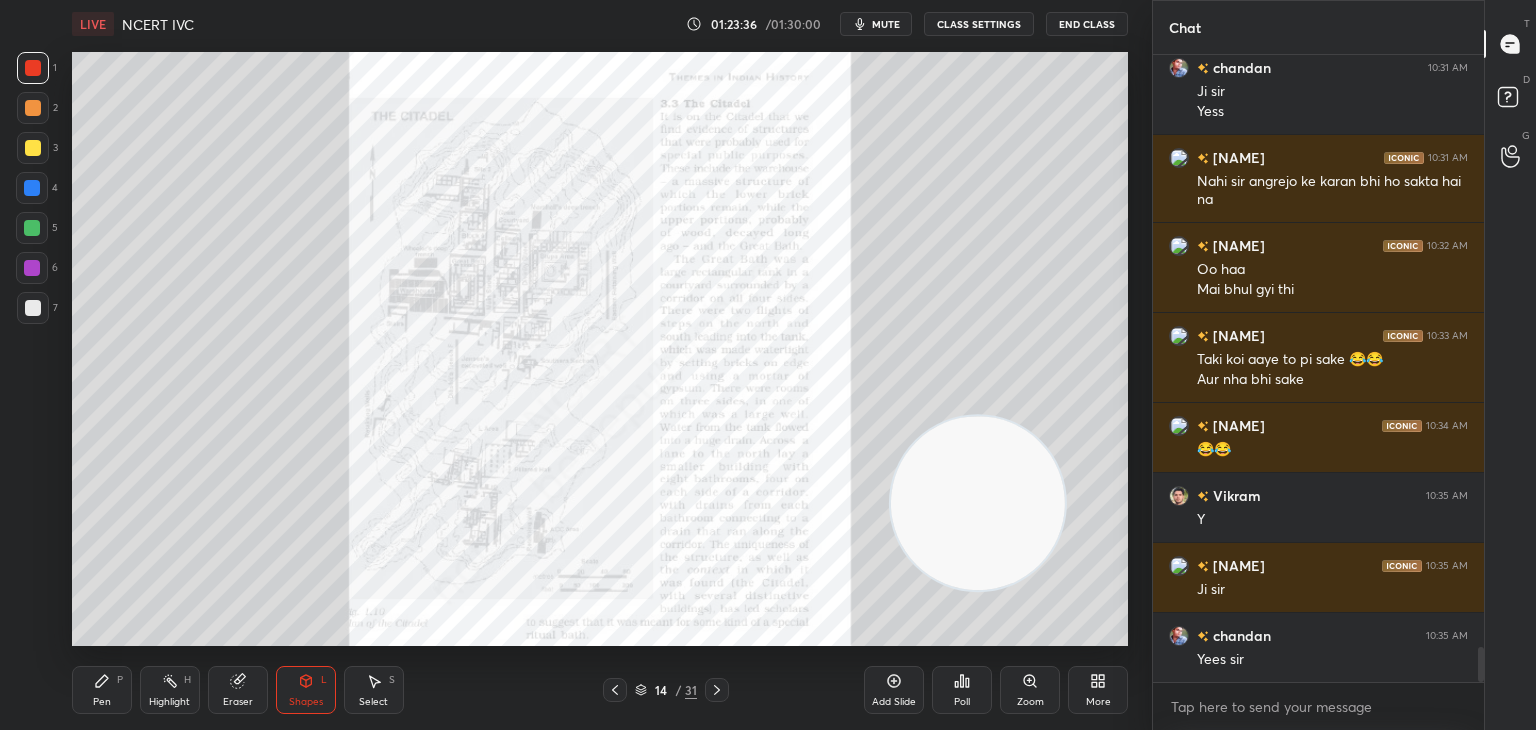 click 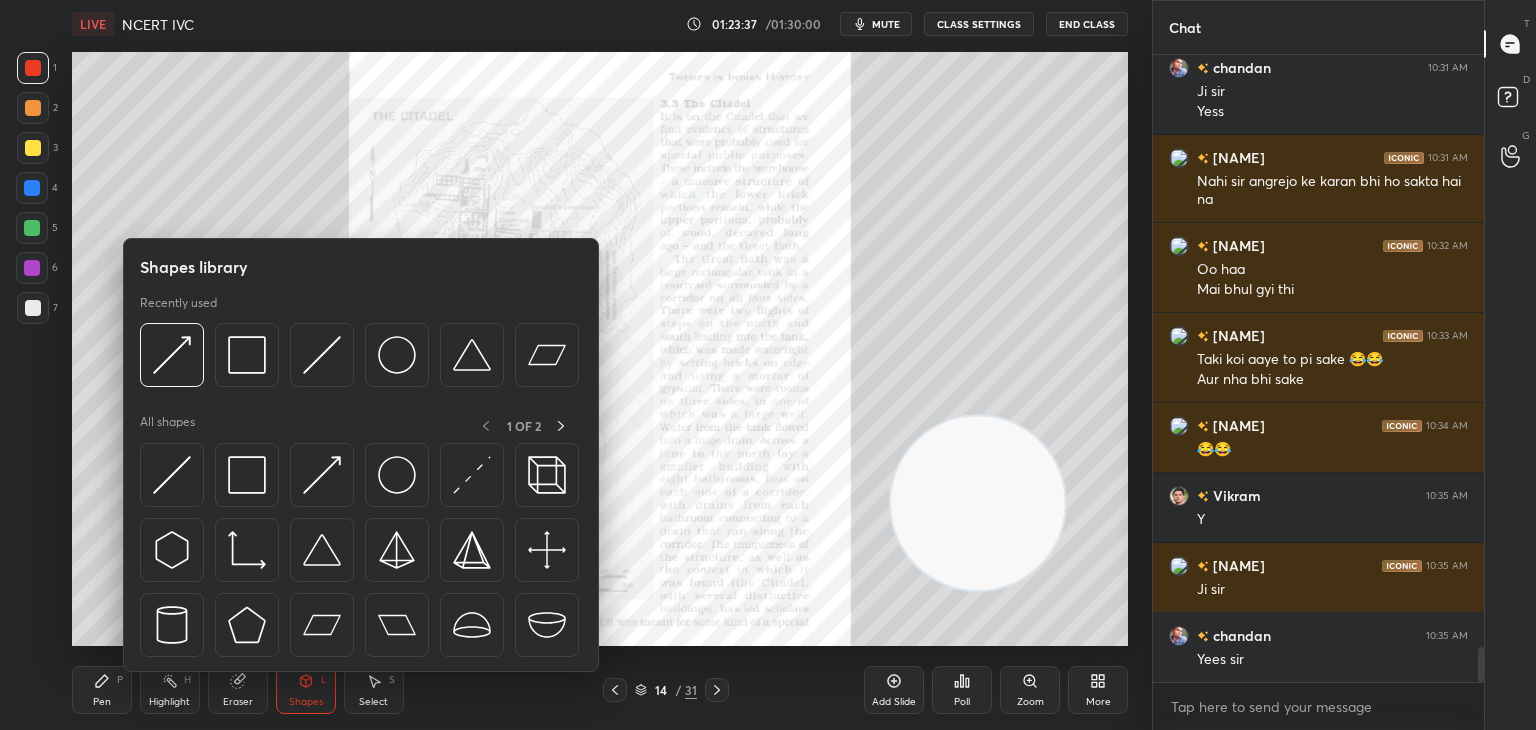 click at bounding box center (247, 475) 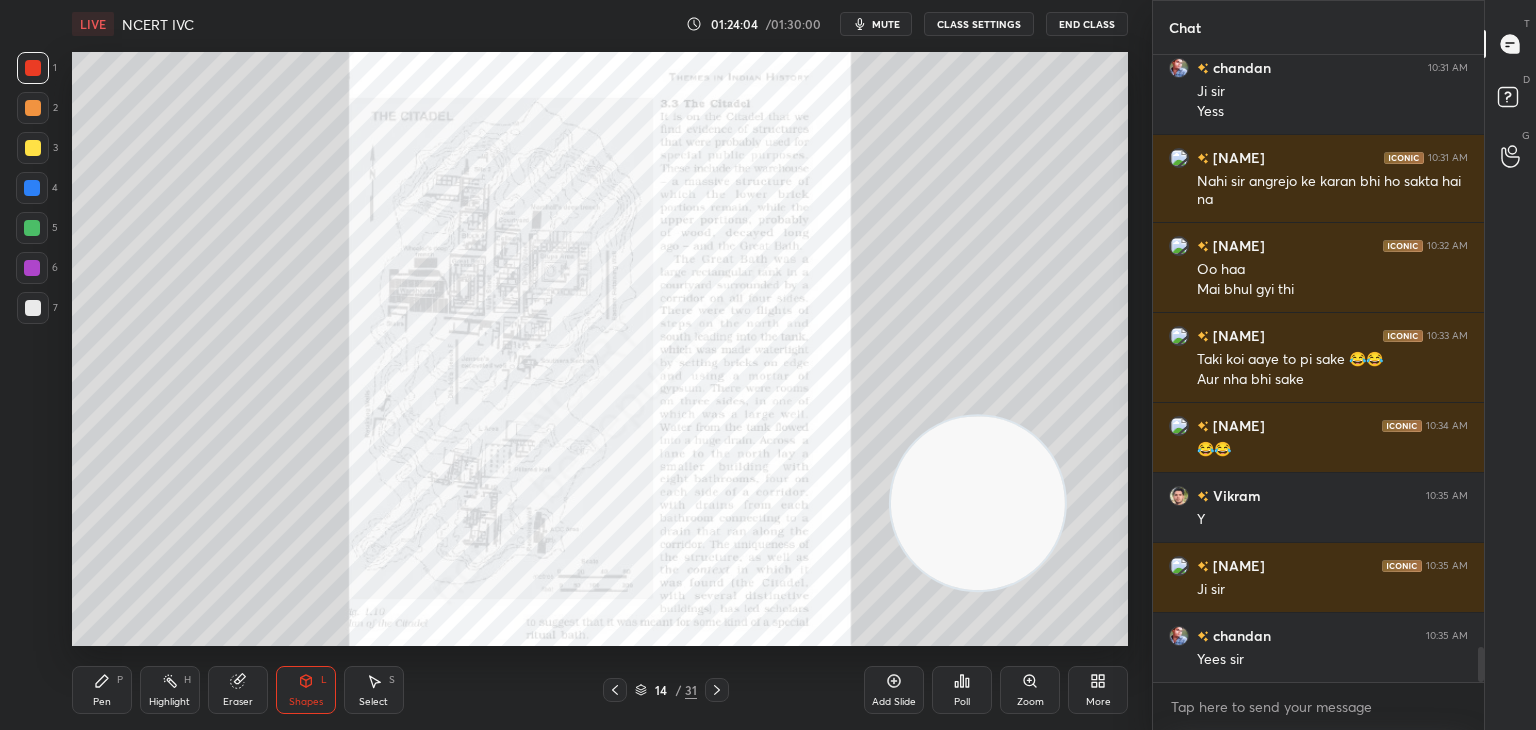click on "Pen P" at bounding box center (102, 690) 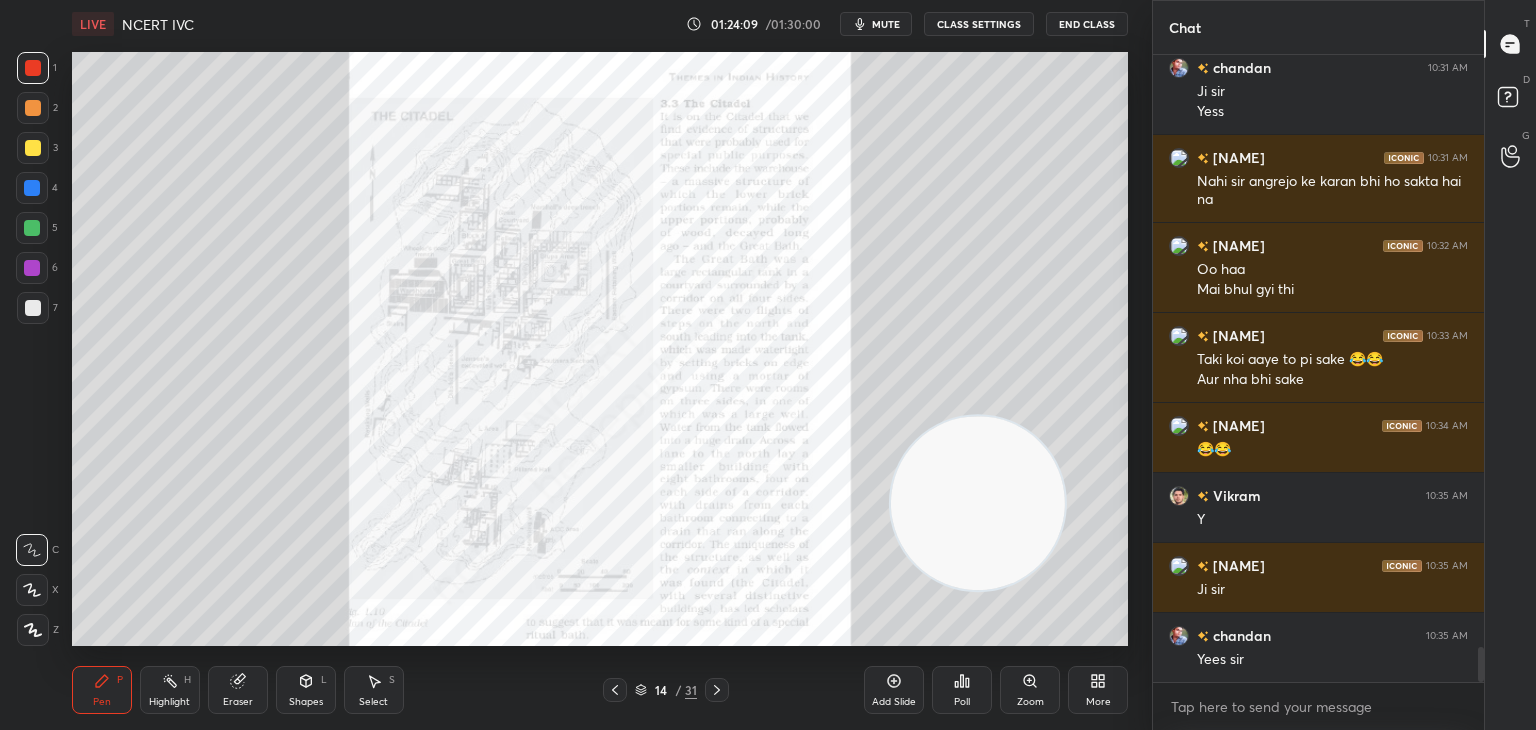 click at bounding box center (32, 188) 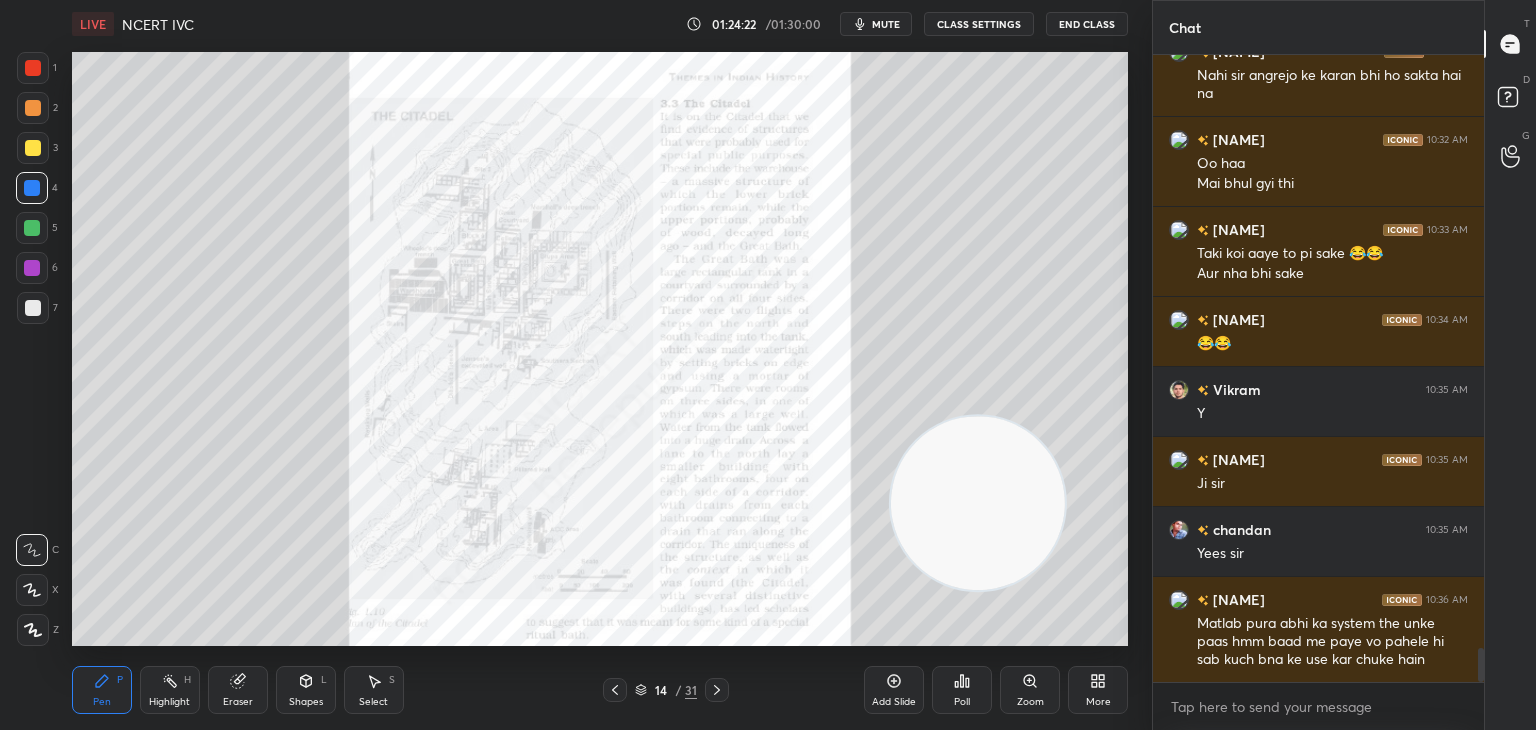 scroll, scrollTop: 10938, scrollLeft: 0, axis: vertical 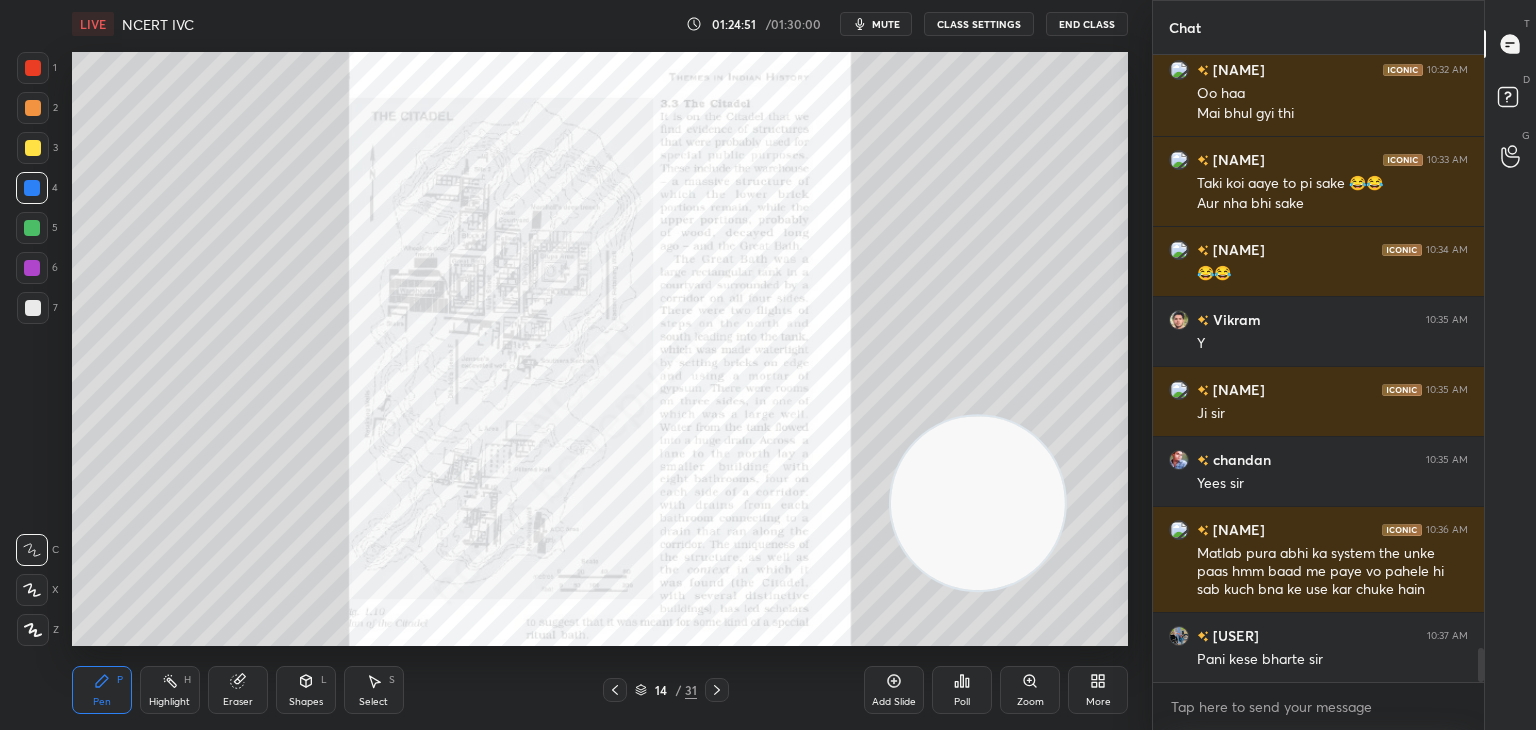 click at bounding box center (33, 308) 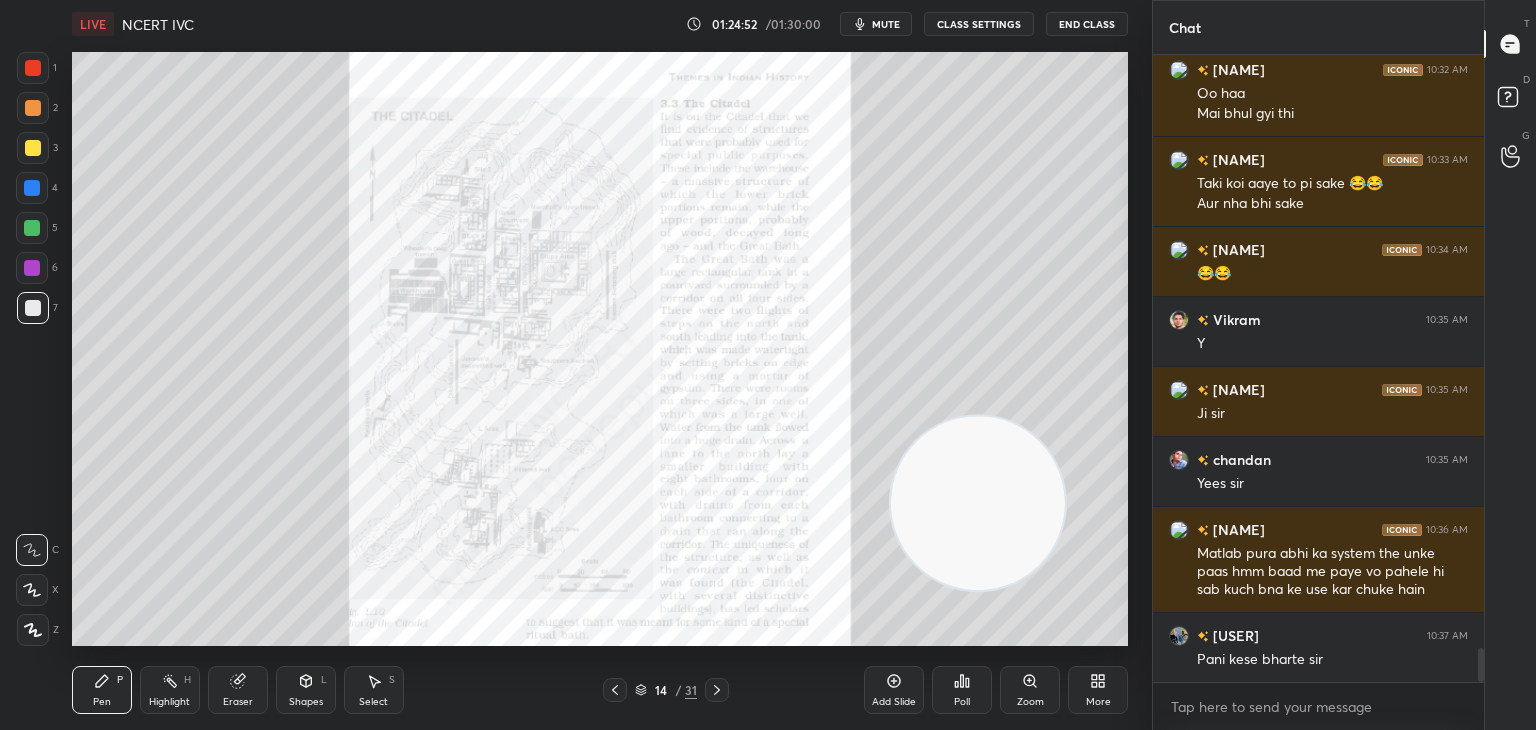 click on "Pen P Highlight H Eraser Shapes L Select S 14 / 31 Add Slide Poll Zoom More" at bounding box center [600, 690] 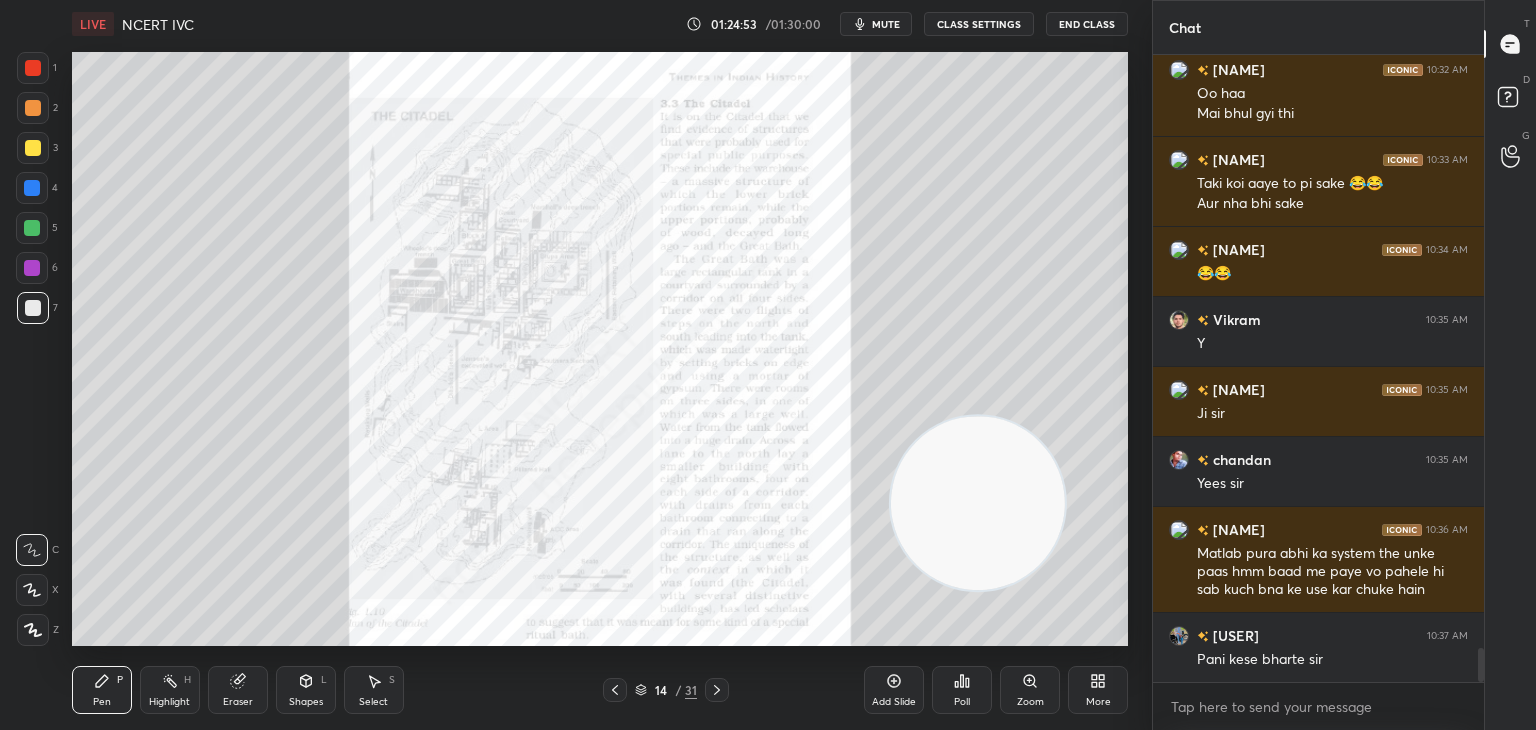 click 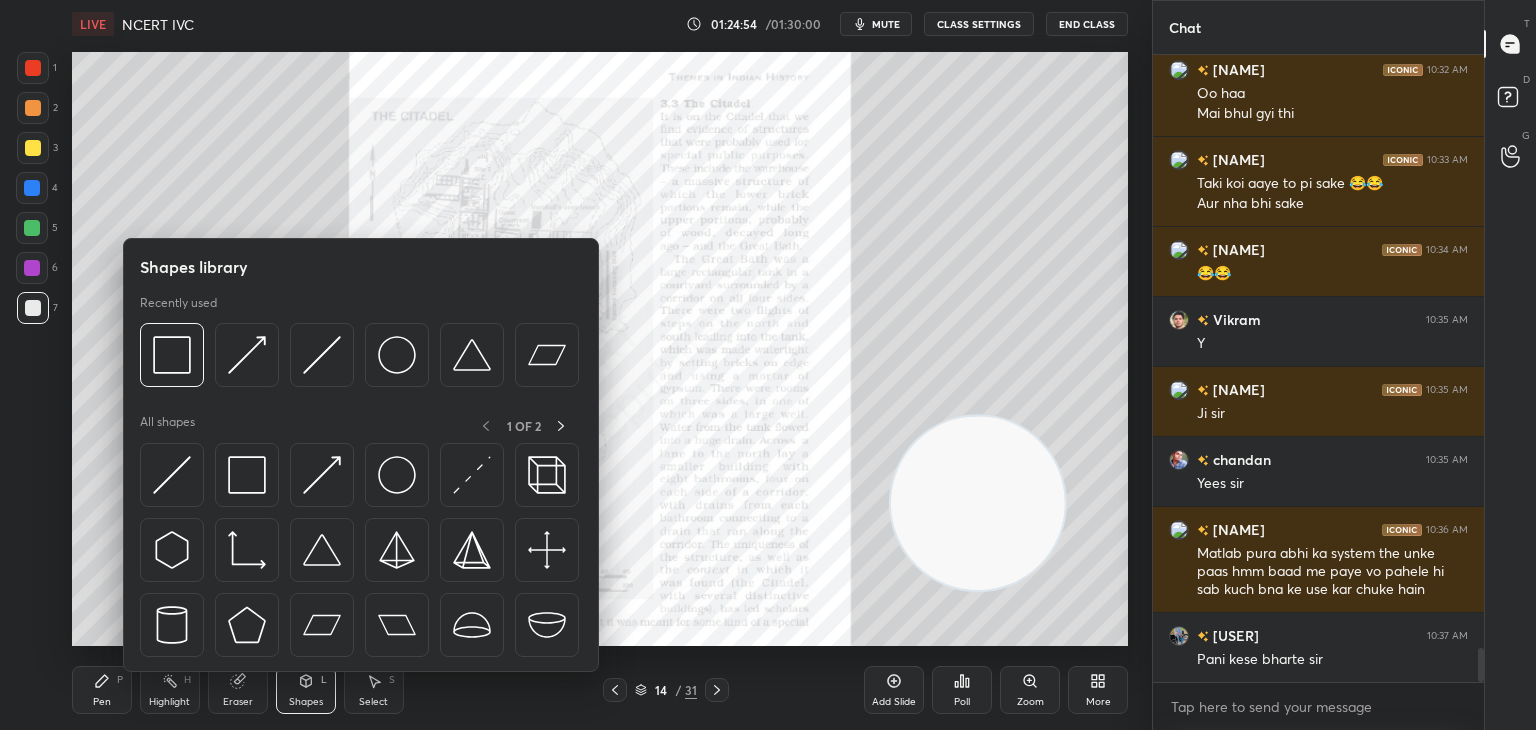 click at bounding box center [247, 475] 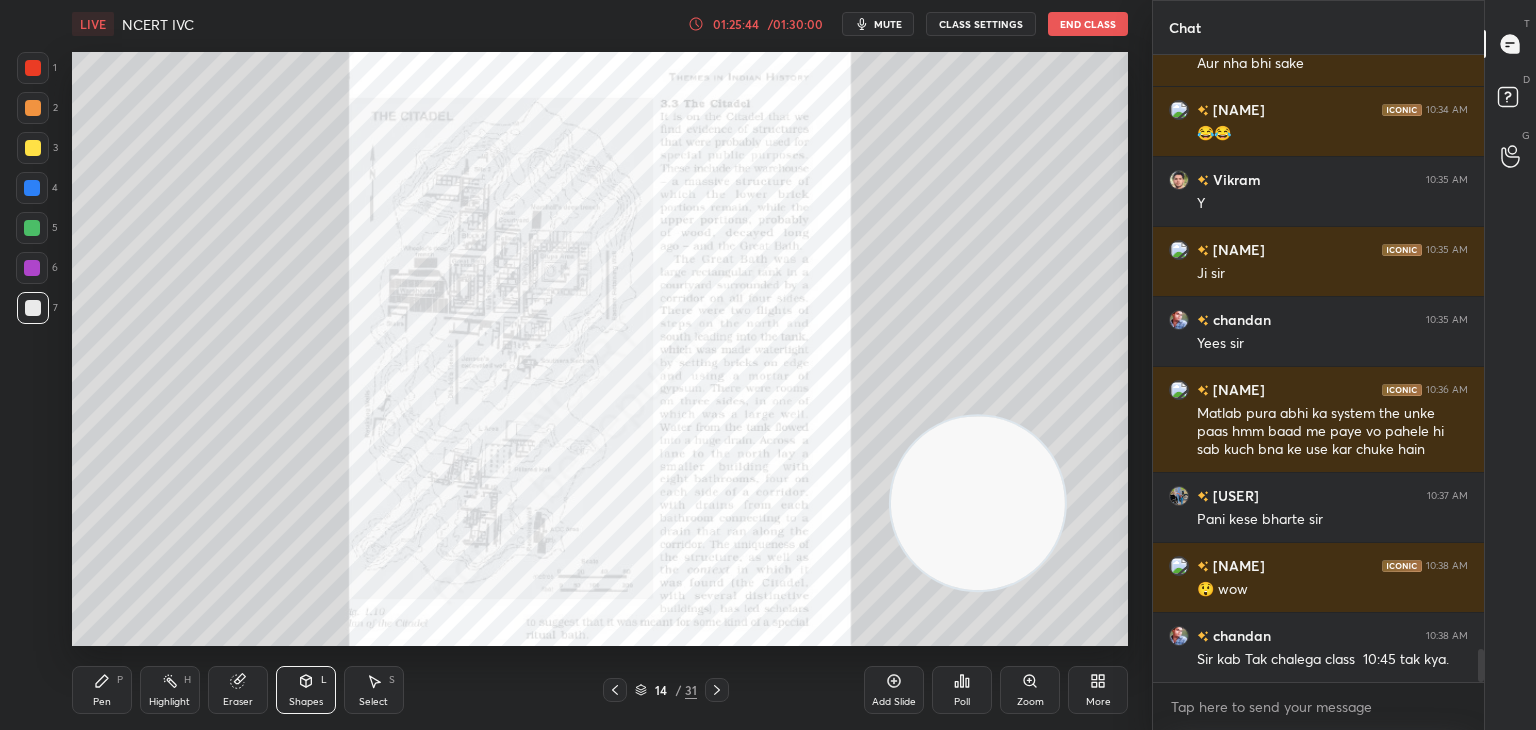 scroll, scrollTop: 11148, scrollLeft: 0, axis: vertical 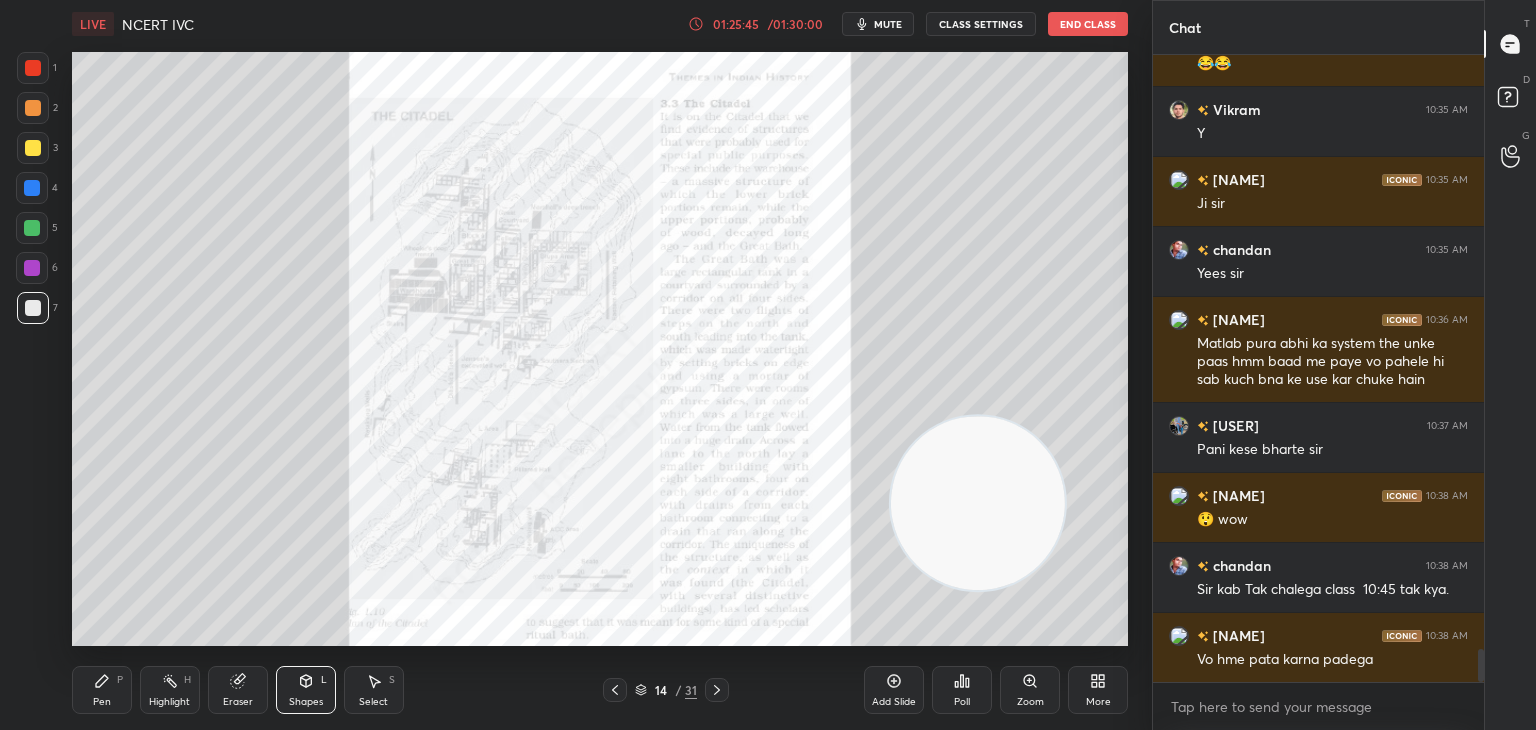 click 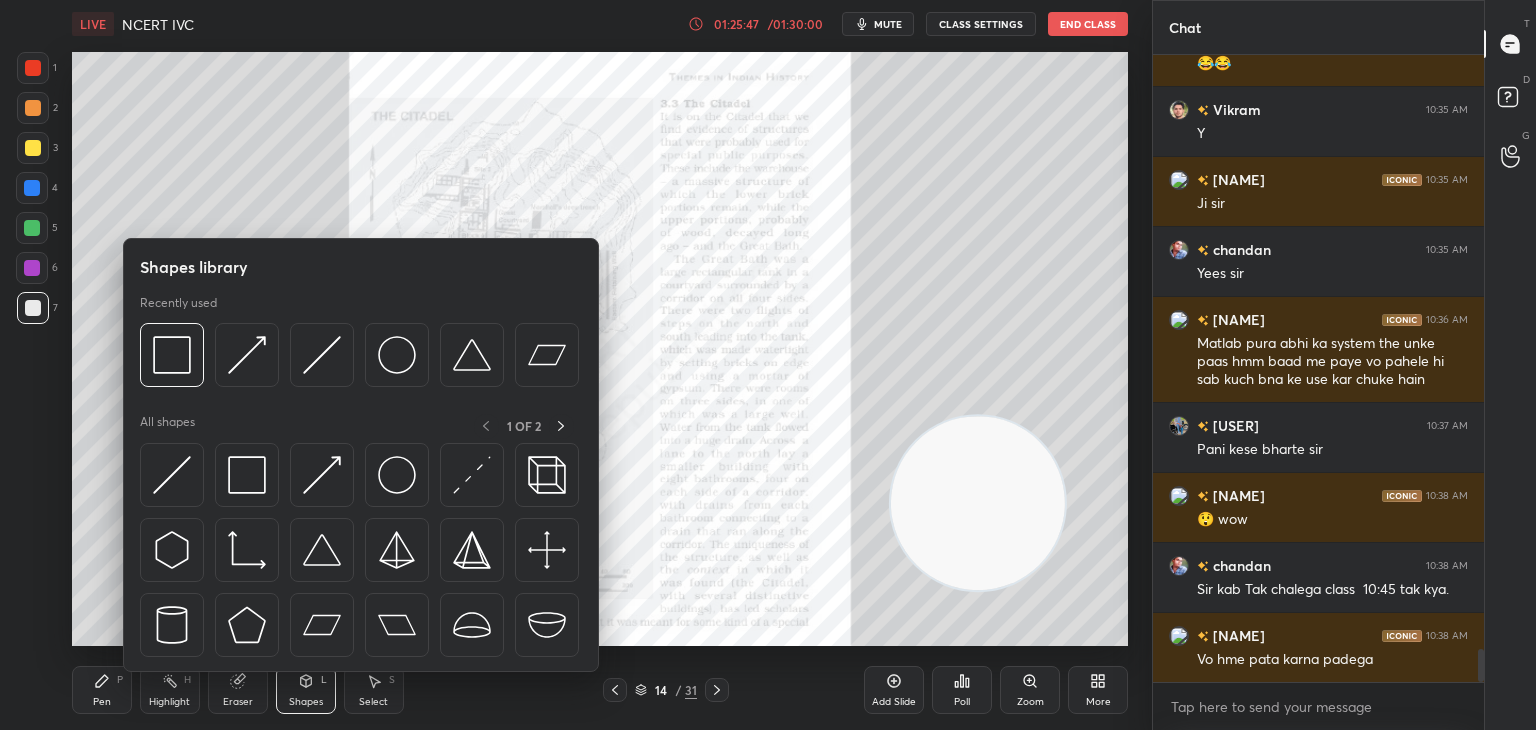 click at bounding box center (397, 475) 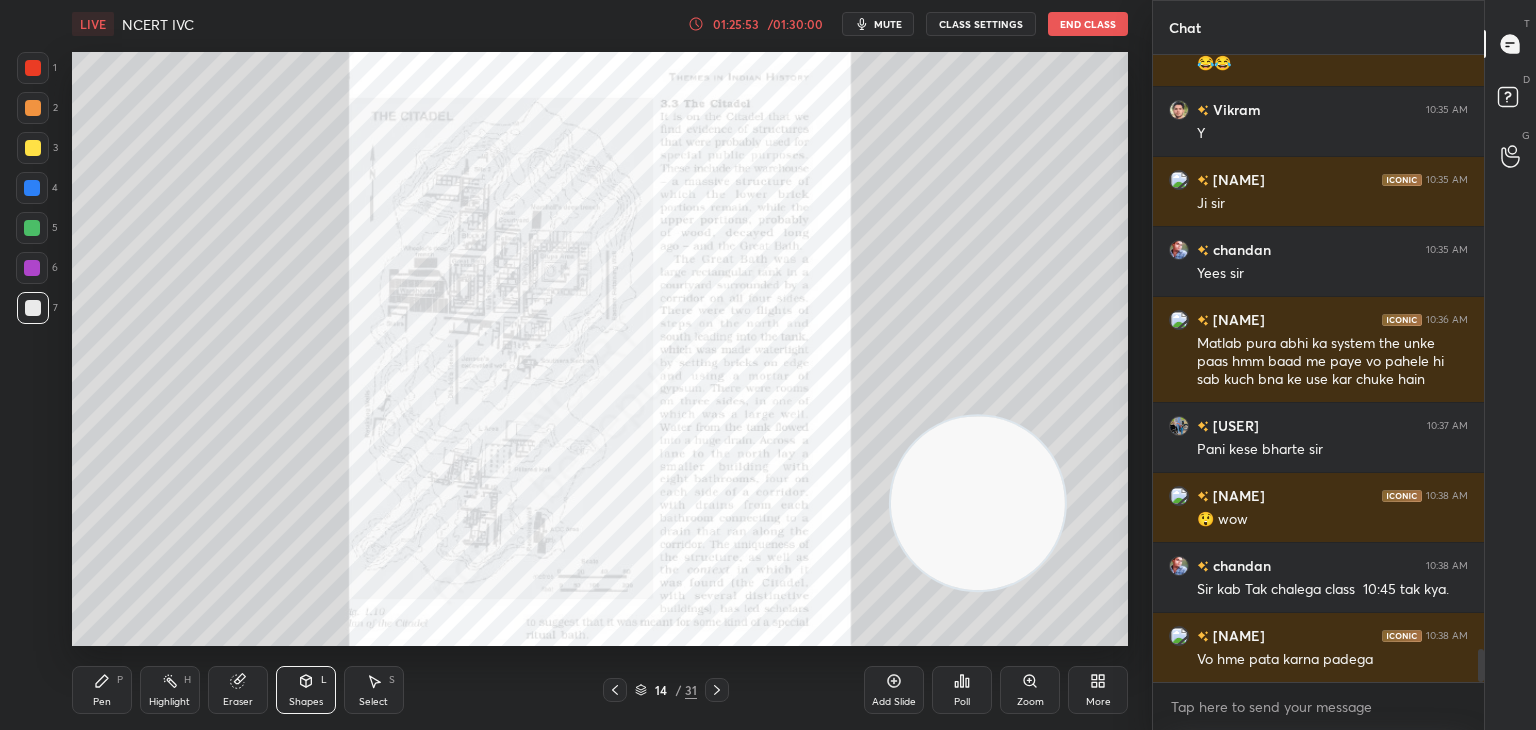 click at bounding box center (32, 188) 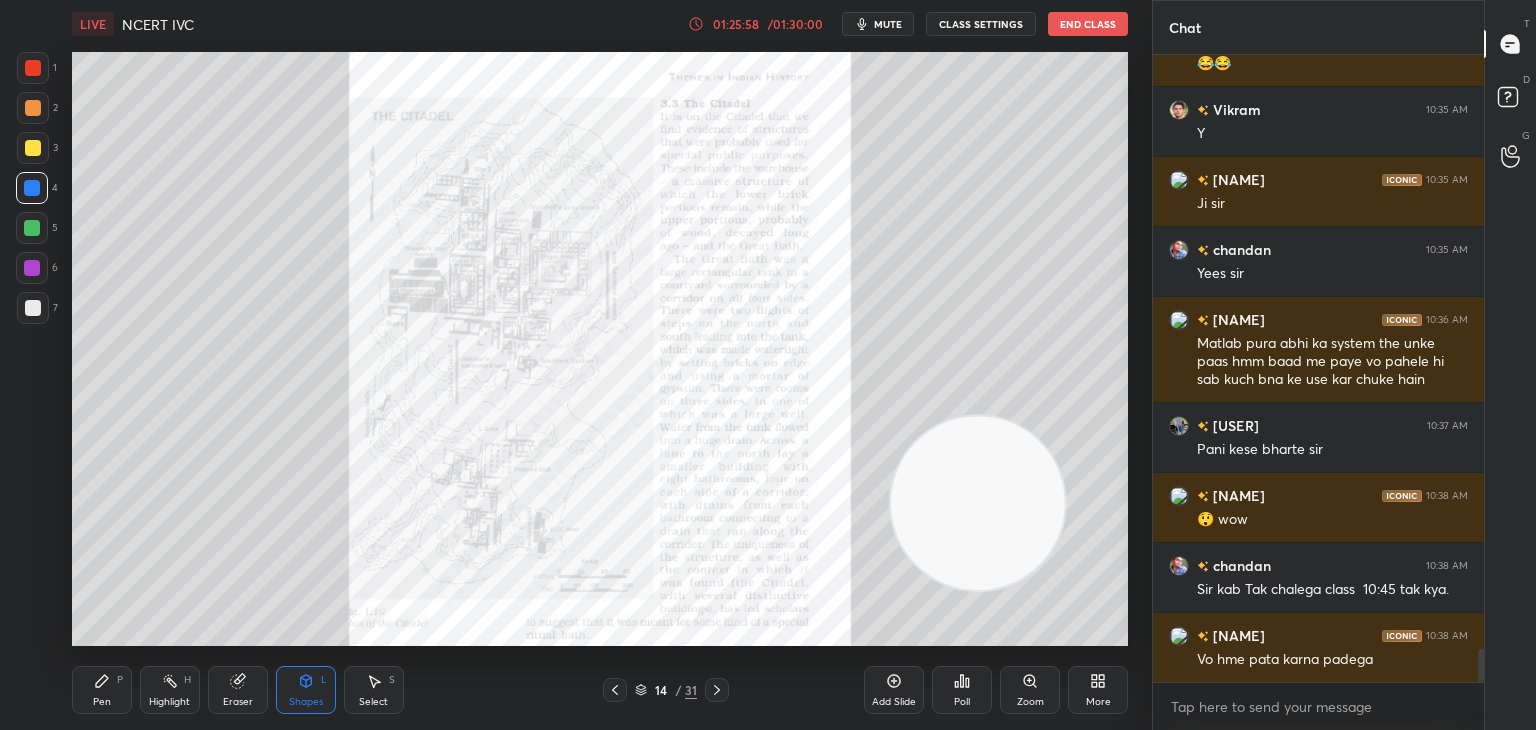 click on "Pen P" at bounding box center [102, 690] 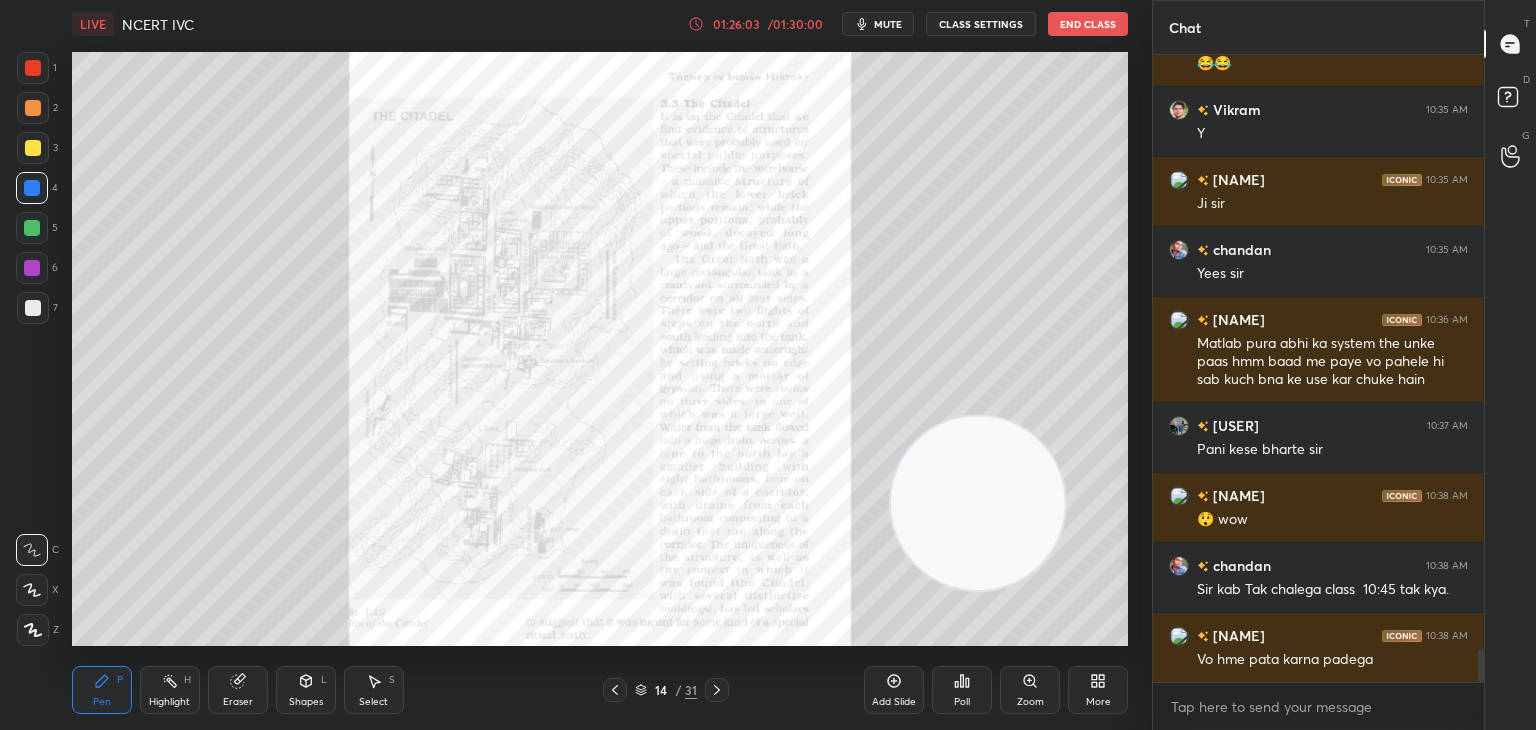 click 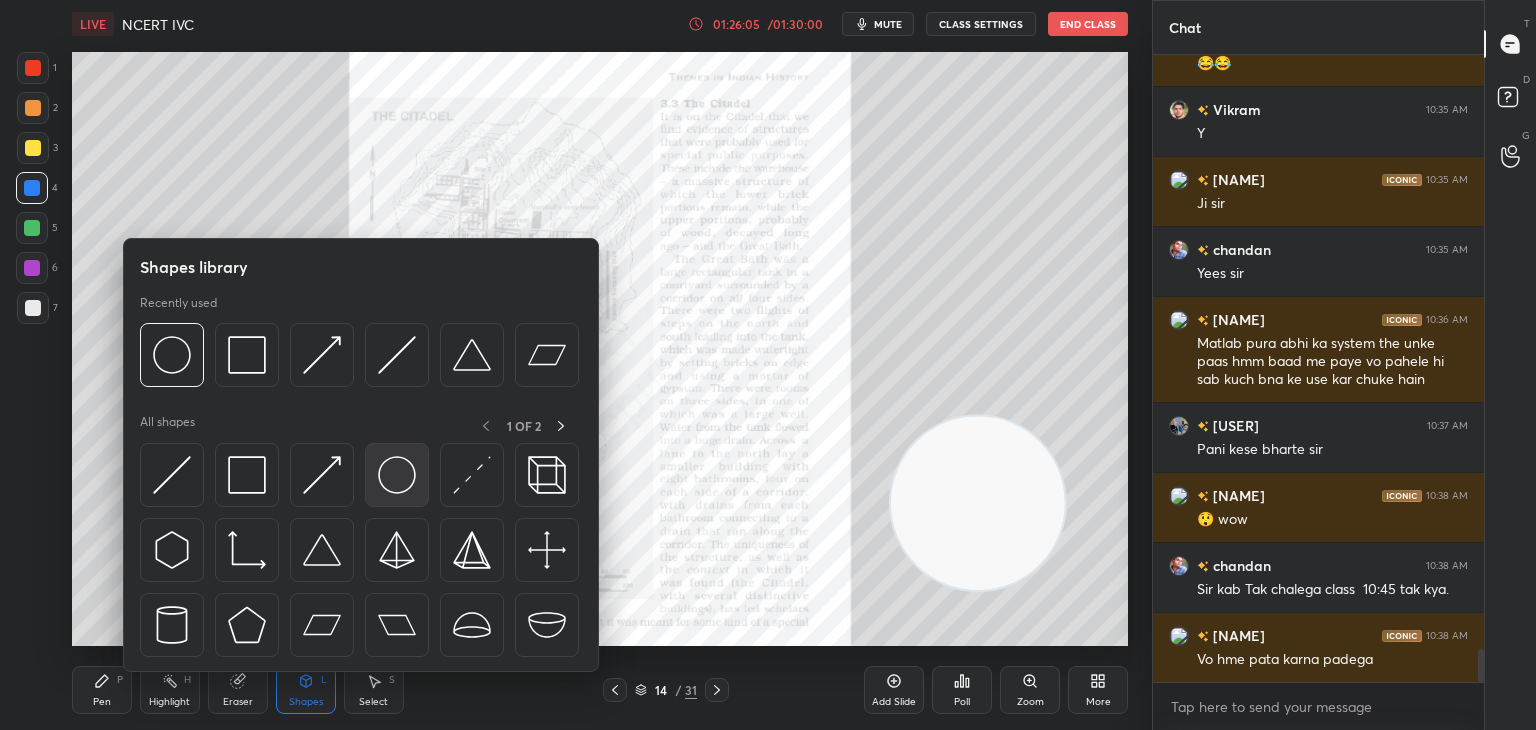 click at bounding box center [397, 475] 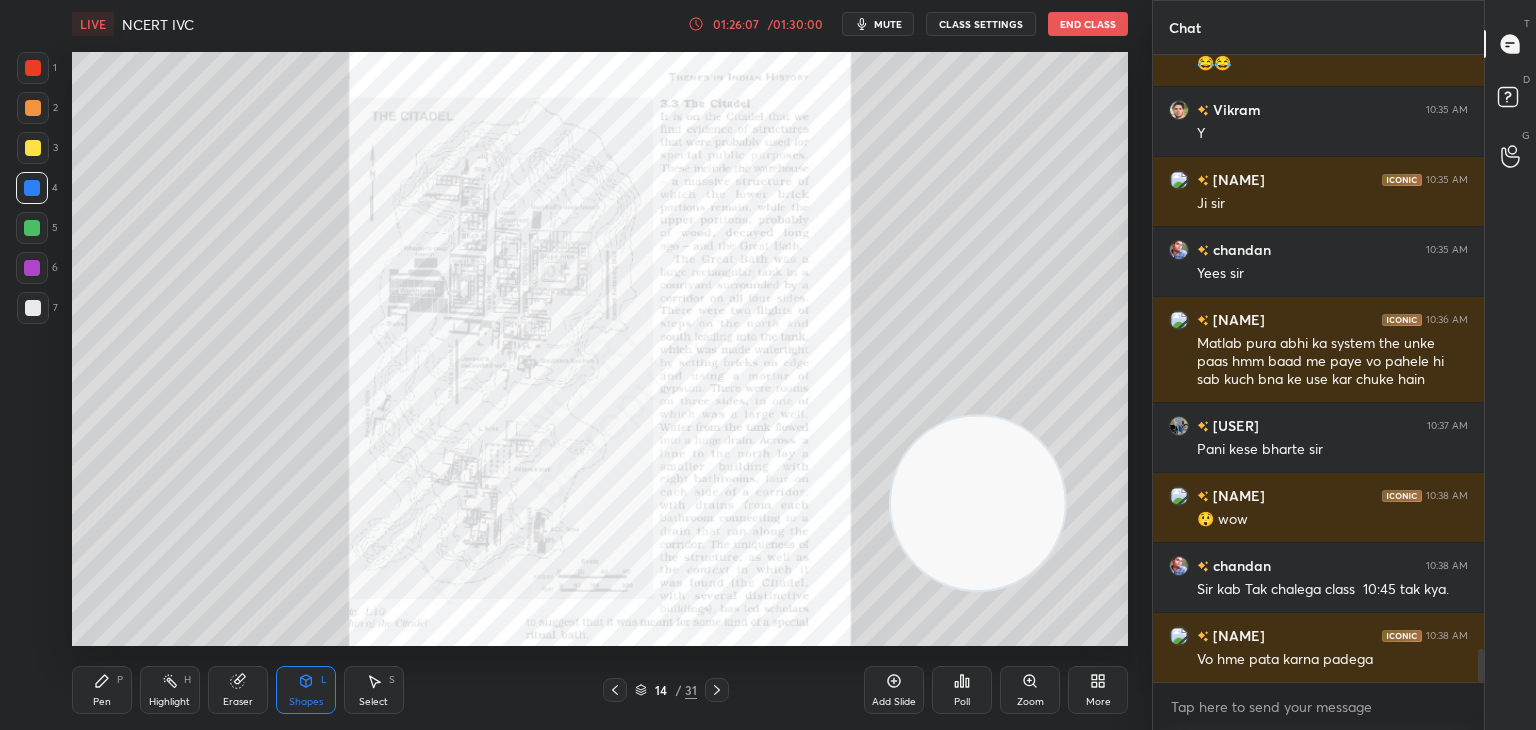 click on "Shapes L" at bounding box center [306, 690] 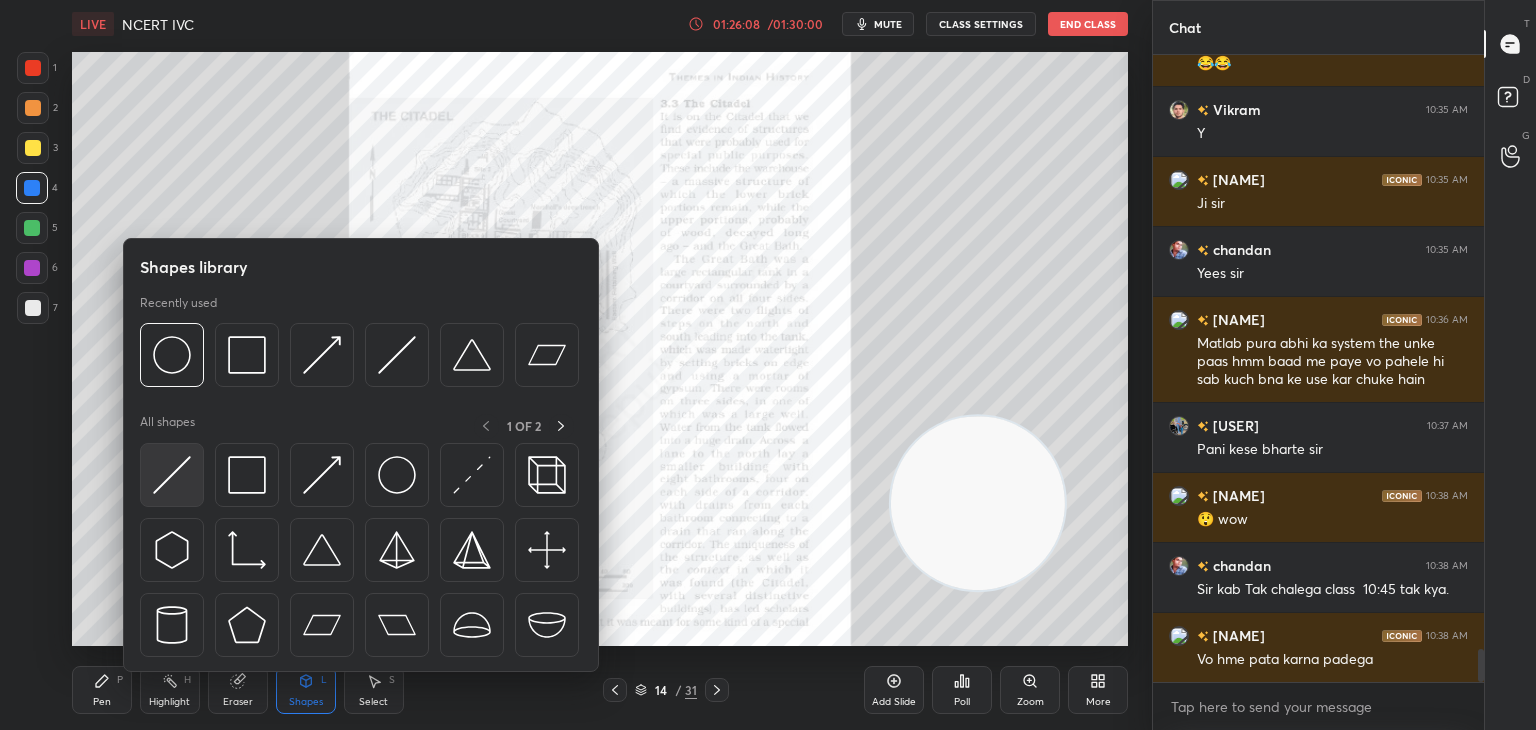 click at bounding box center [172, 475] 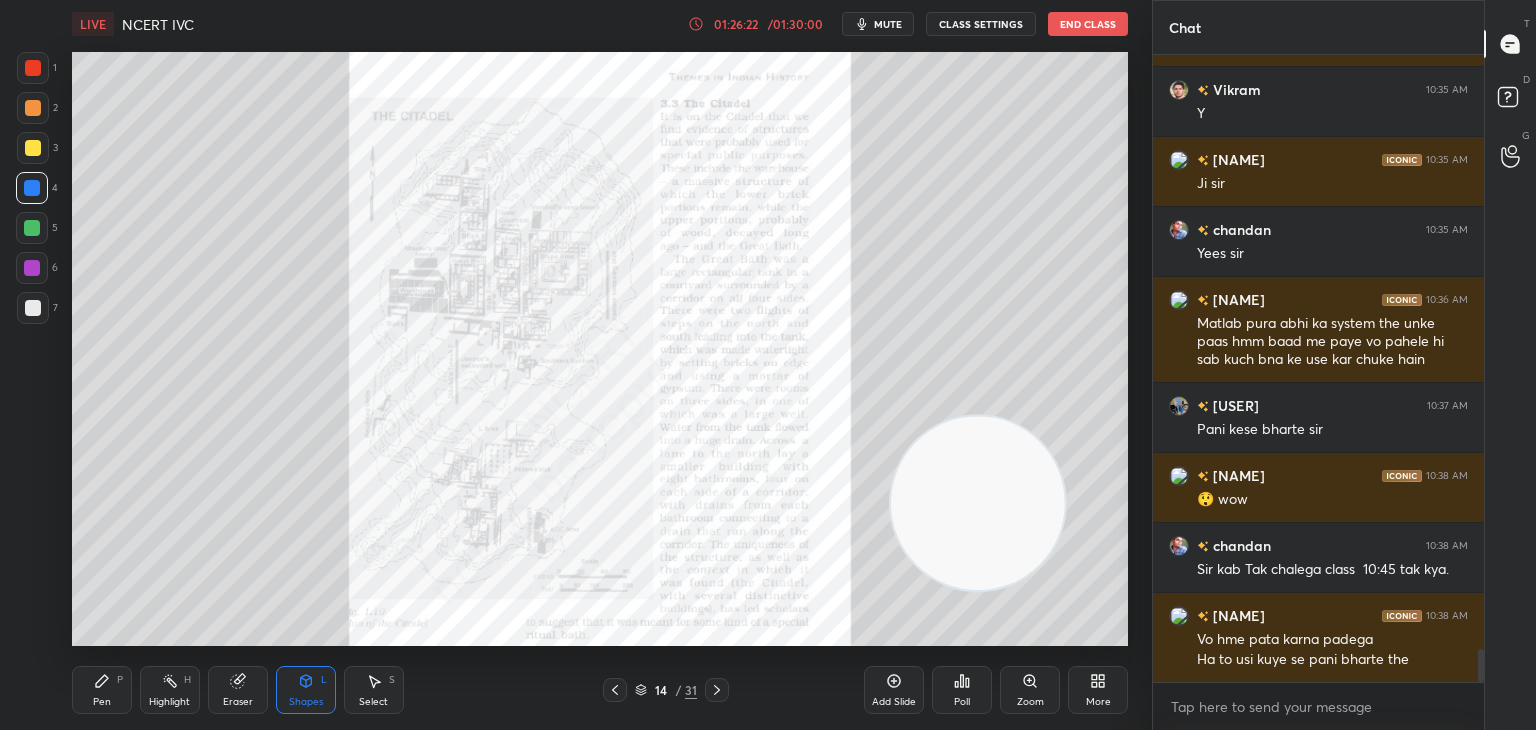 scroll, scrollTop: 11238, scrollLeft: 0, axis: vertical 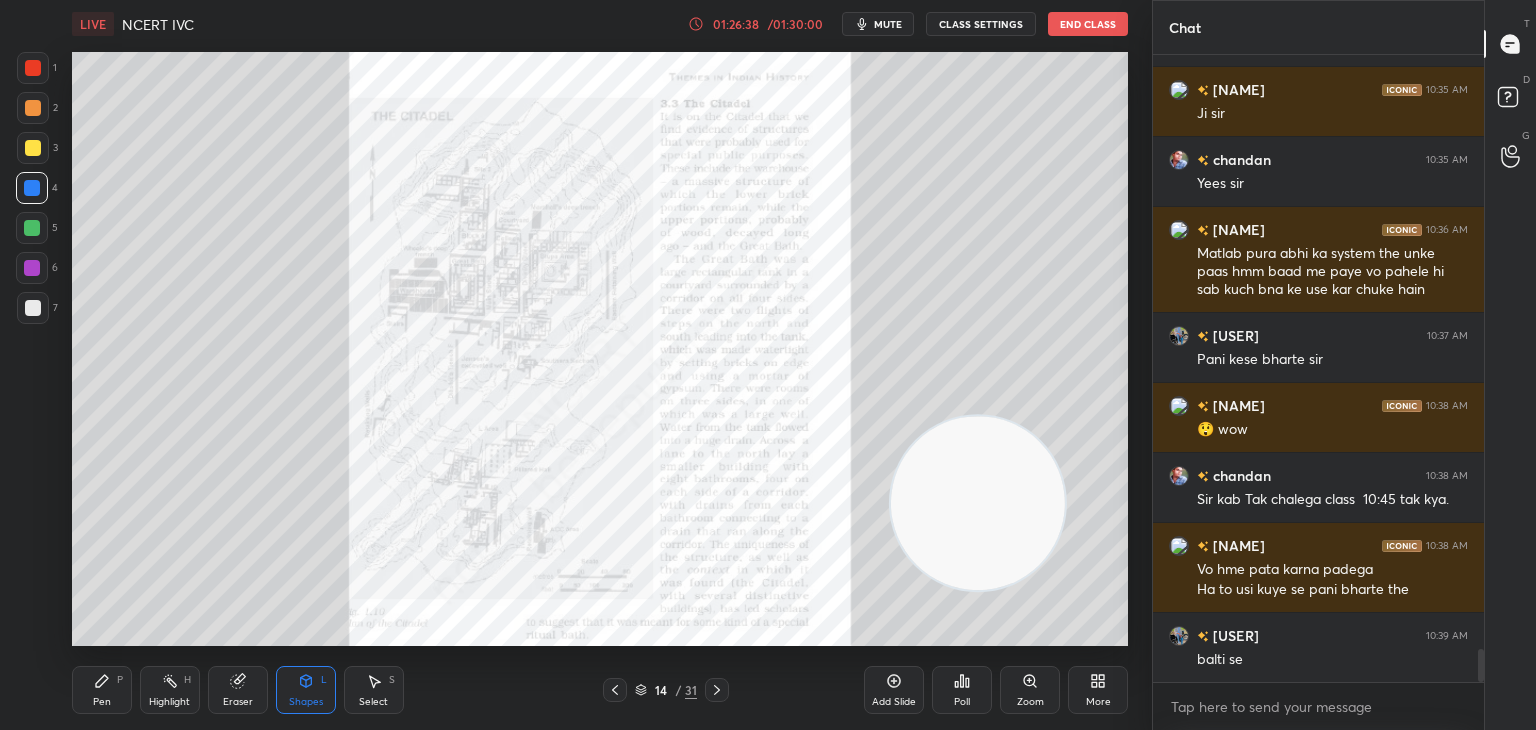 click on "Shapes L" at bounding box center [306, 690] 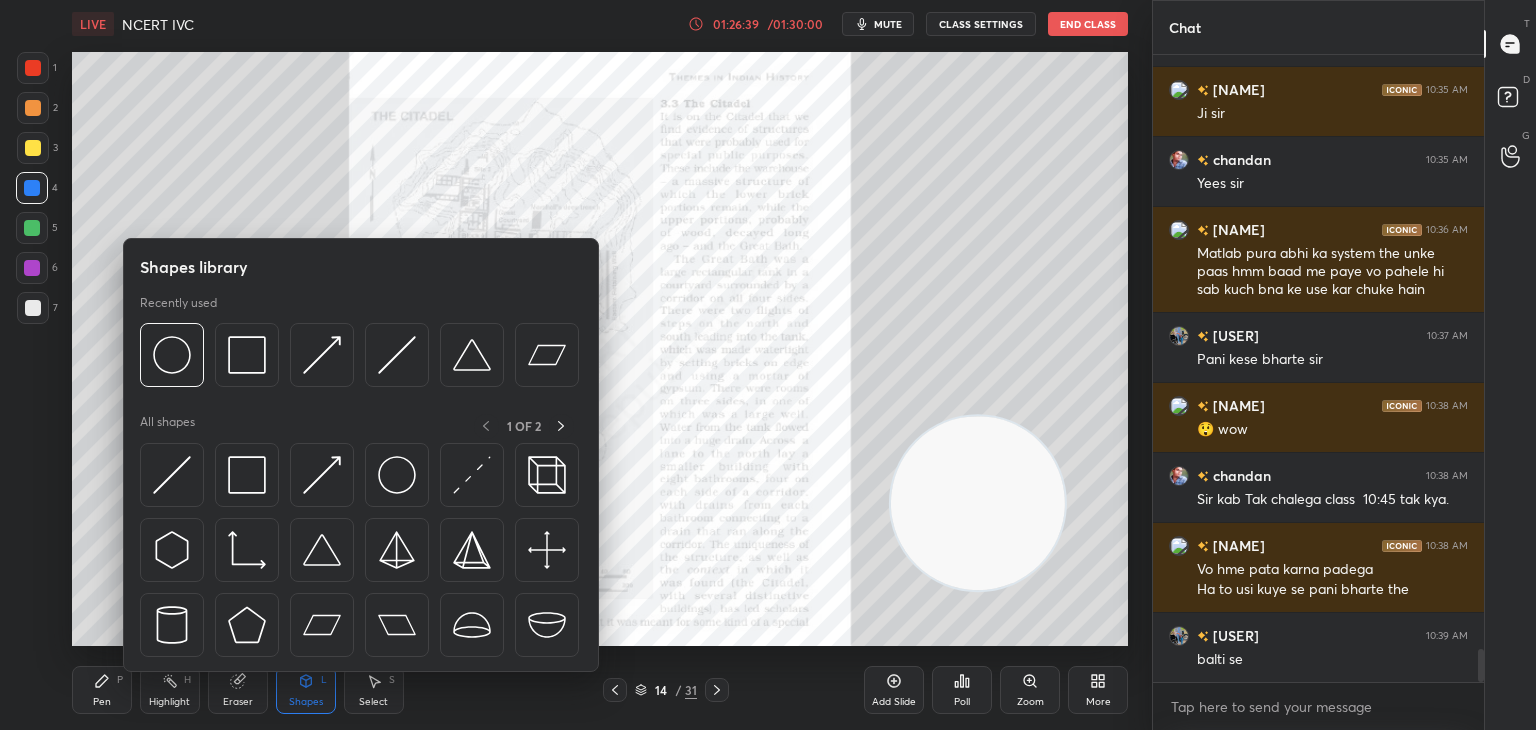 click at bounding box center (247, 475) 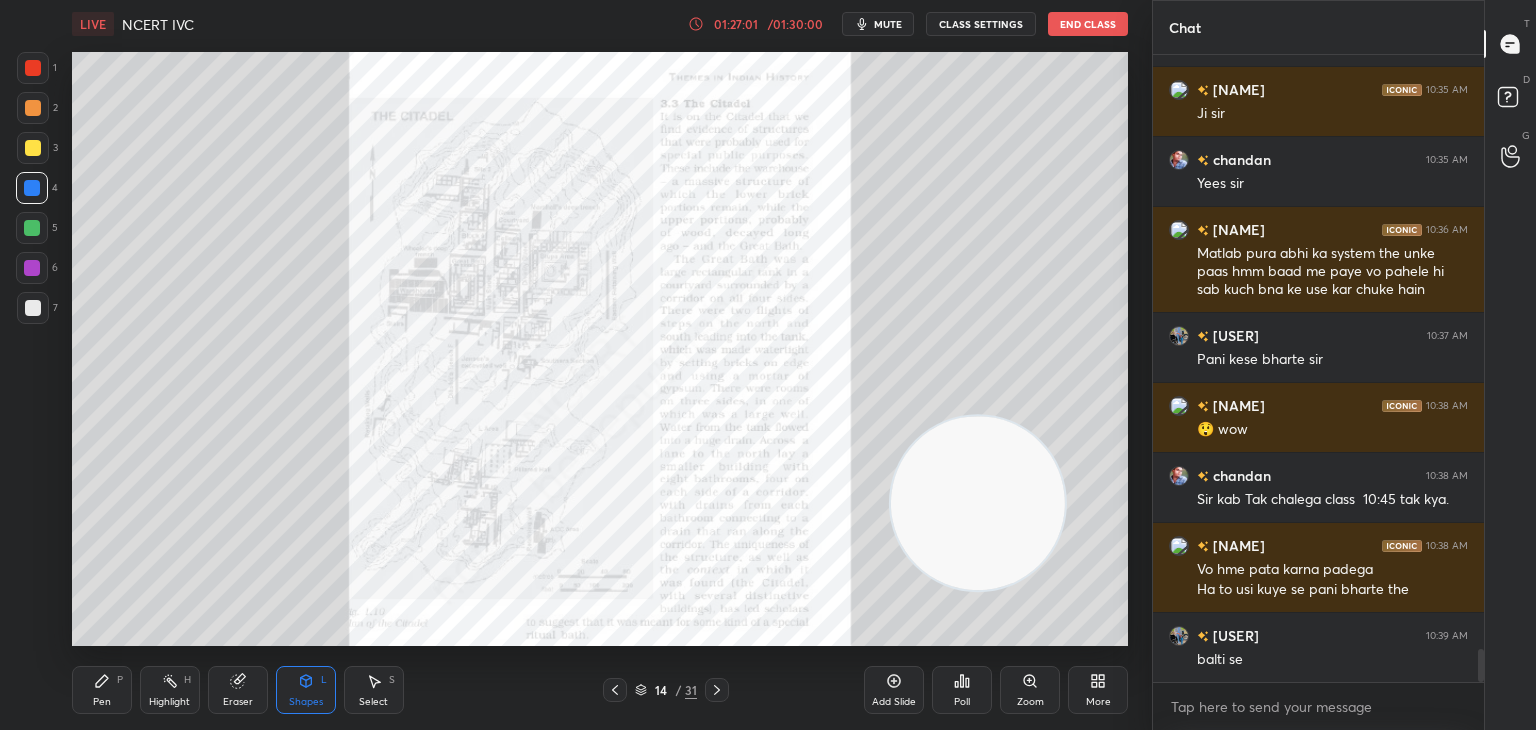 click on "Eraser" at bounding box center (238, 690) 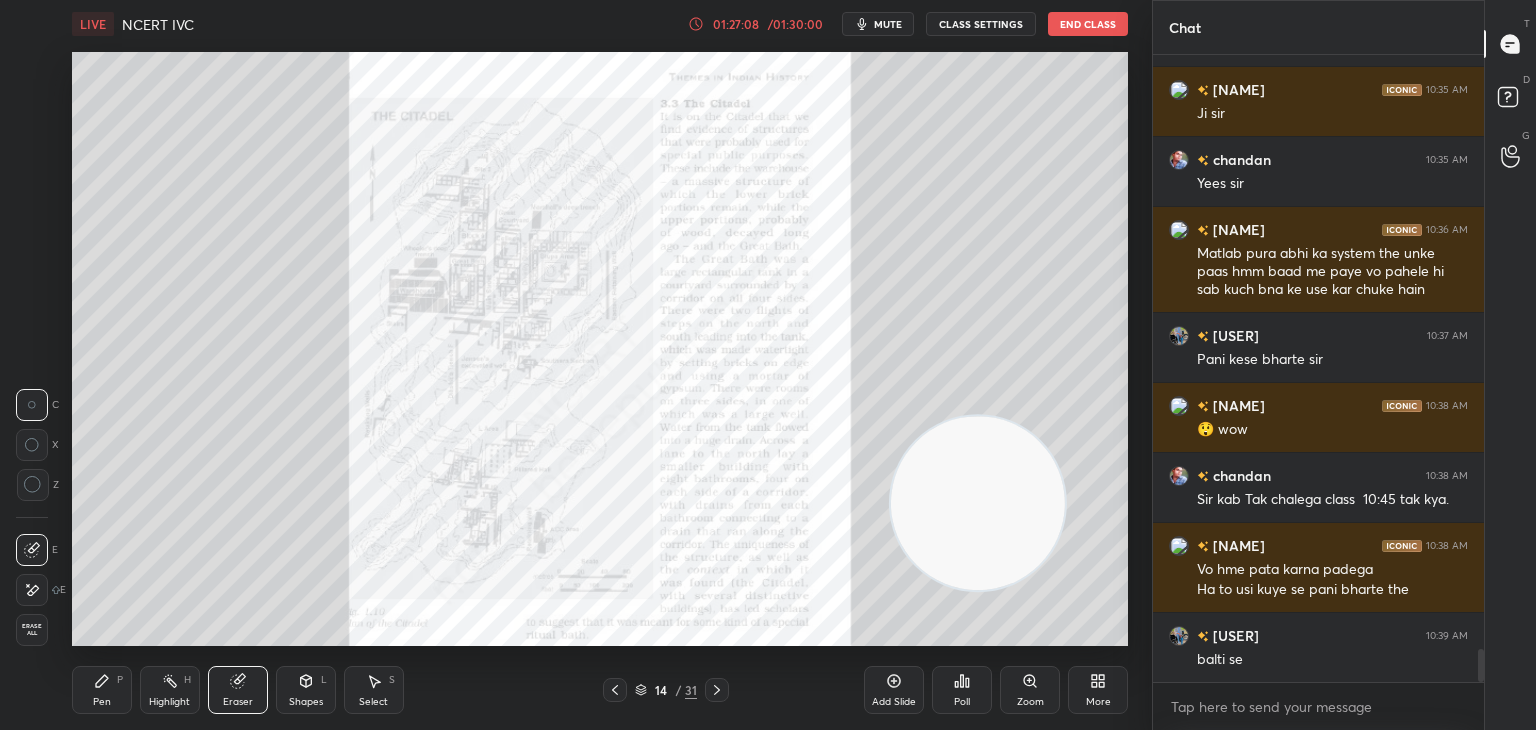 click 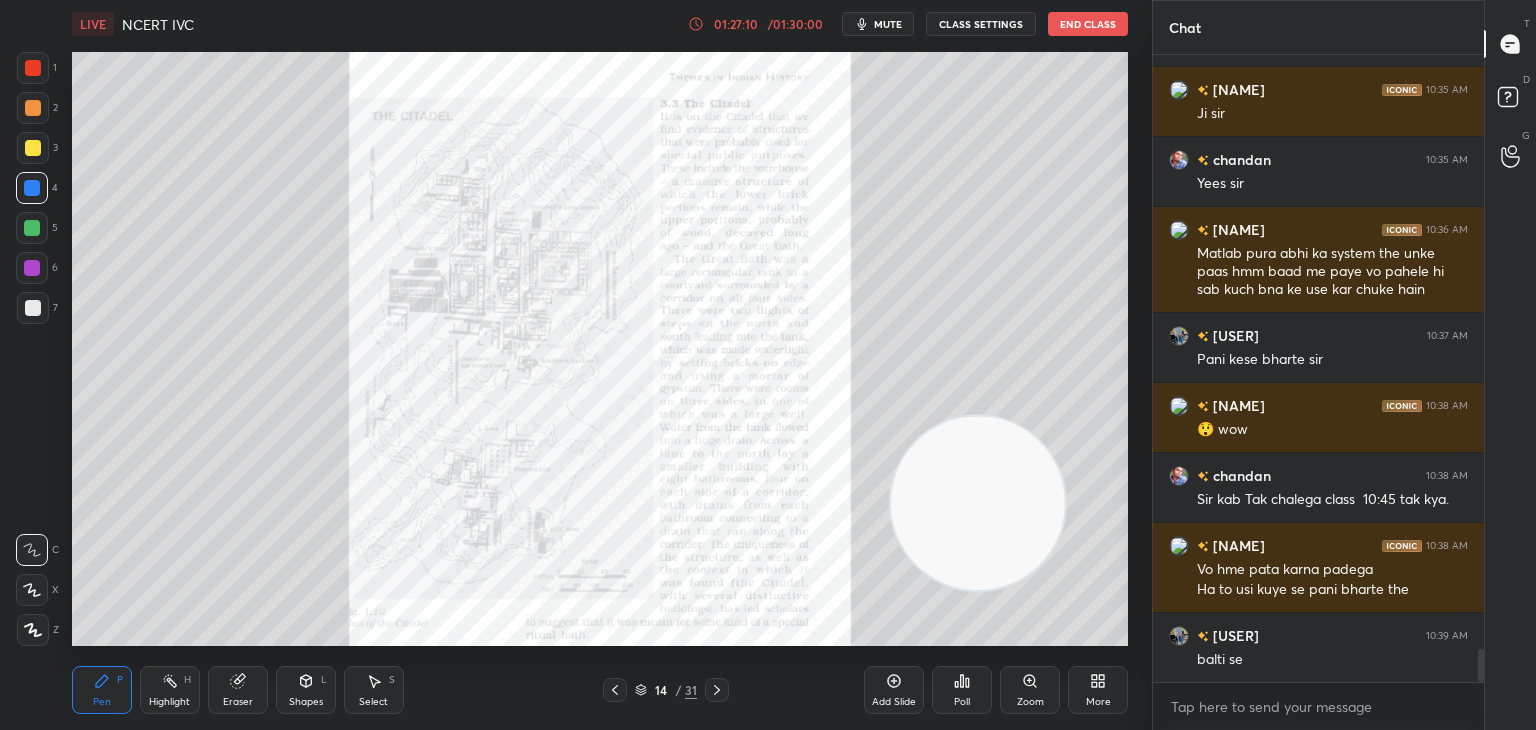 click 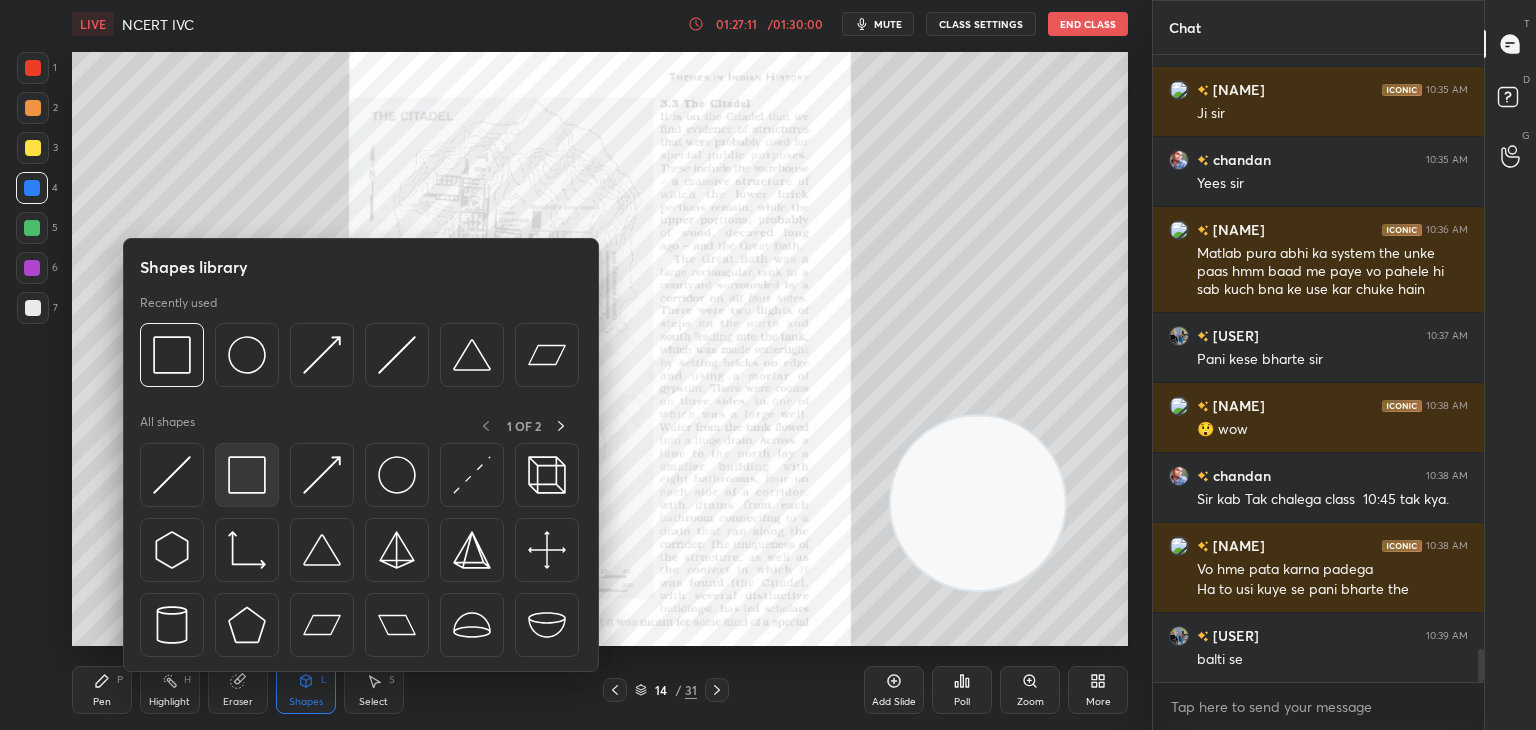 click at bounding box center [247, 475] 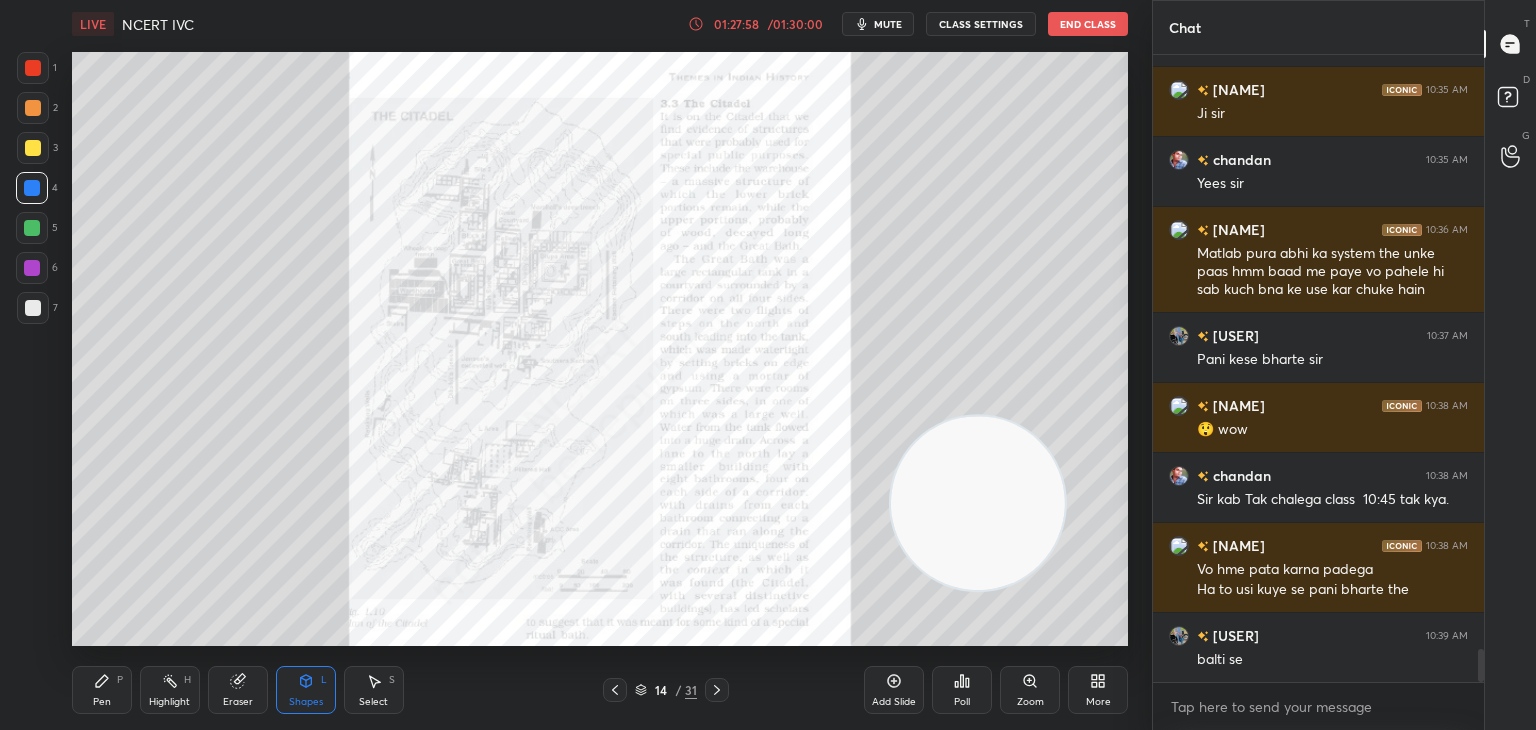 click 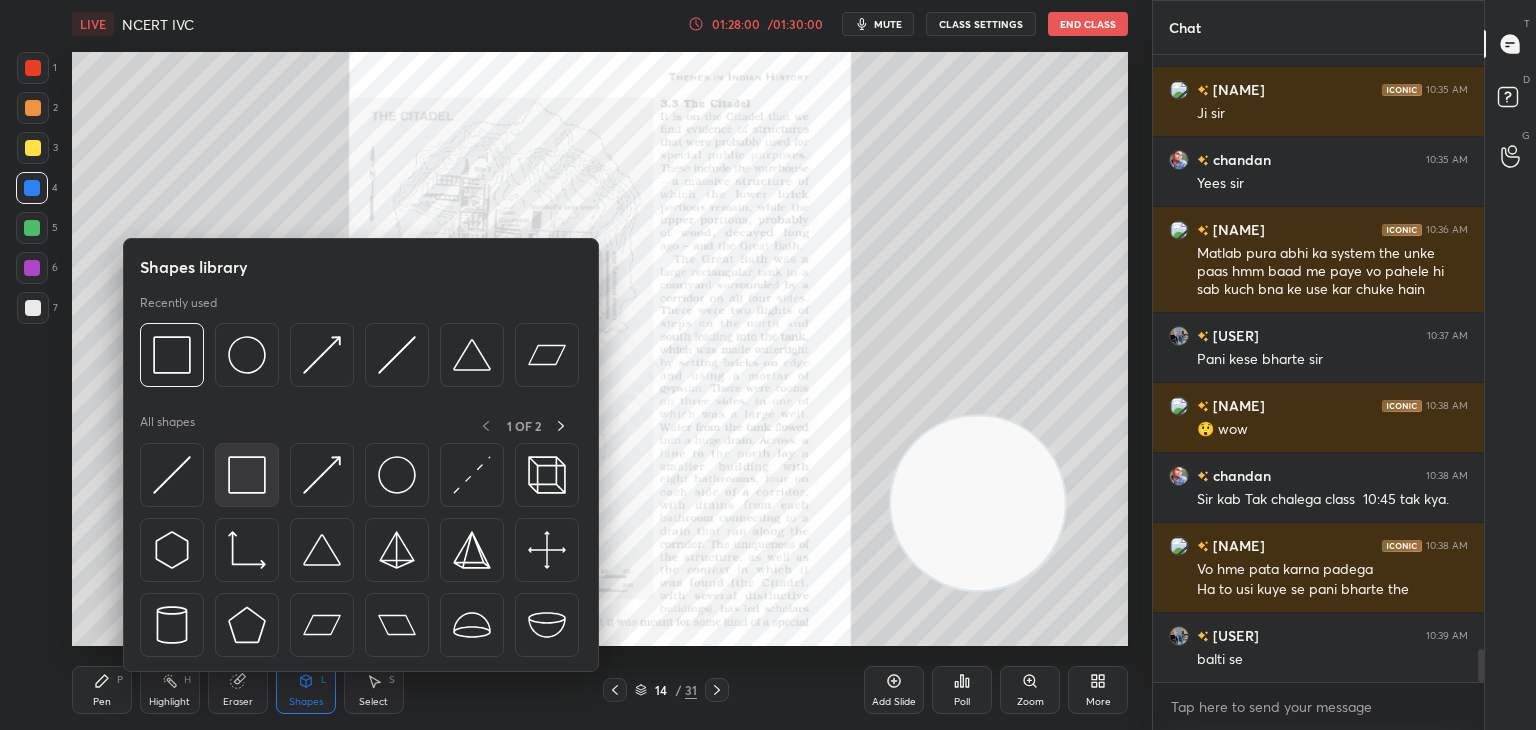 click at bounding box center [247, 475] 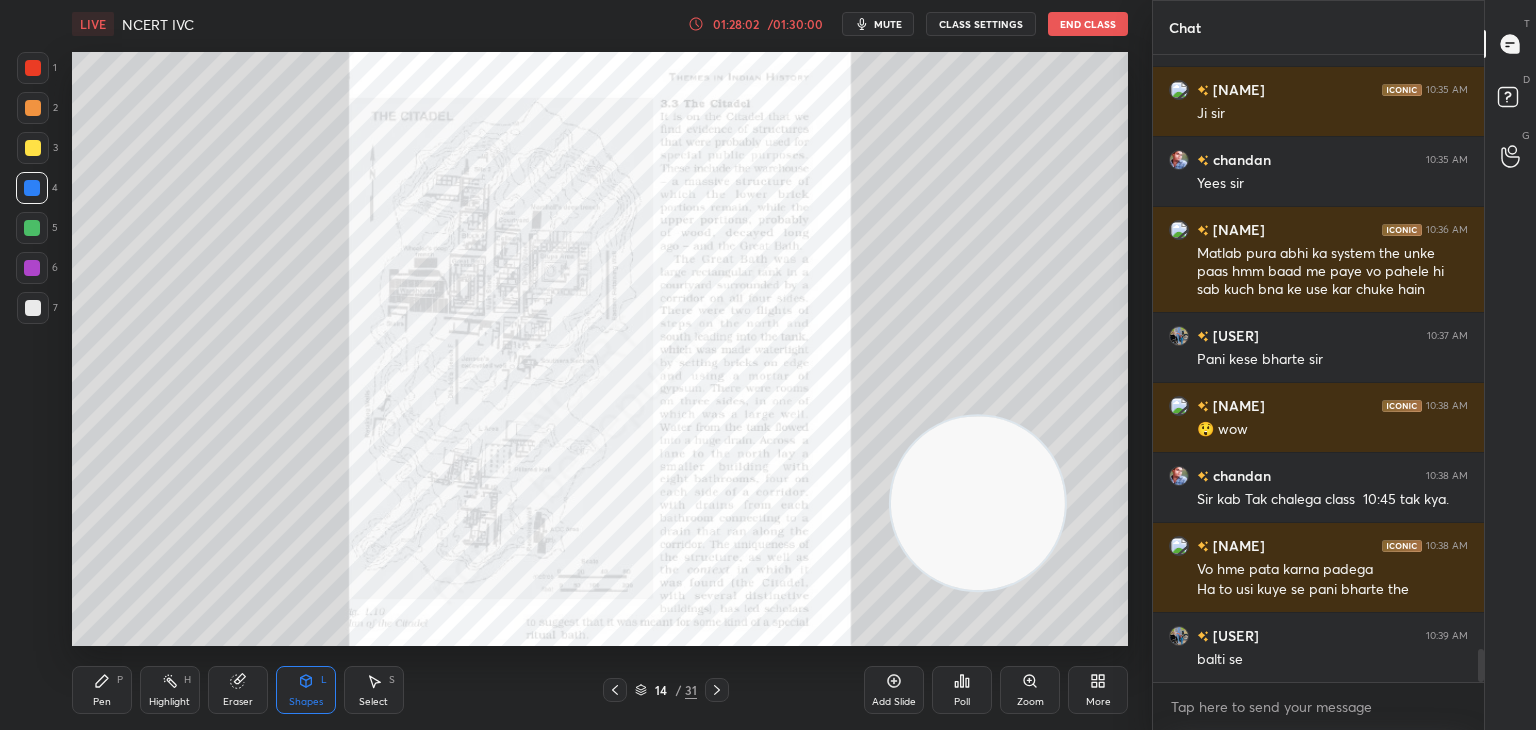 click 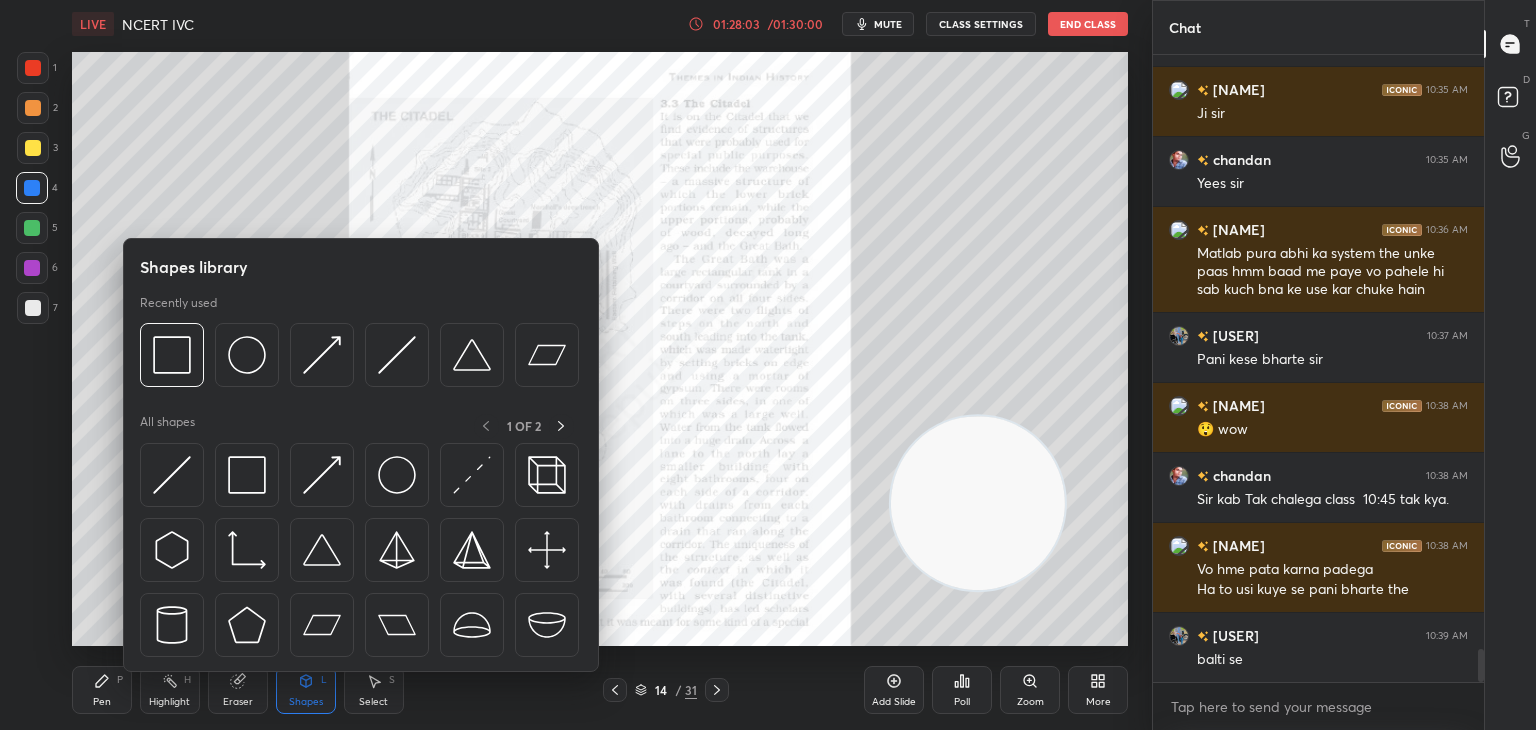 click at bounding box center (172, 475) 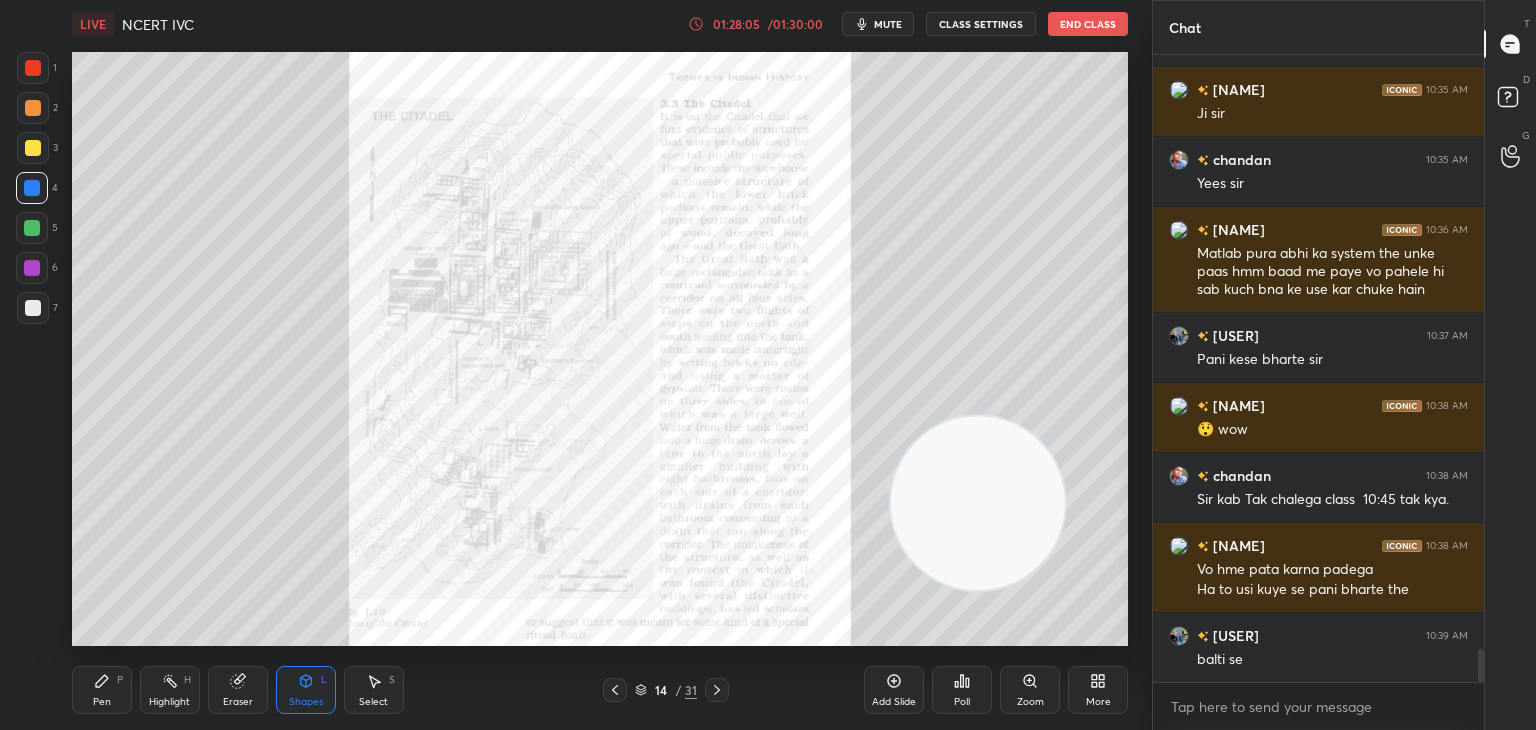 click at bounding box center (33, 308) 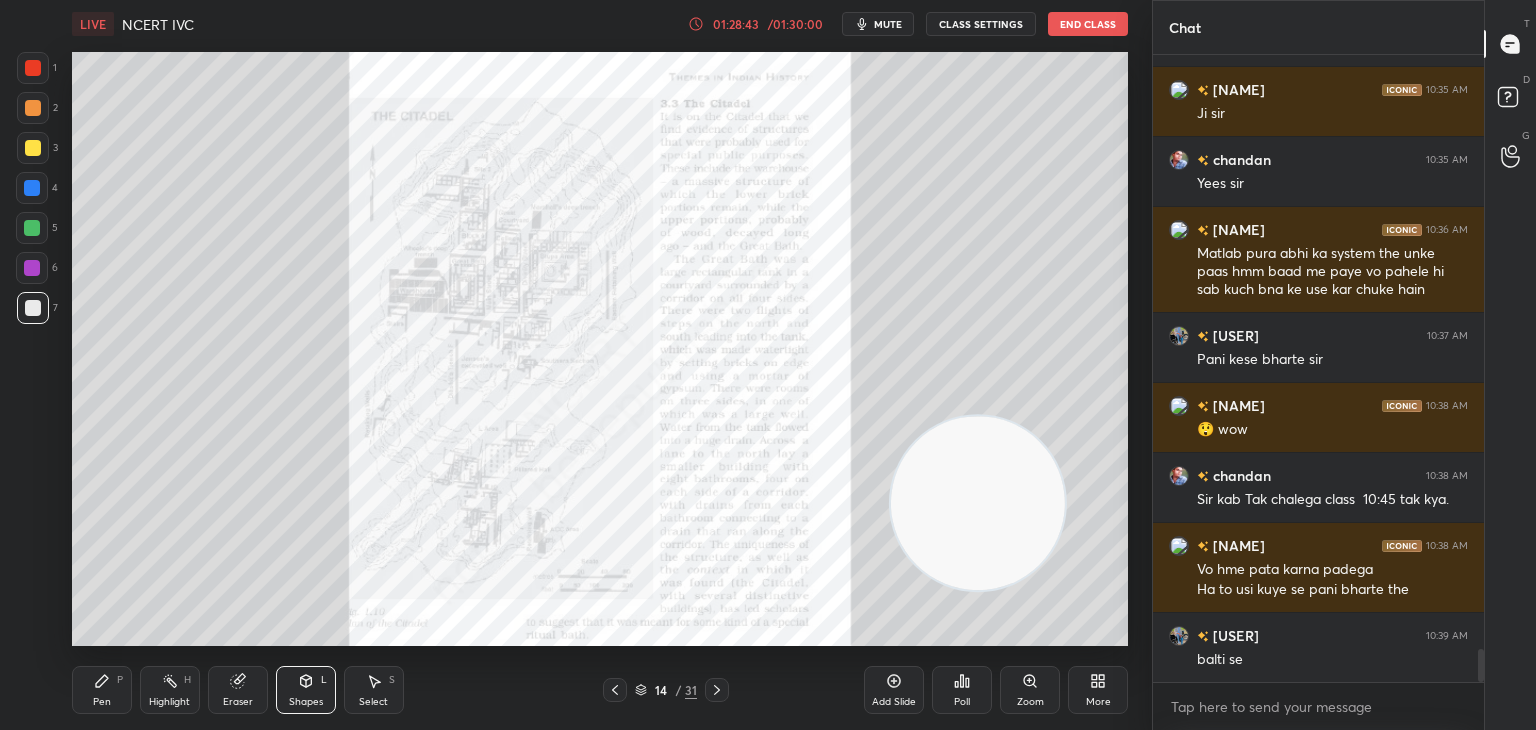 click 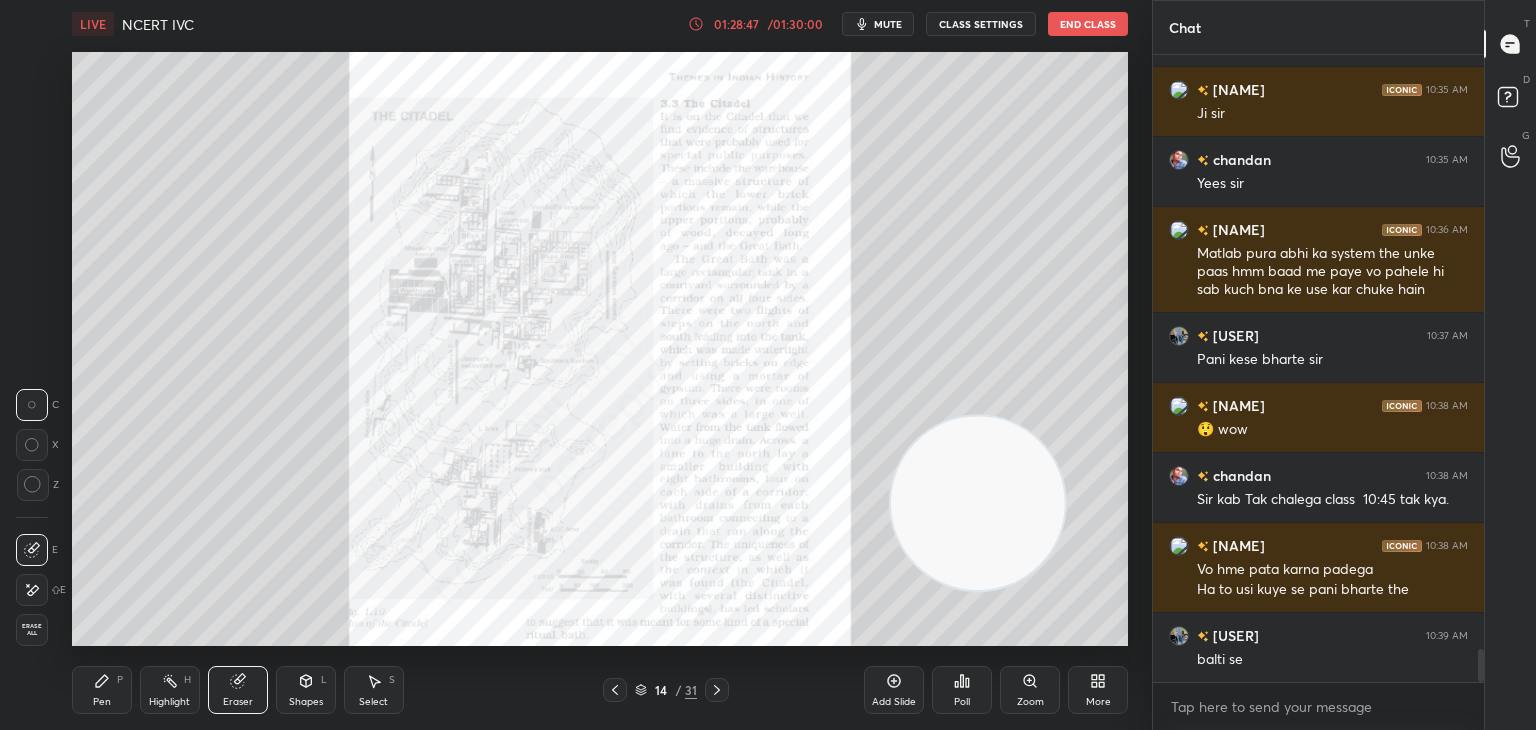 click 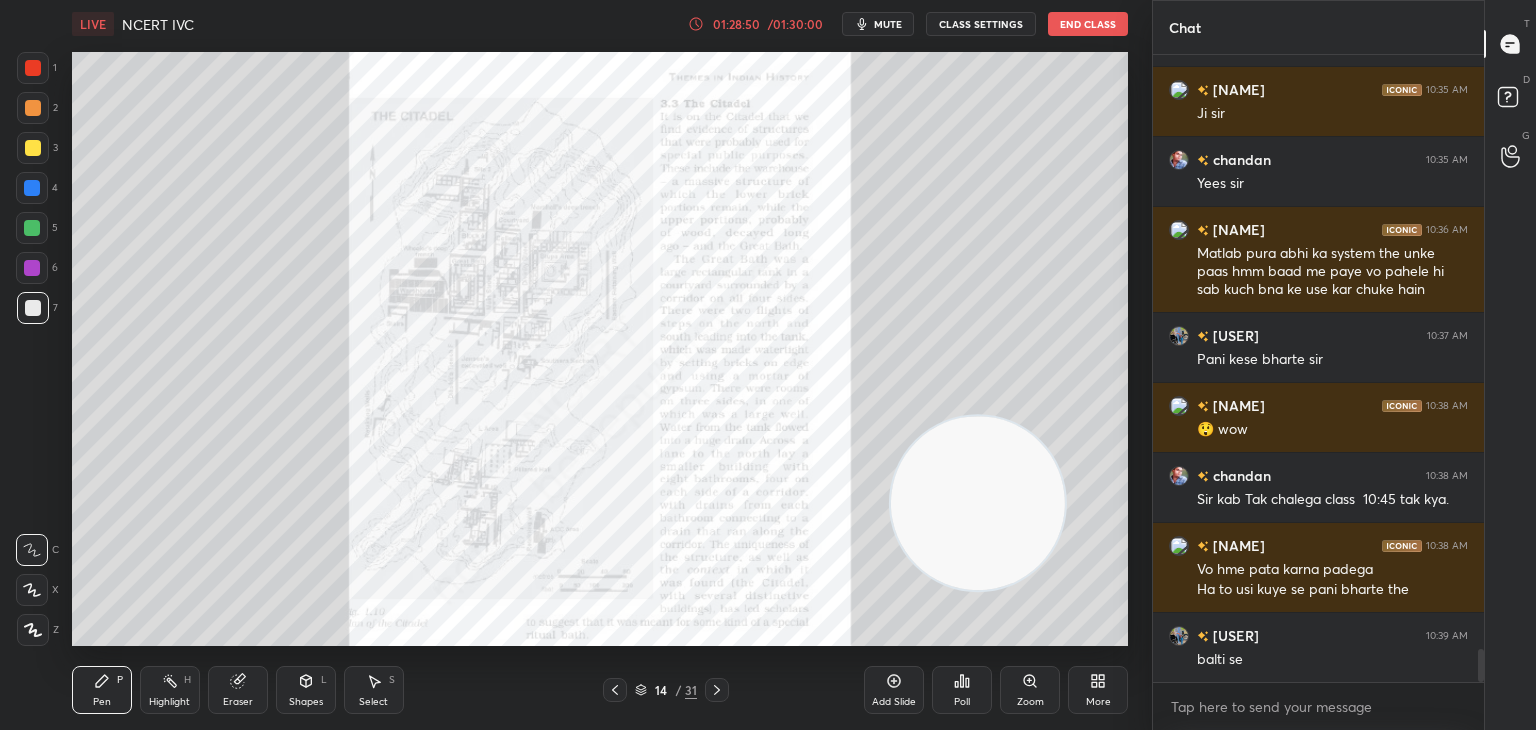 click 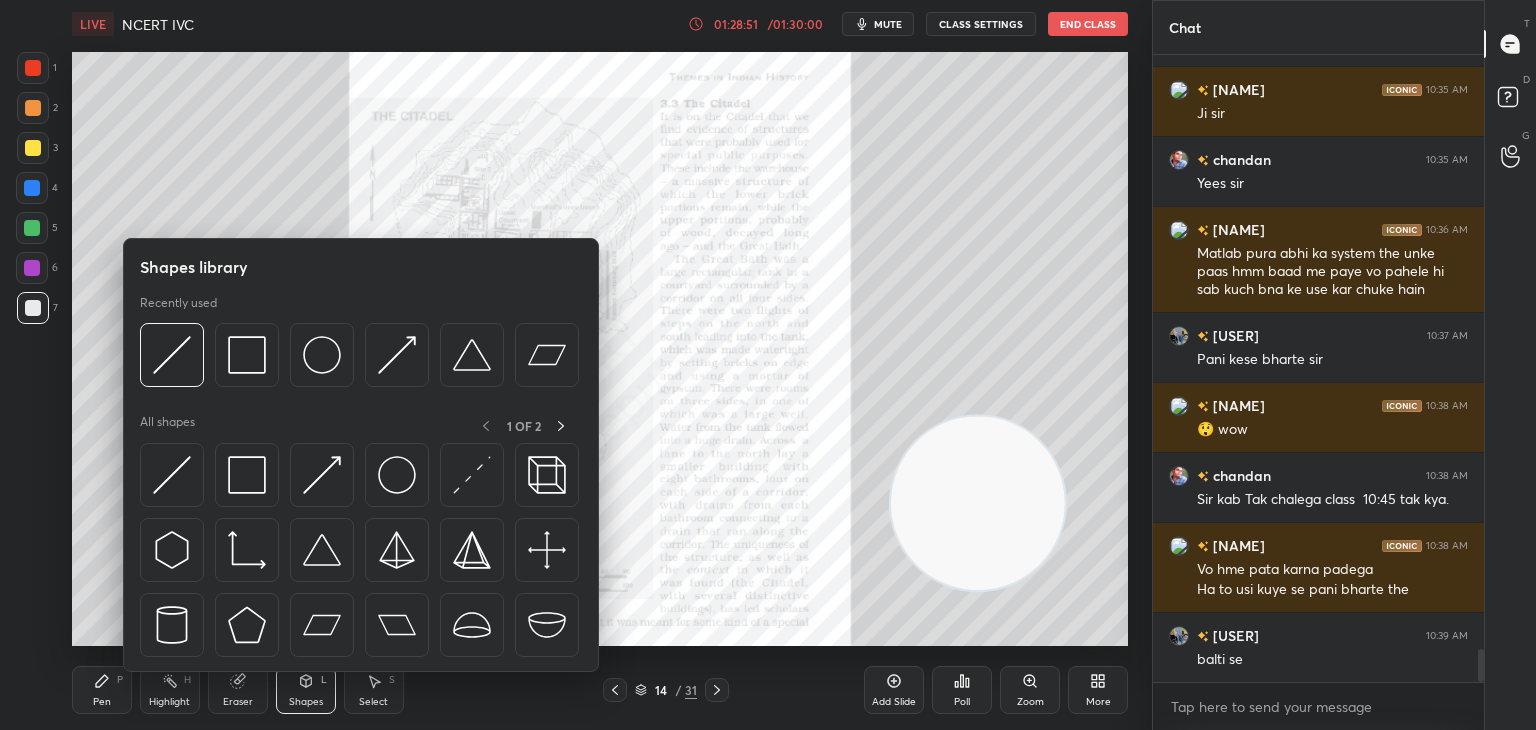 click at bounding box center [172, 475] 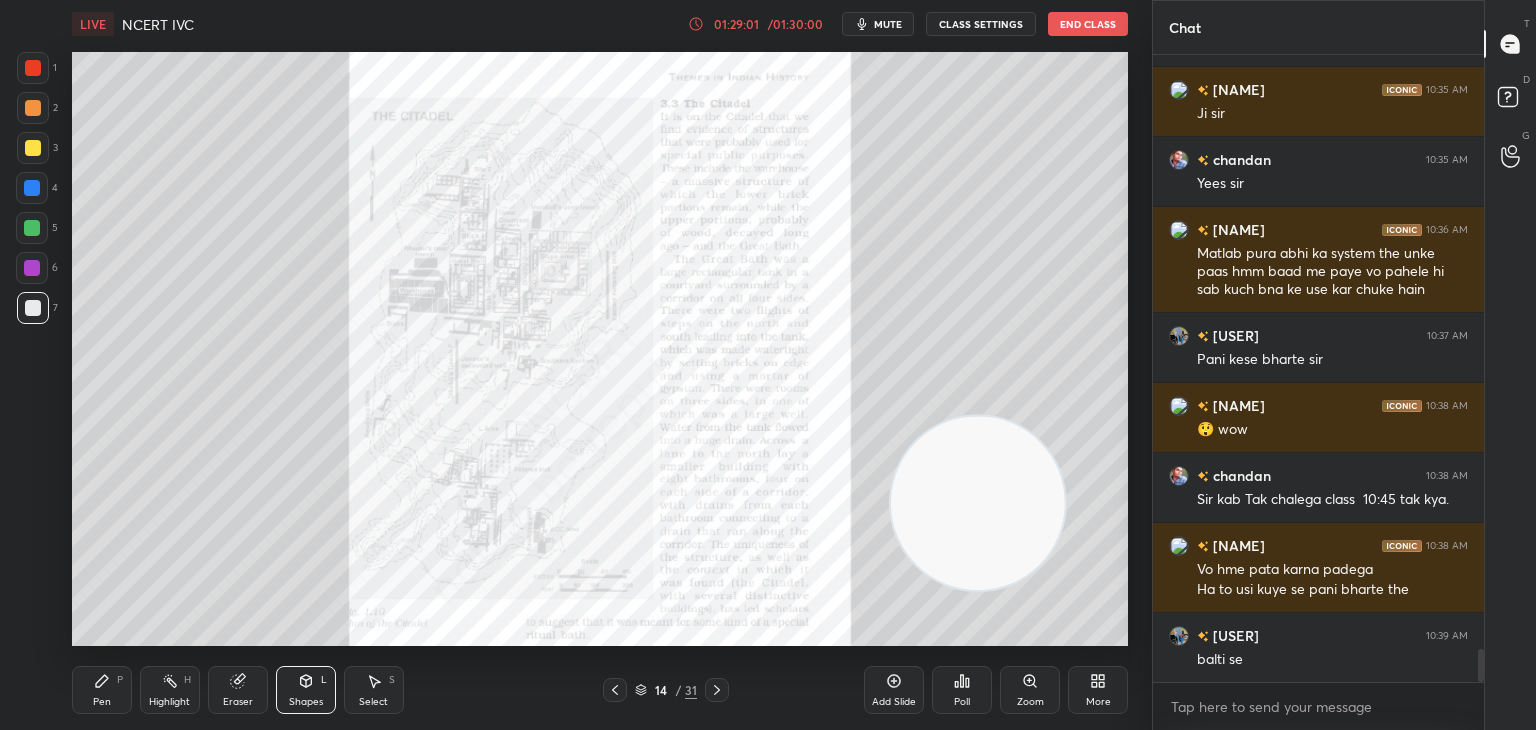 click 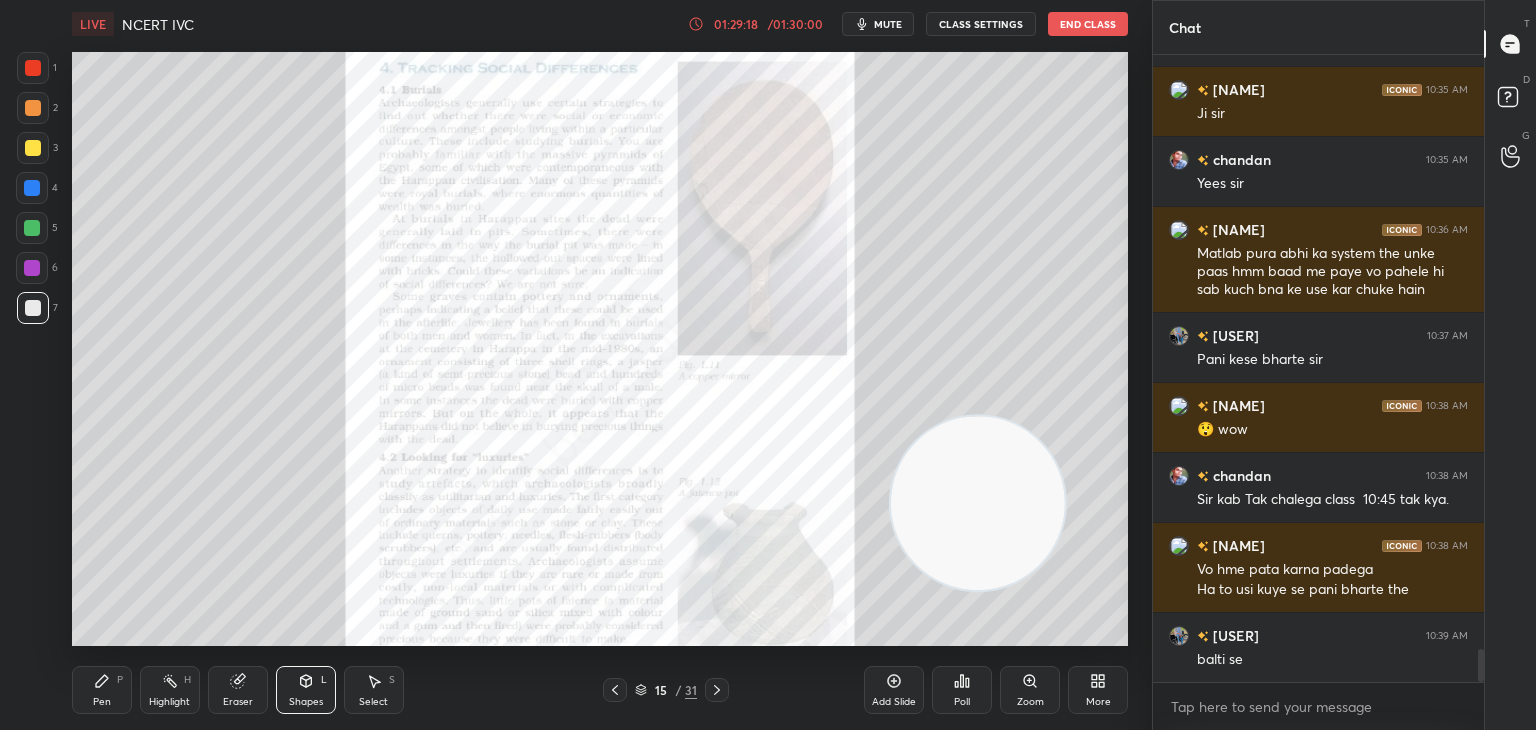 click on "Pen P" at bounding box center [102, 690] 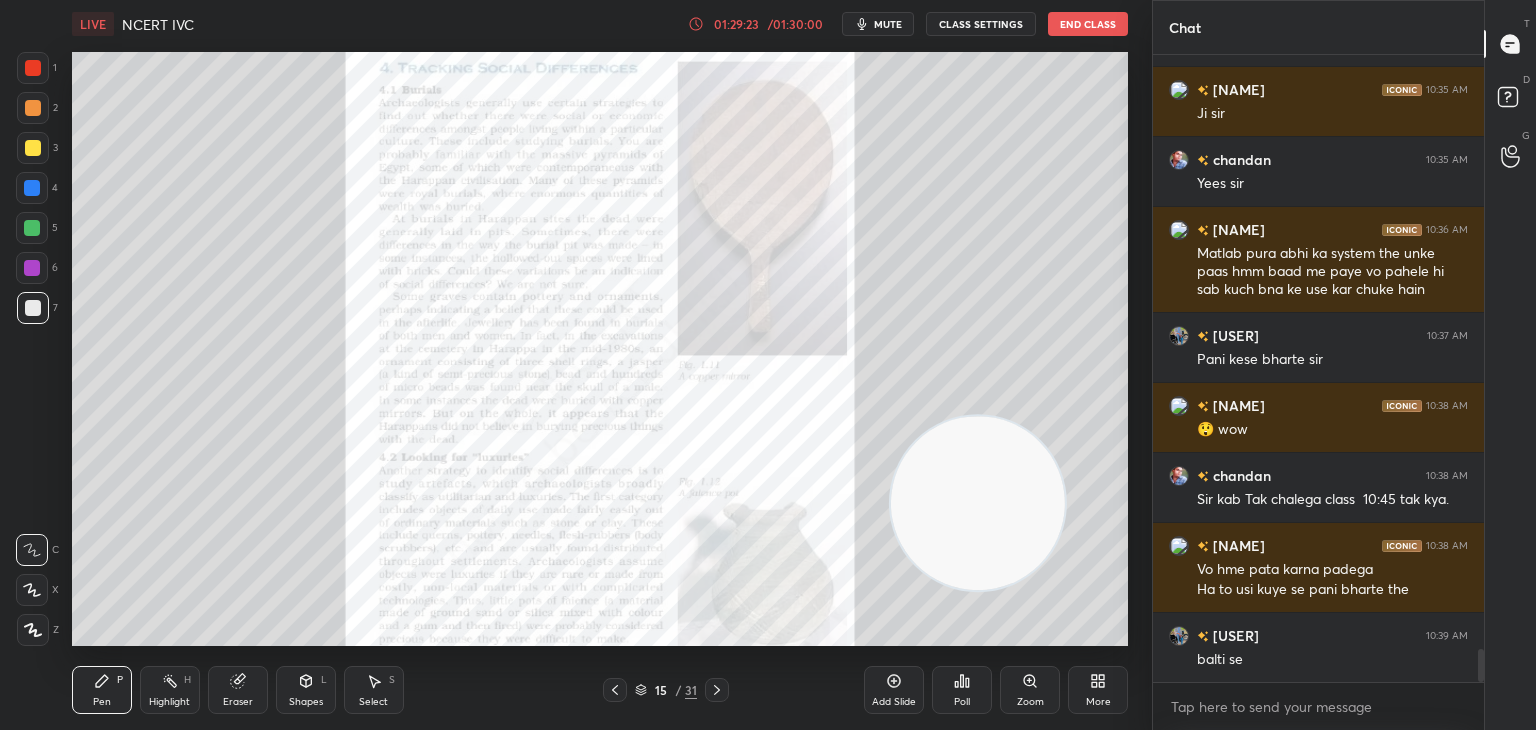 scroll, scrollTop: 11308, scrollLeft: 0, axis: vertical 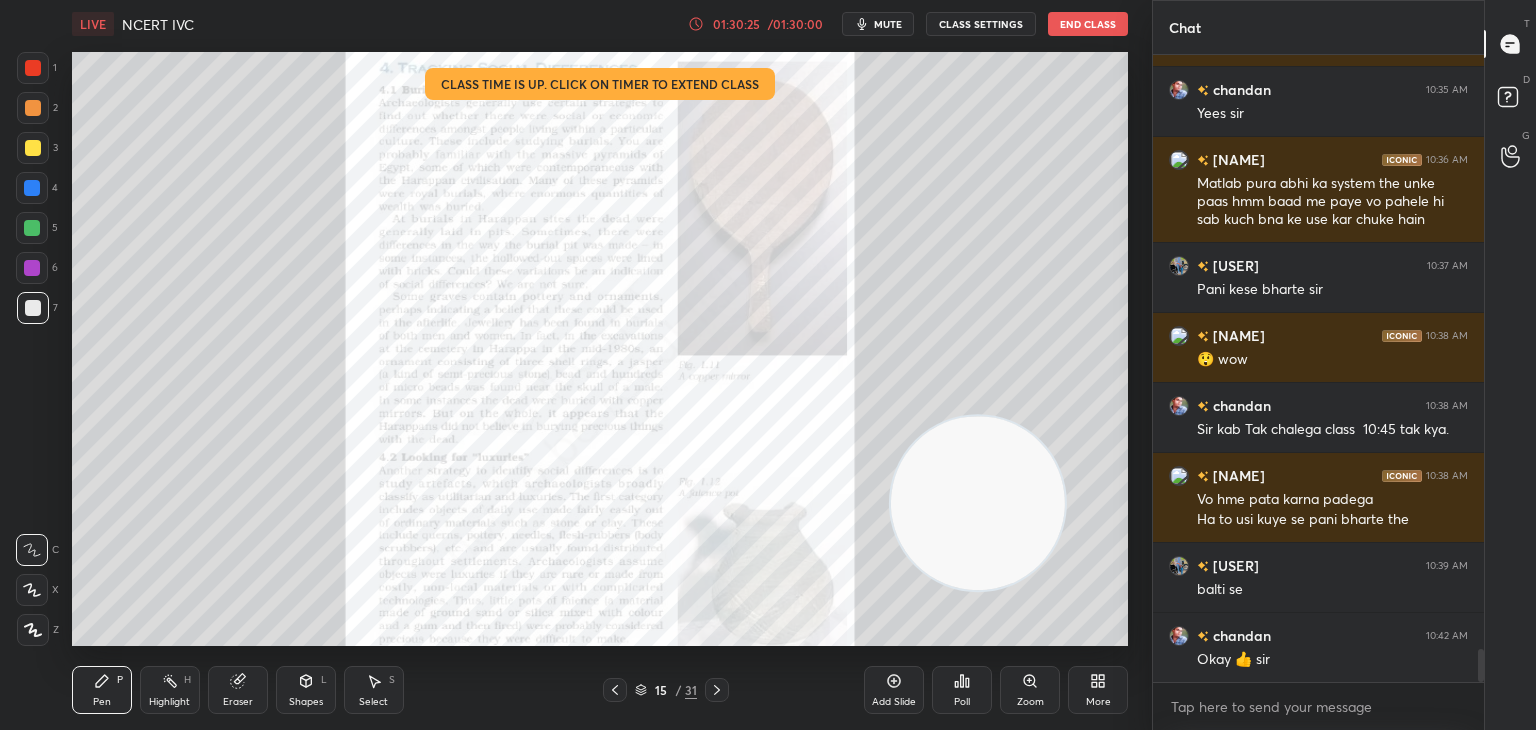 click 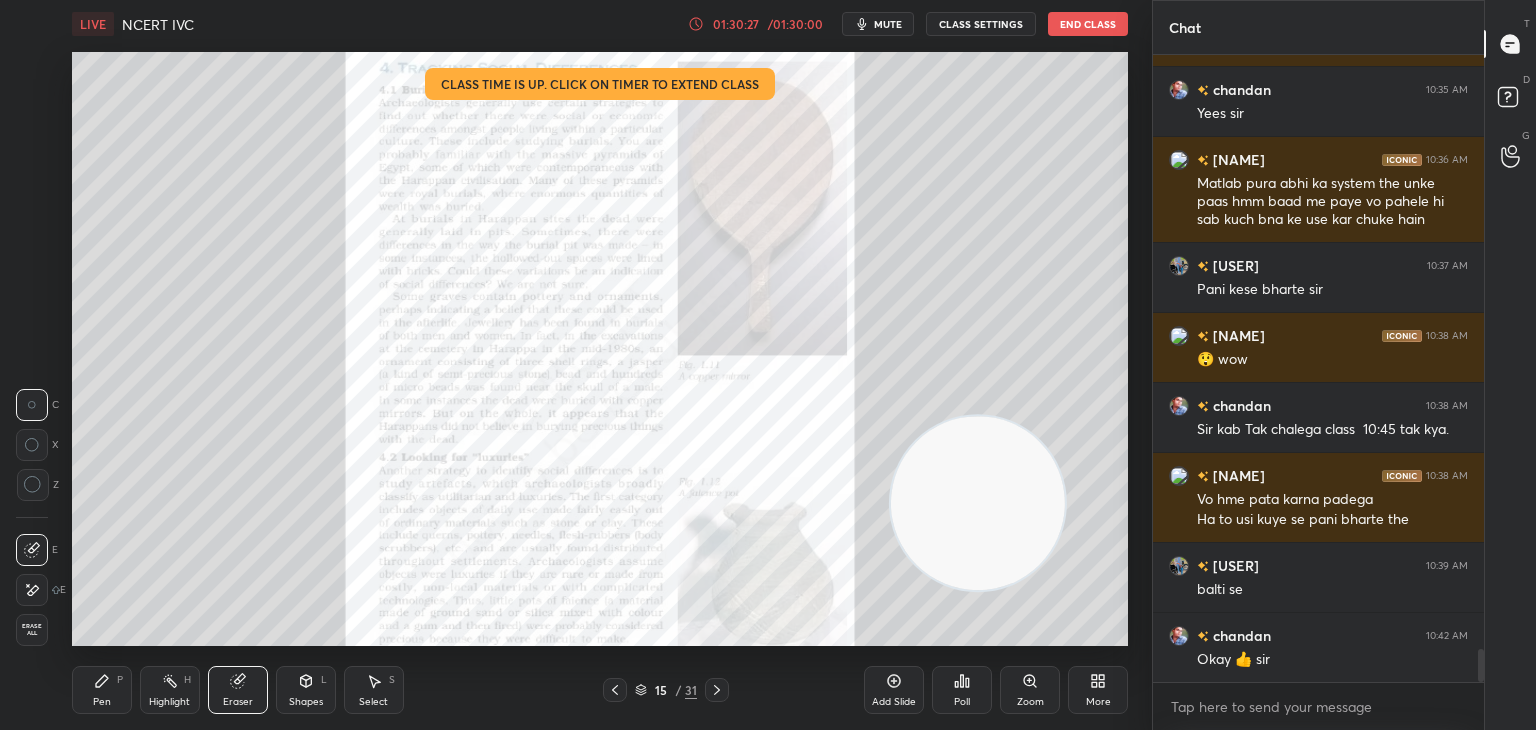 click 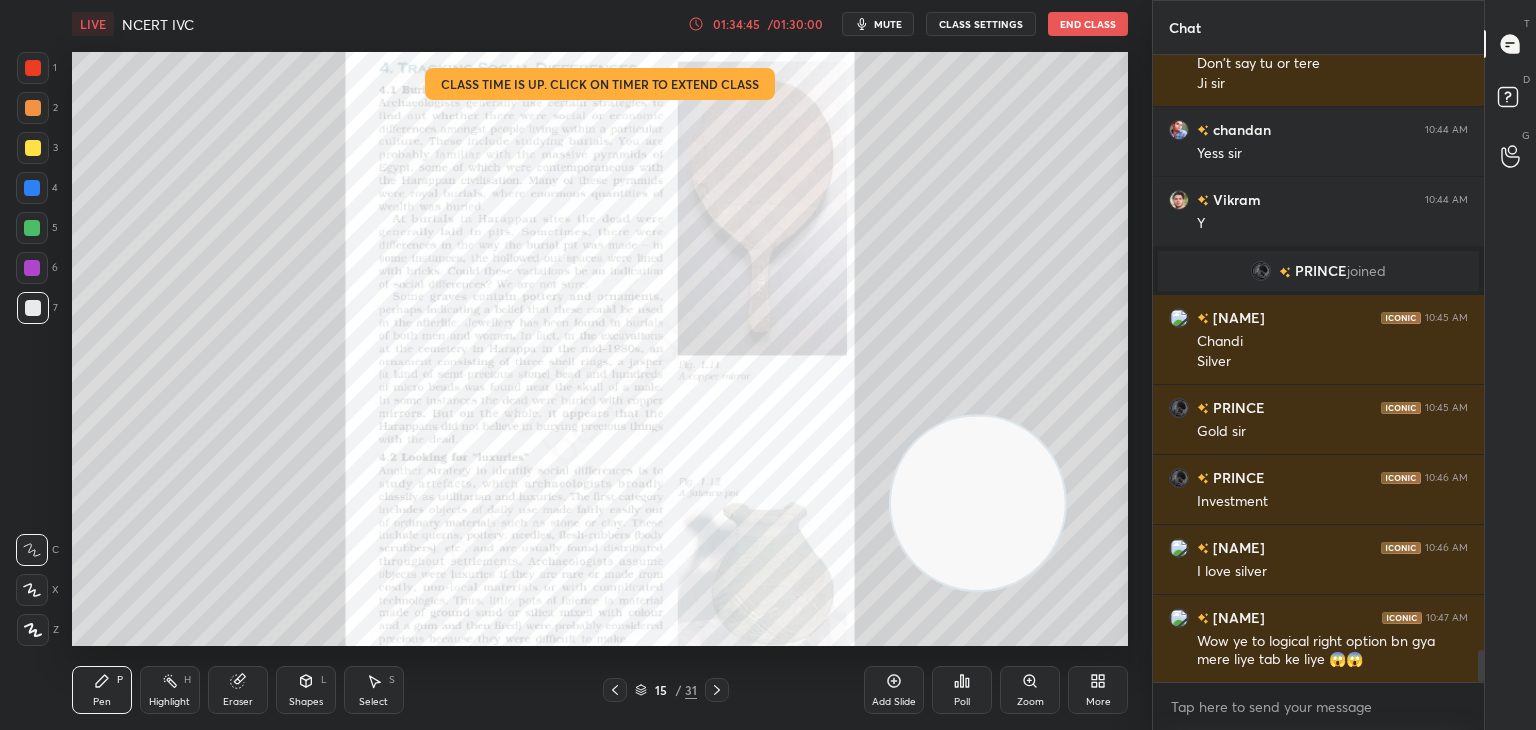scroll, scrollTop: 11690, scrollLeft: 0, axis: vertical 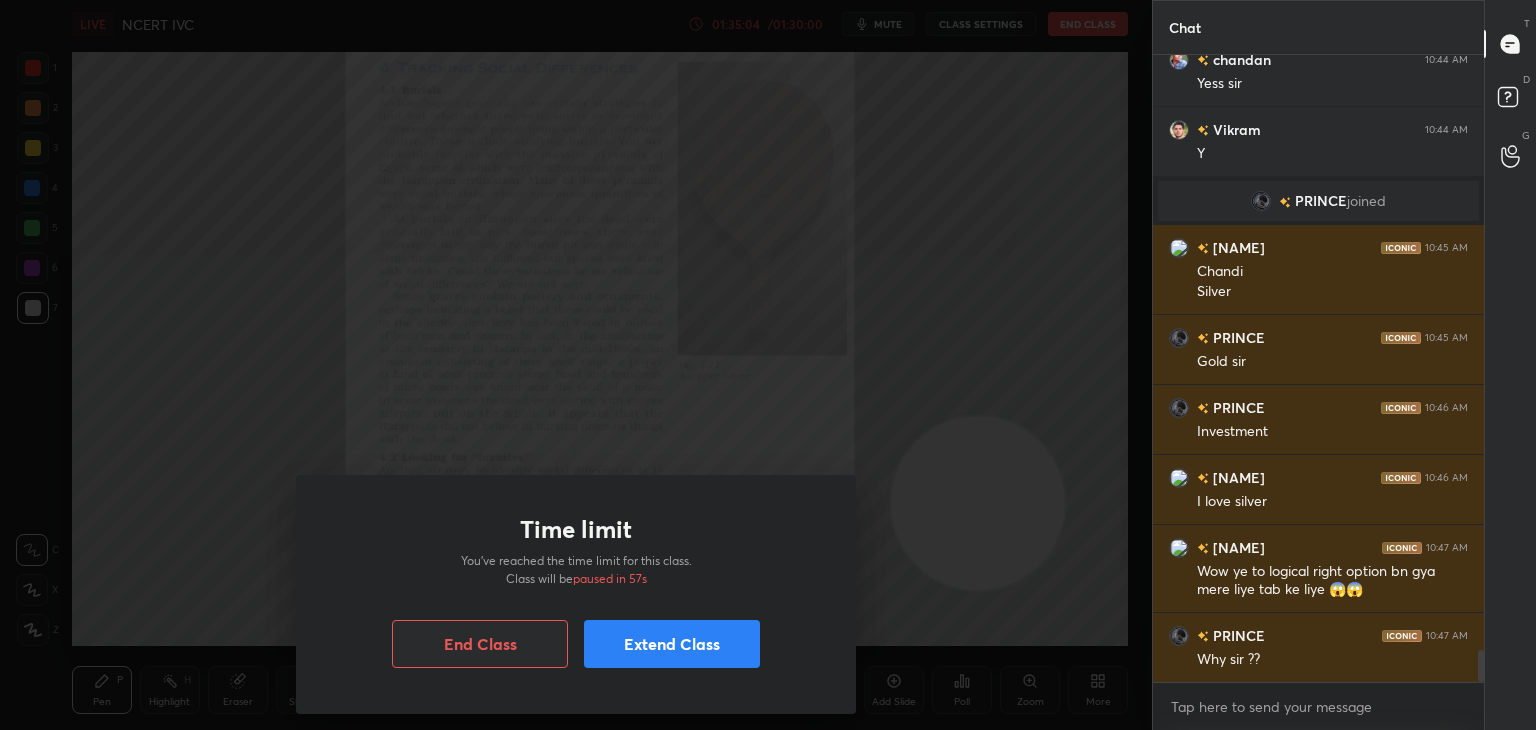 click on "Extend Class" at bounding box center (672, 644) 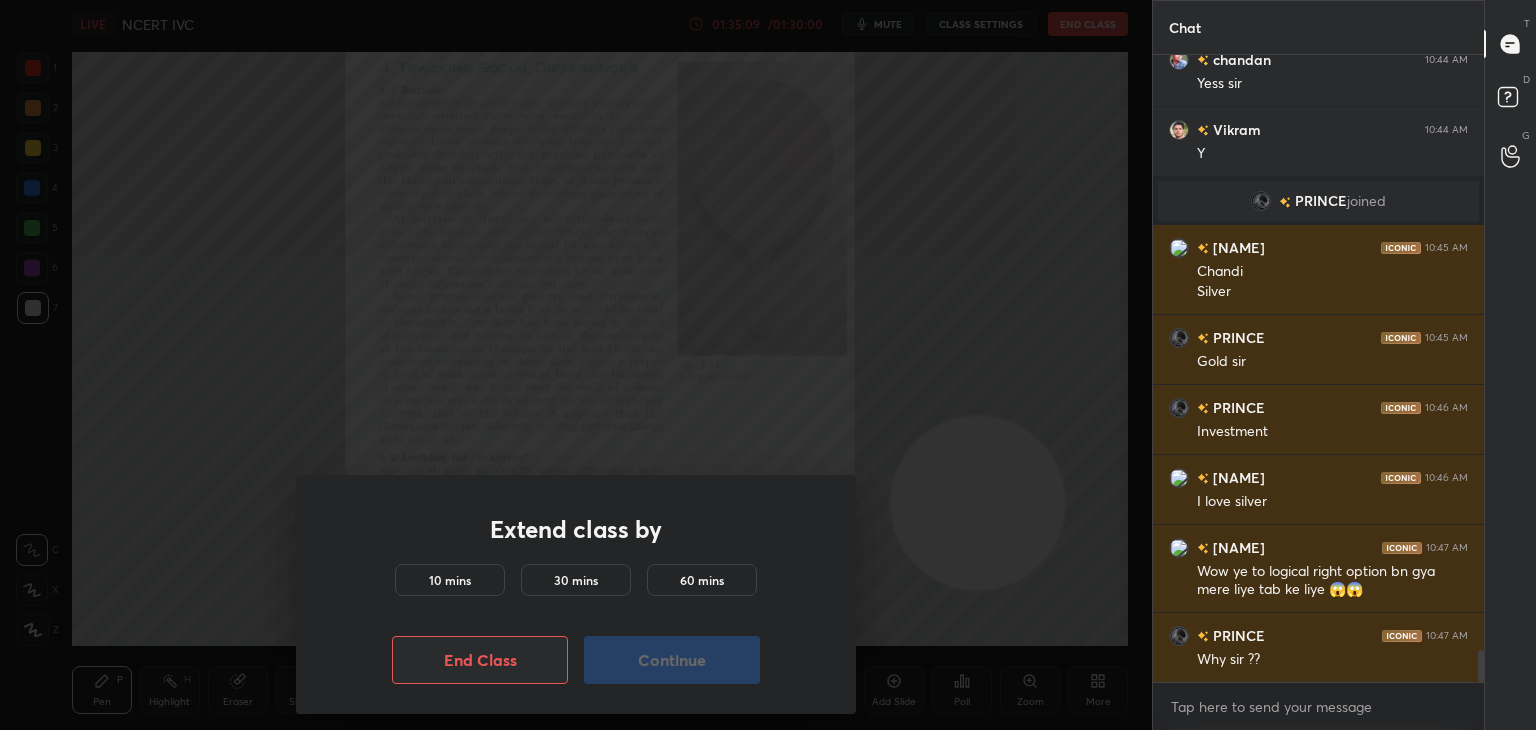 click on "10 mins" at bounding box center (450, 580) 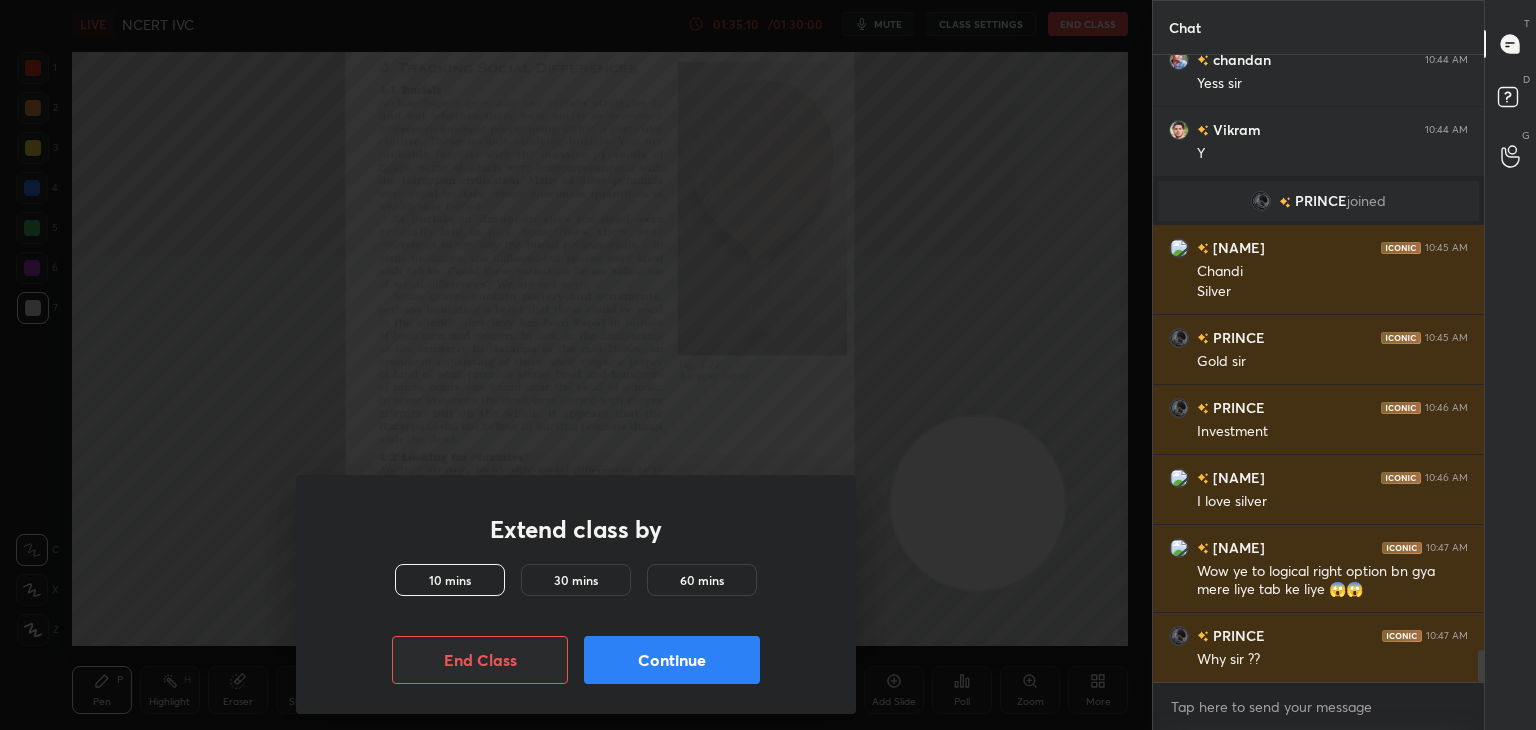 click on "Continue" at bounding box center [672, 660] 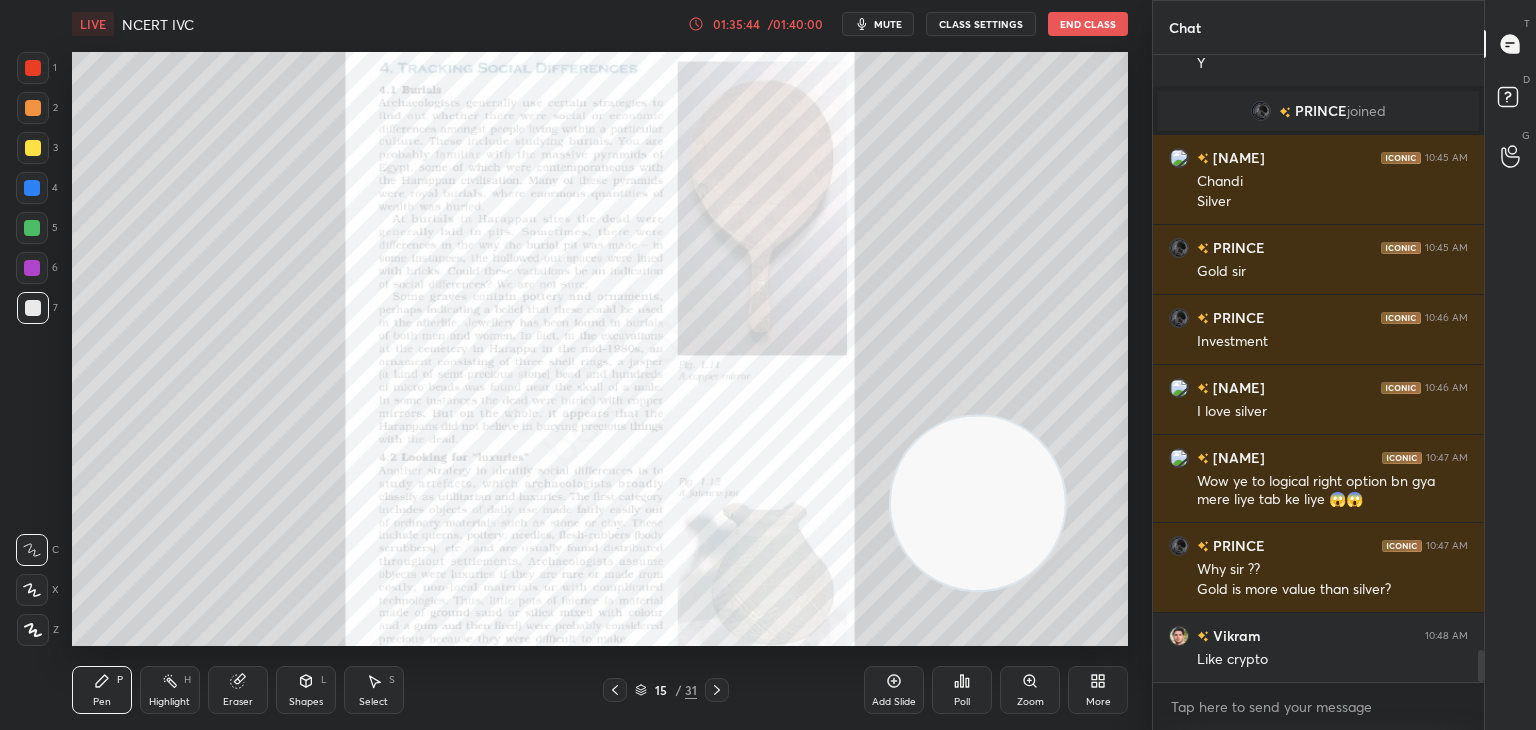 scroll, scrollTop: 11850, scrollLeft: 0, axis: vertical 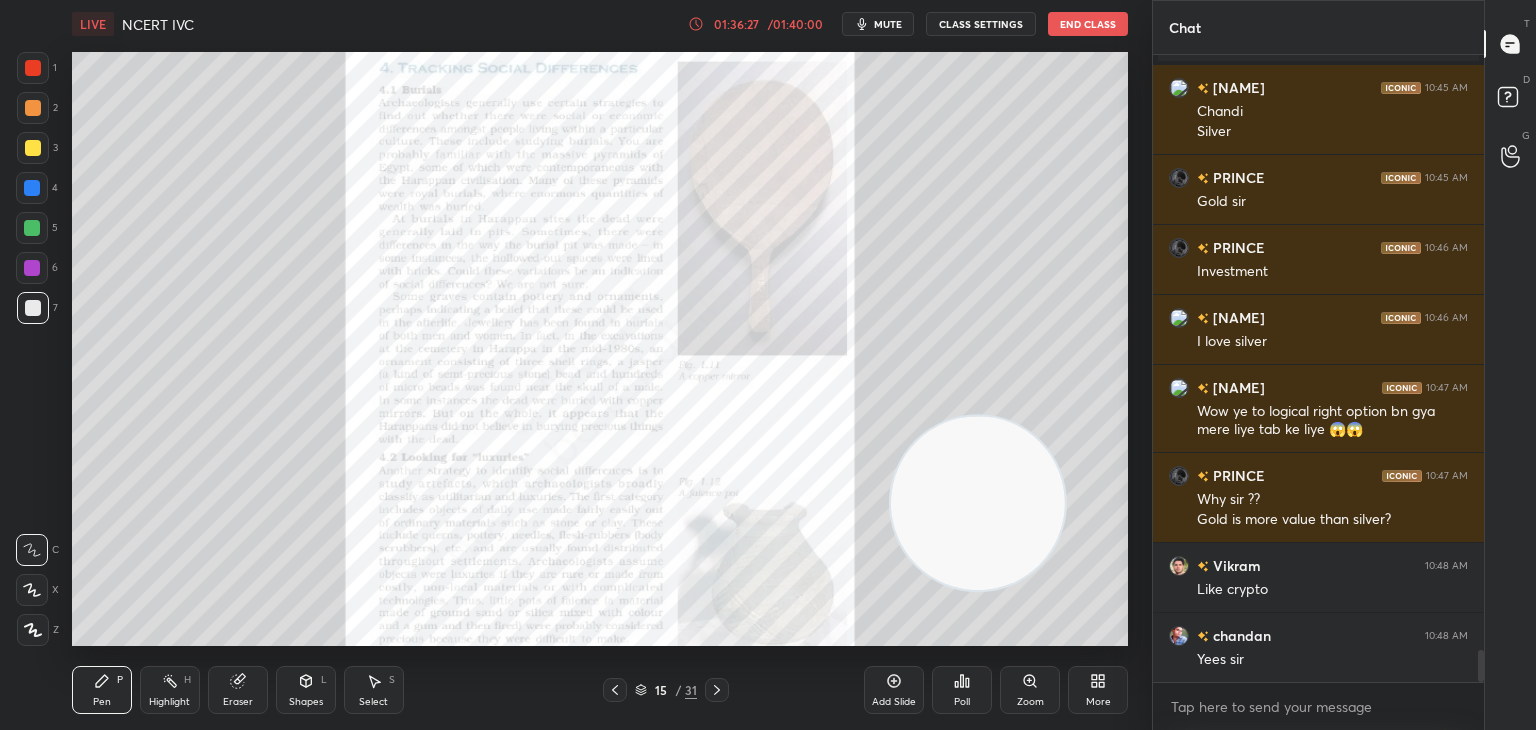 click 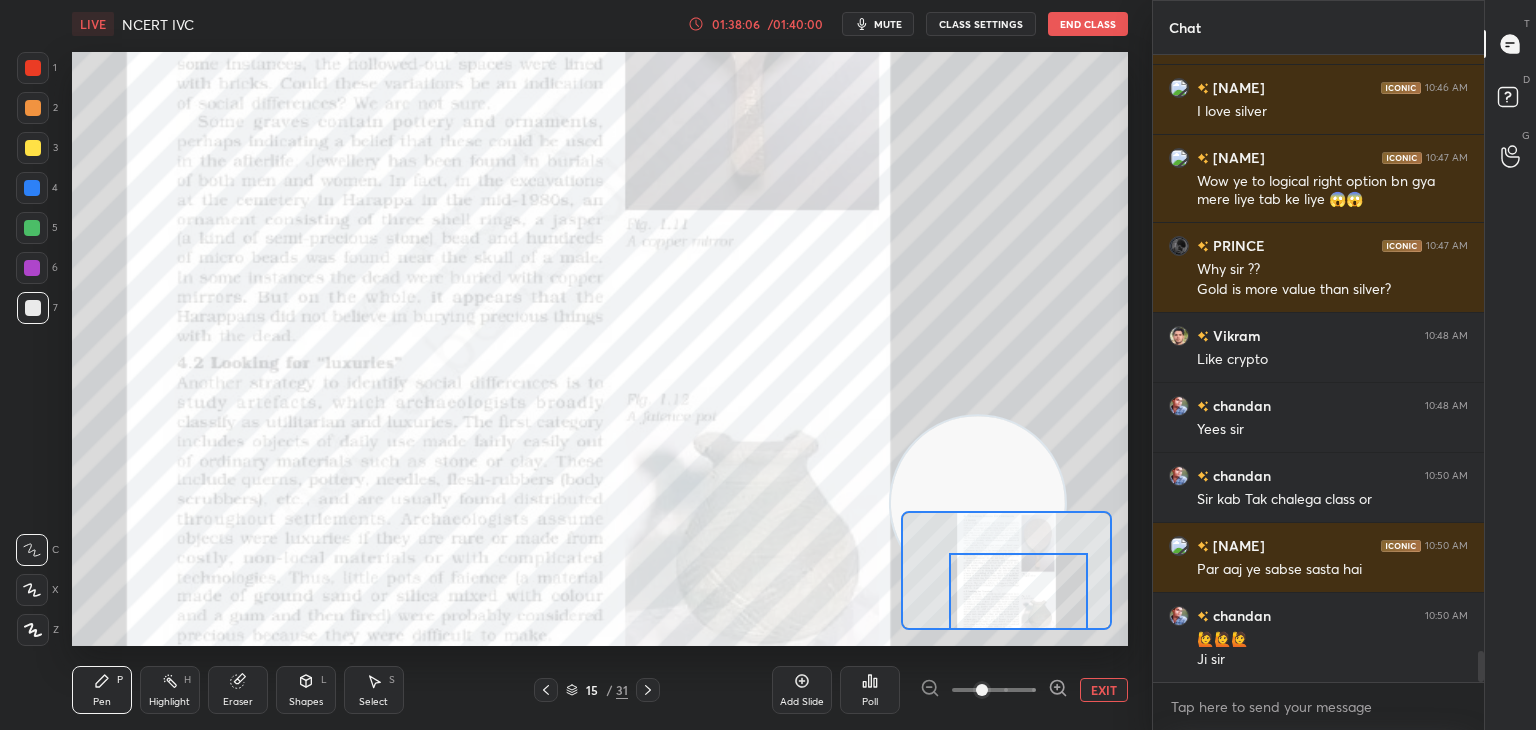 scroll, scrollTop: 12150, scrollLeft: 0, axis: vertical 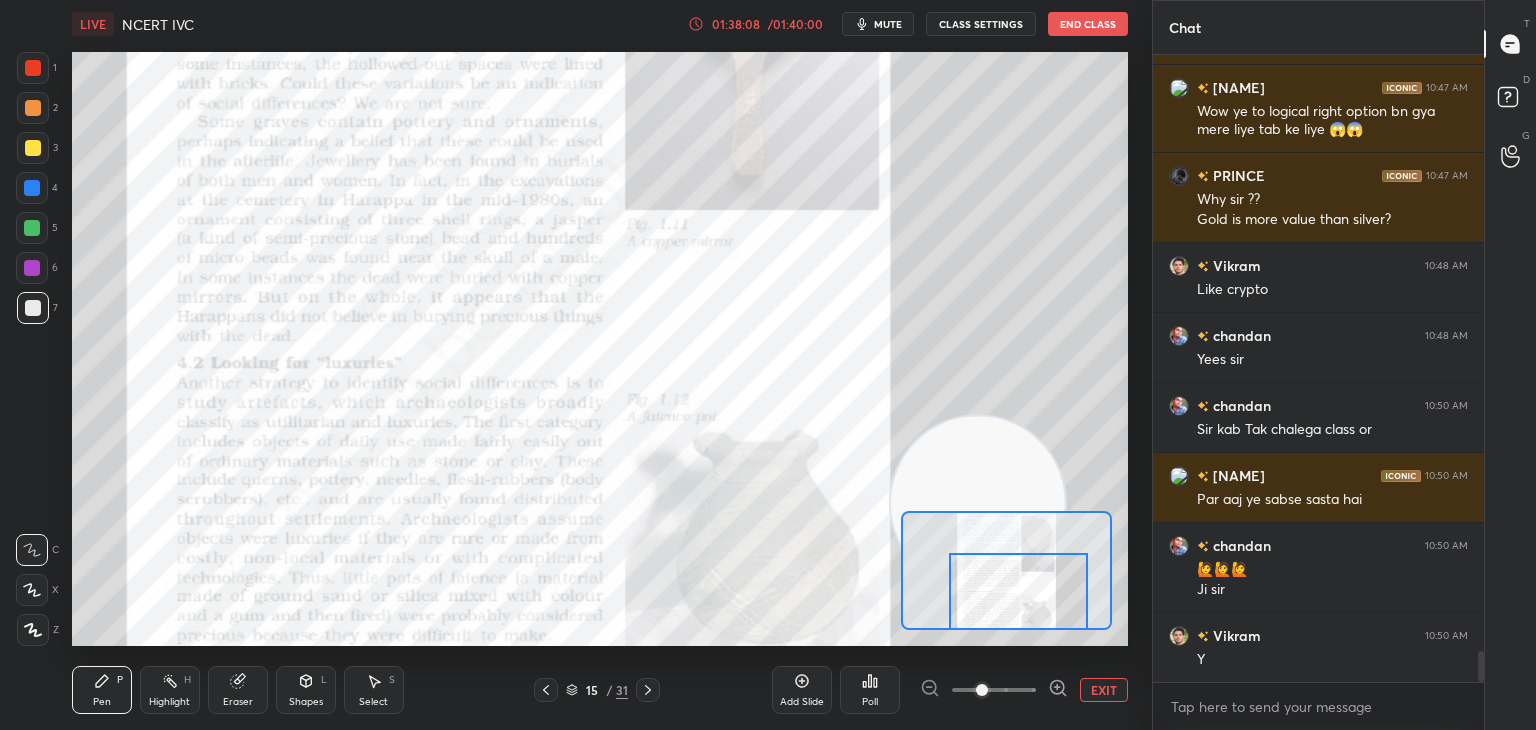 click 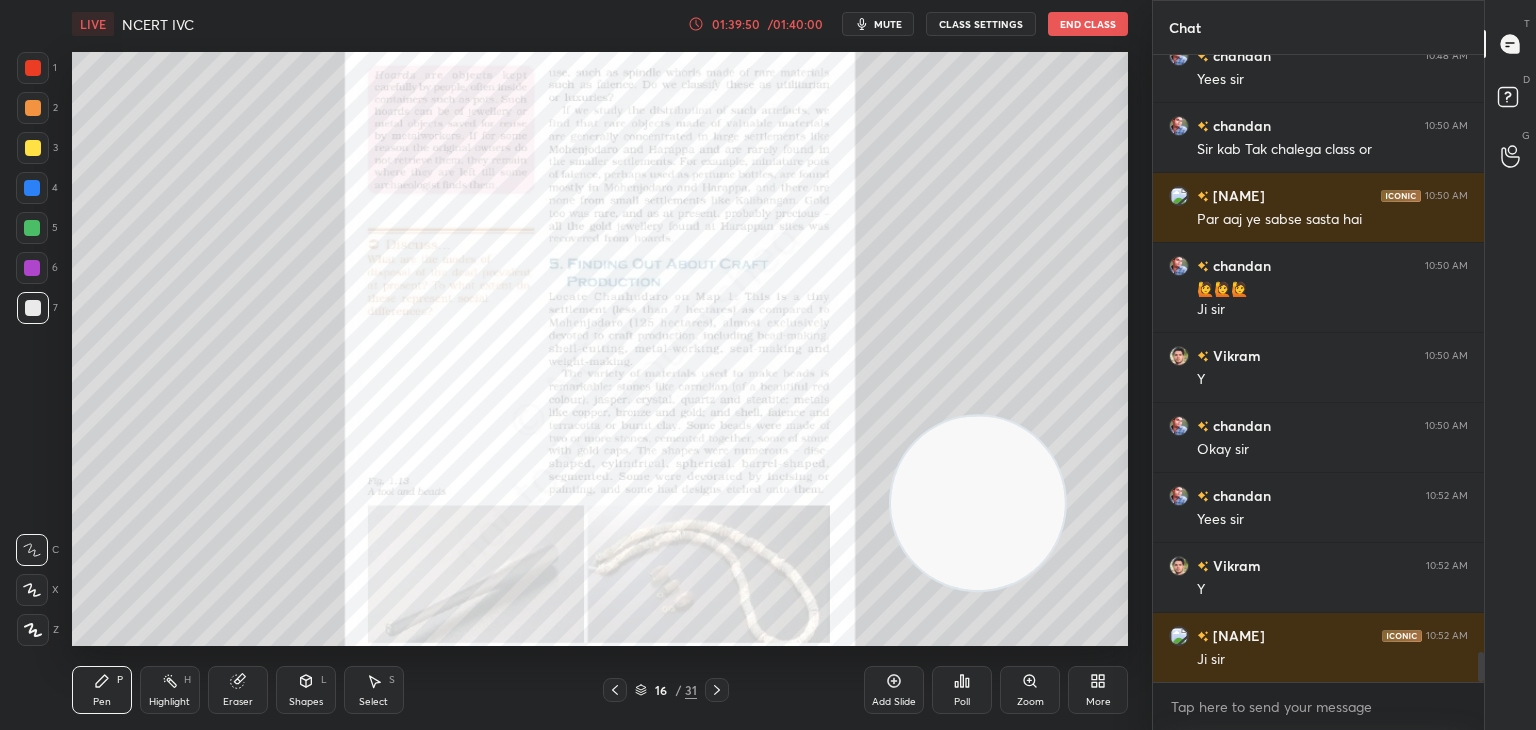 scroll, scrollTop: 12478, scrollLeft: 0, axis: vertical 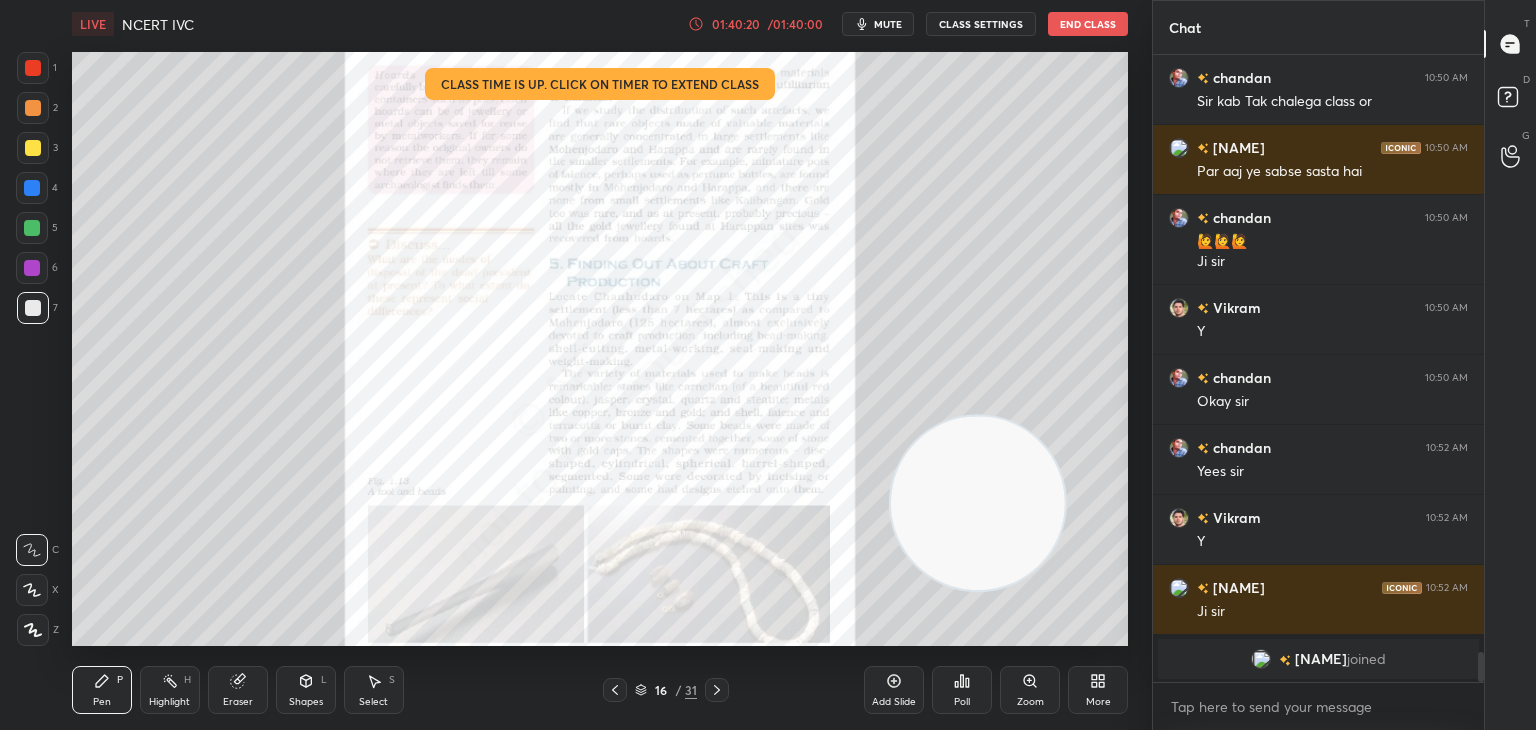 click on "/  01:40:00" at bounding box center [795, 24] 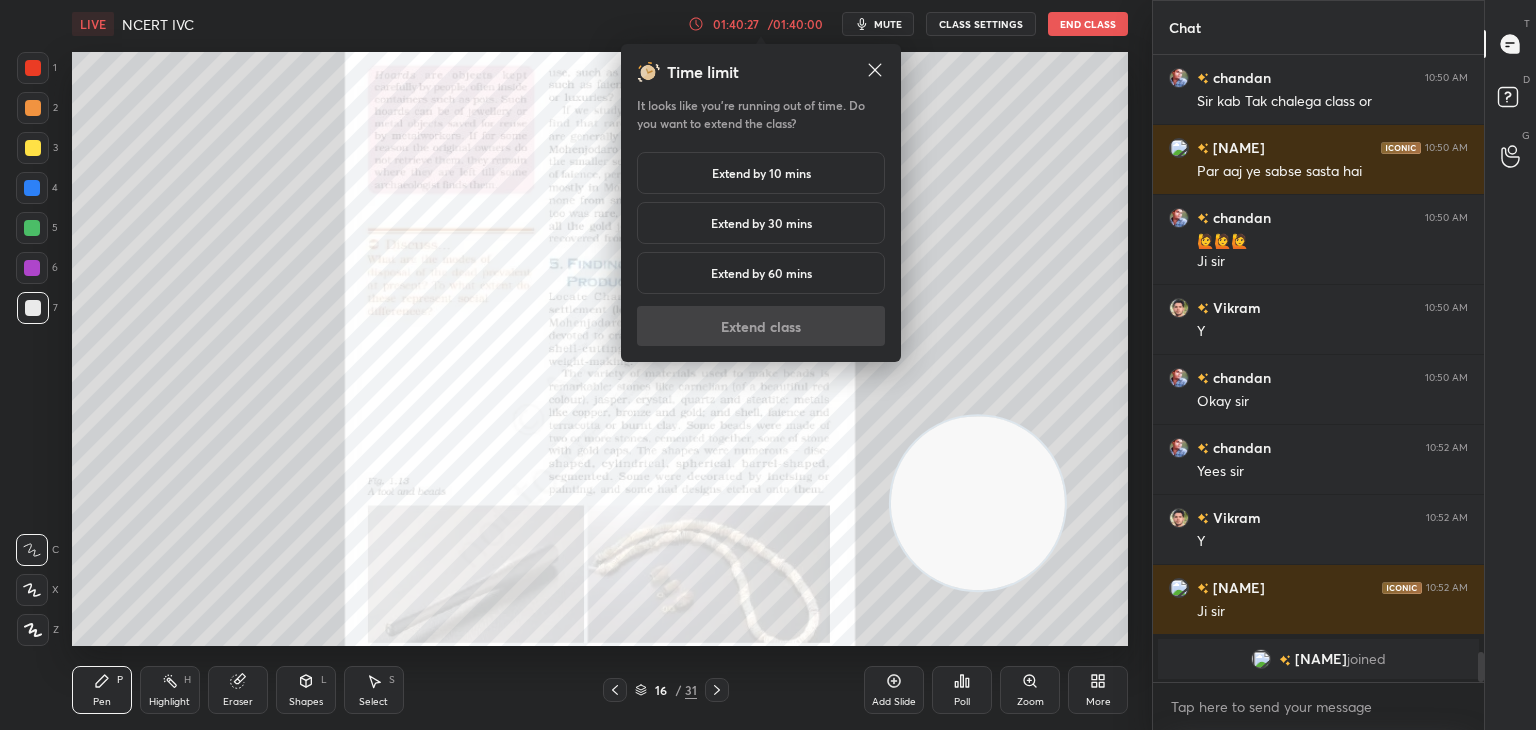 click 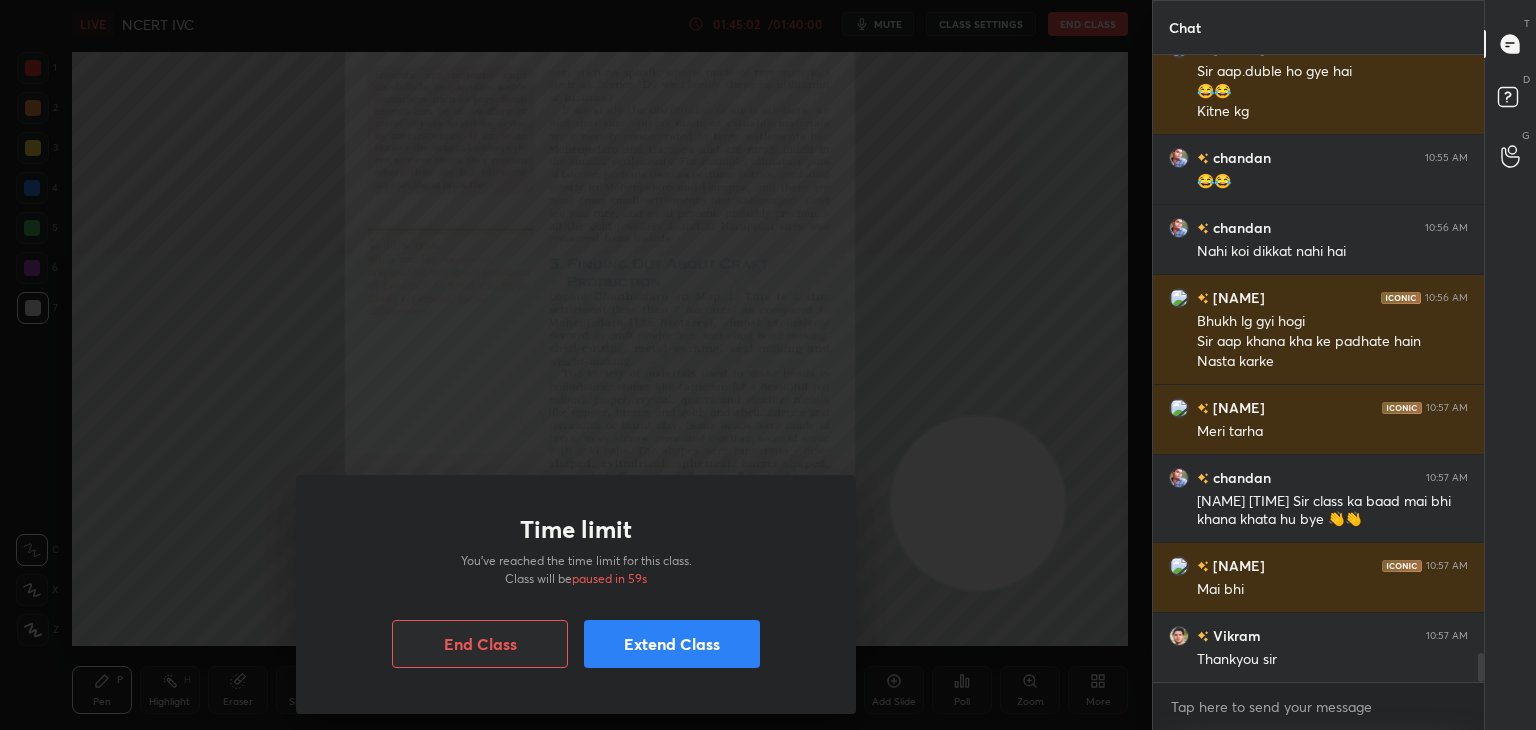 scroll, scrollTop: 13108, scrollLeft: 0, axis: vertical 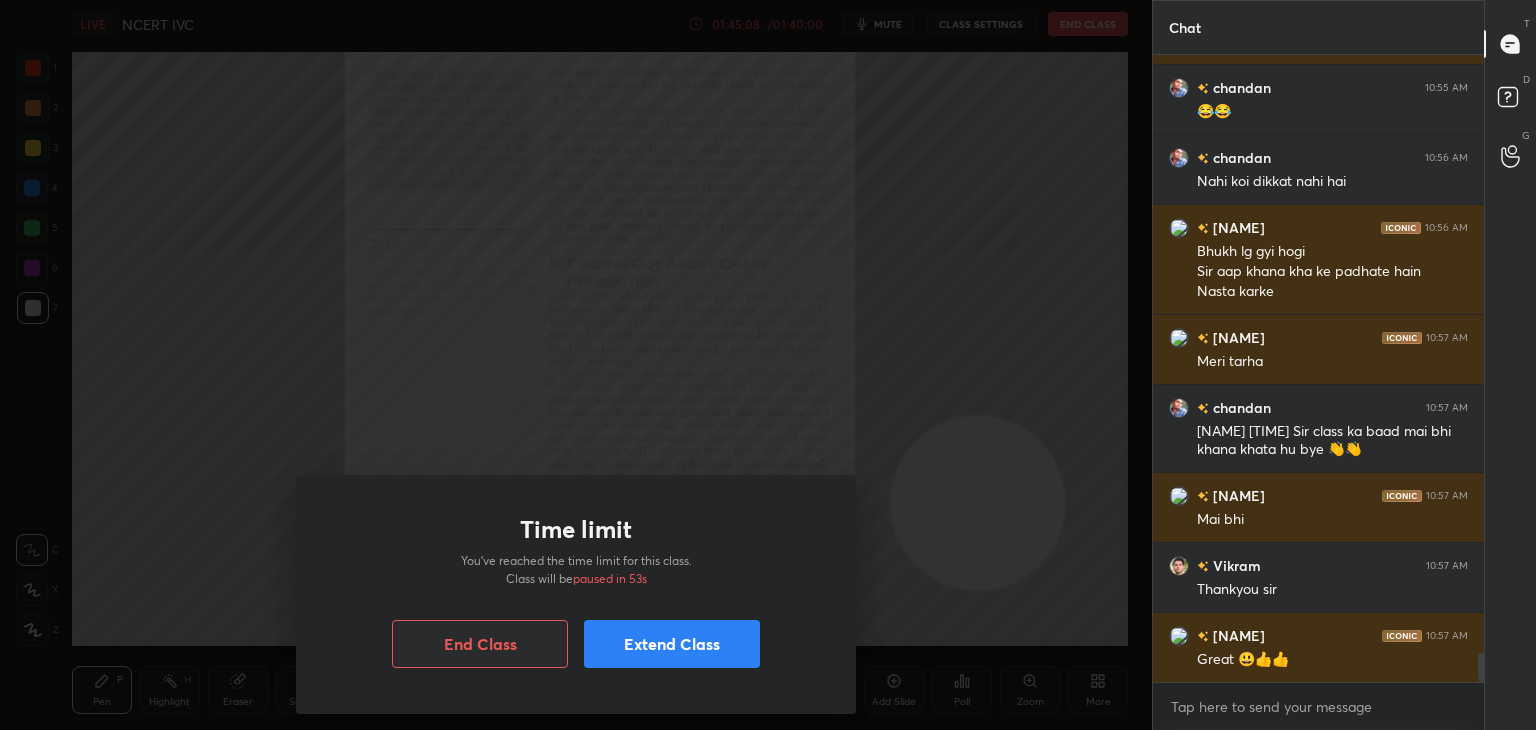 click on "End Class" at bounding box center (480, 644) 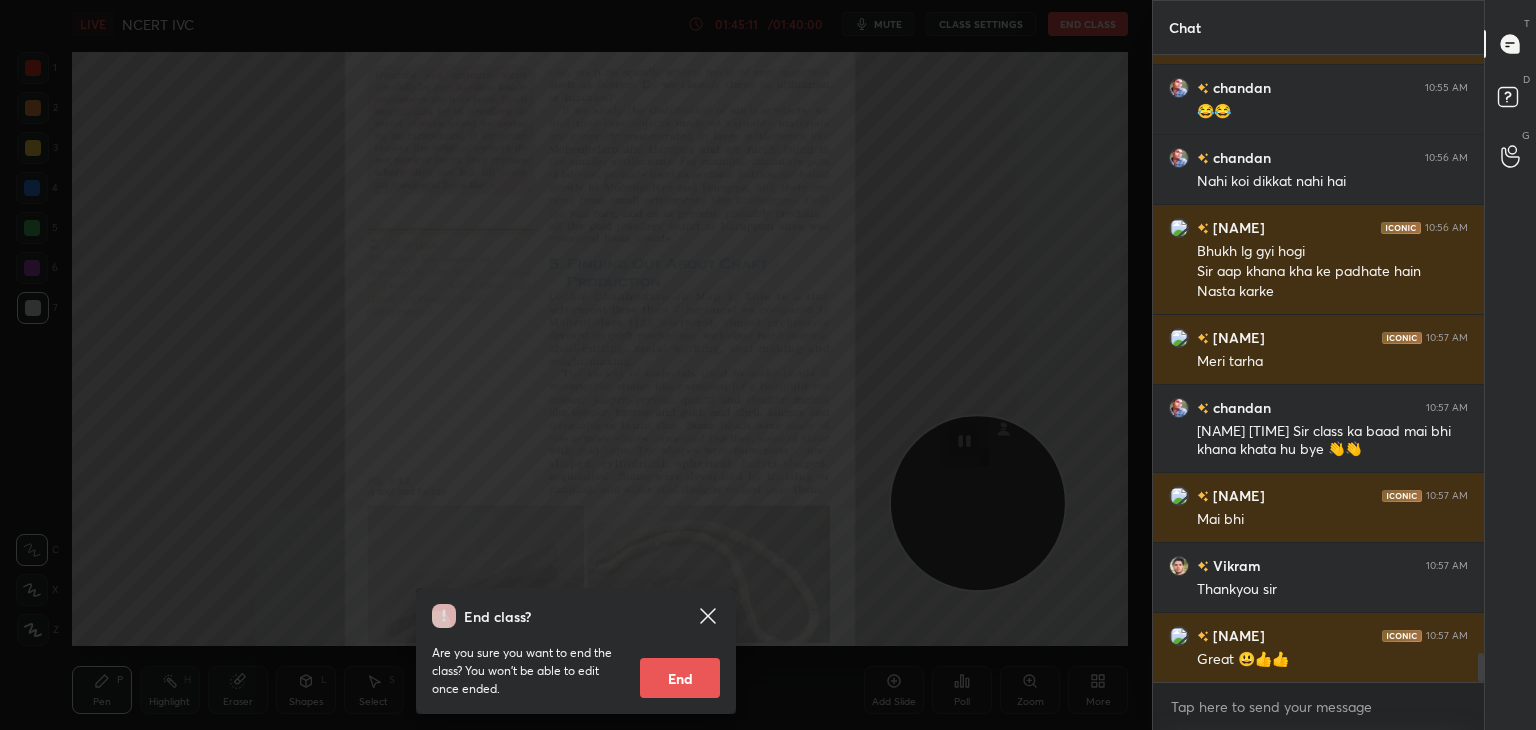 click on "End" at bounding box center [680, 678] 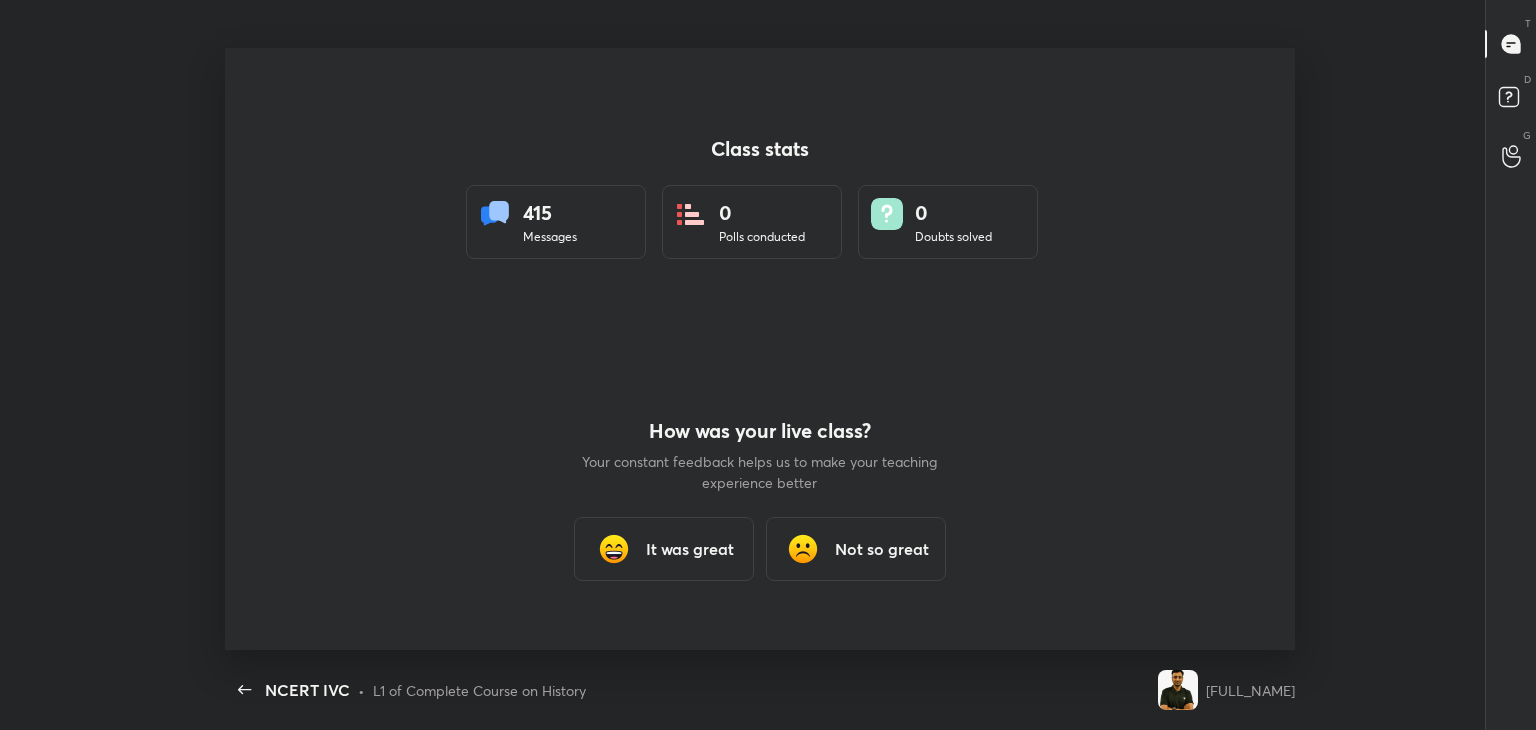 scroll, scrollTop: 99397, scrollLeft: 98766, axis: both 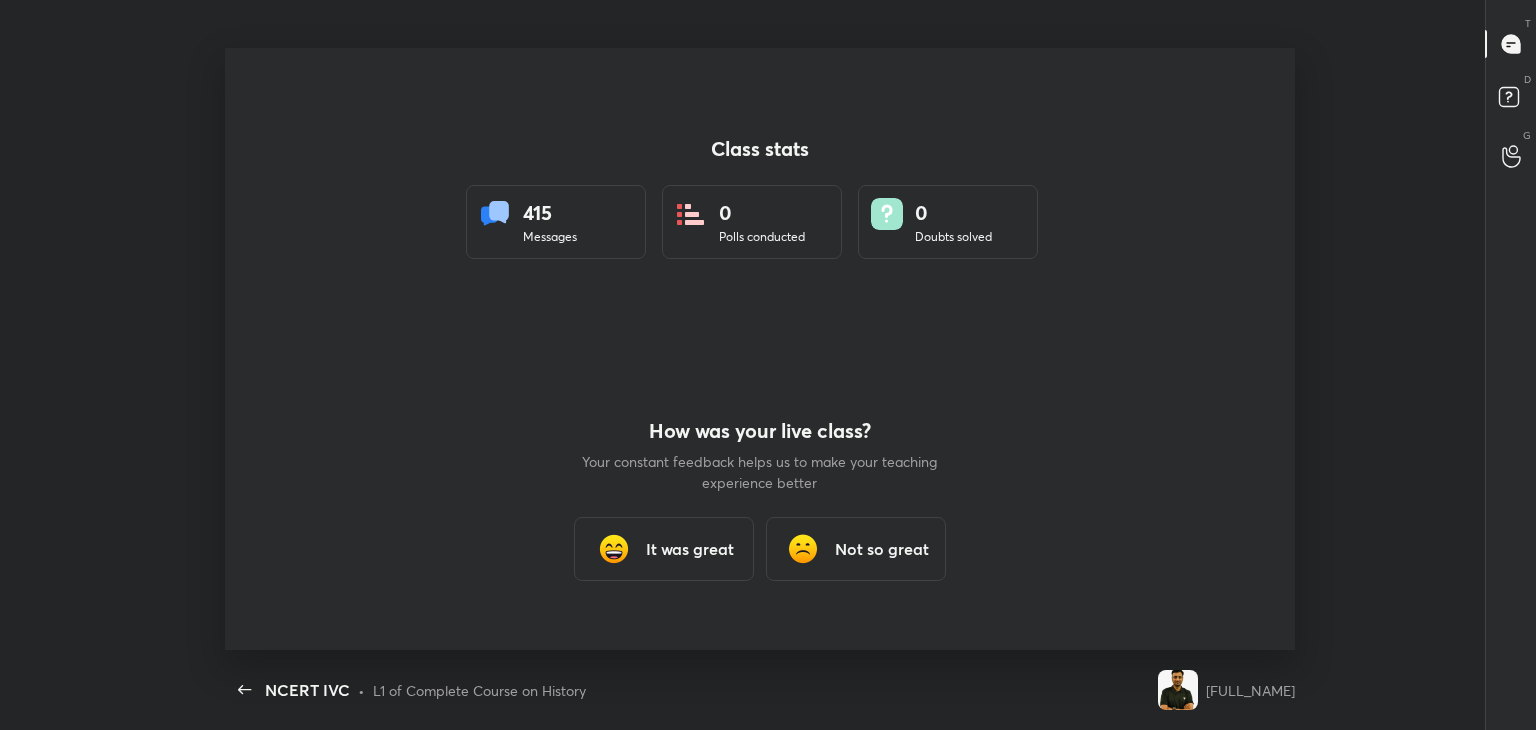 click on "It was great" at bounding box center (690, 549) 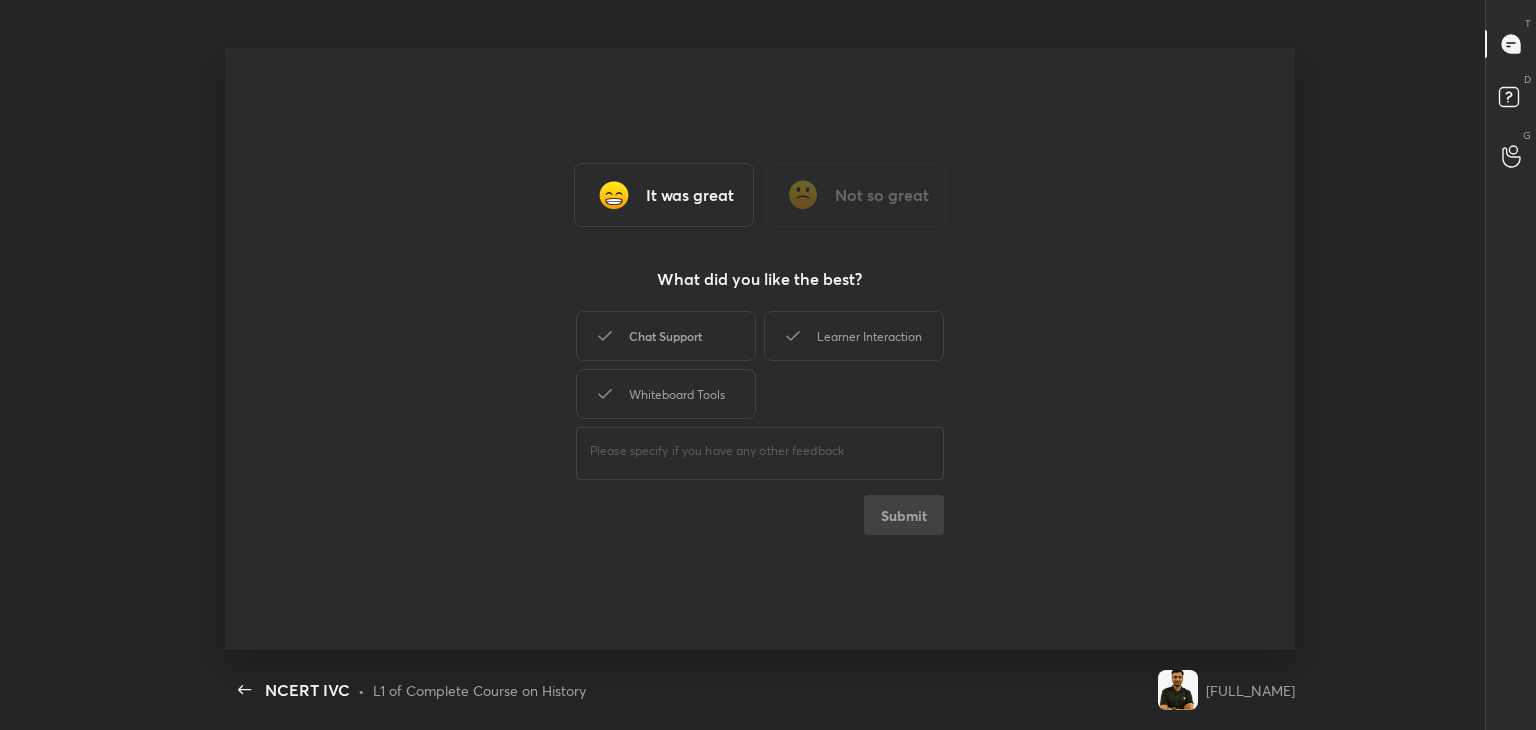 click on "Chat Support" at bounding box center [666, 336] 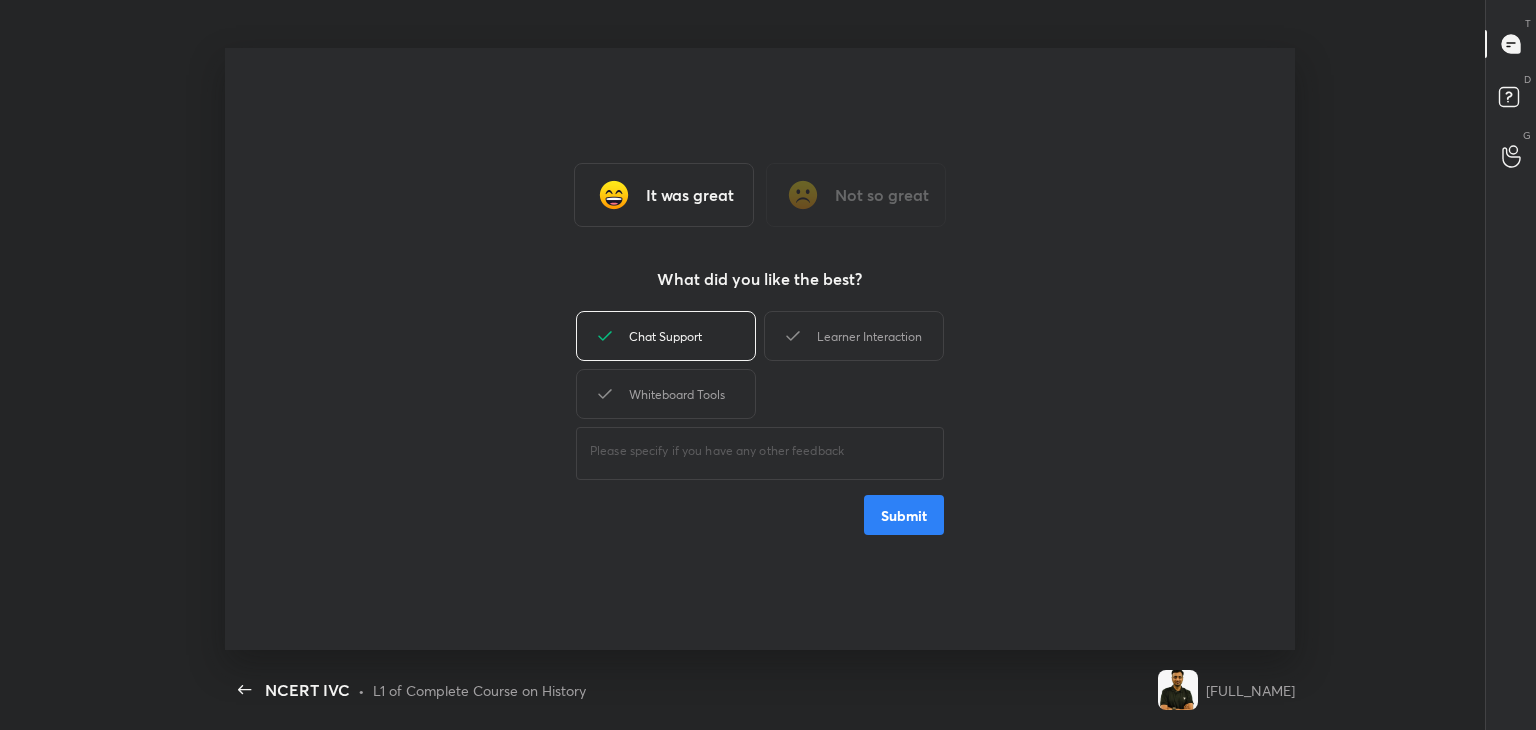 click on "Submit" at bounding box center [904, 515] 